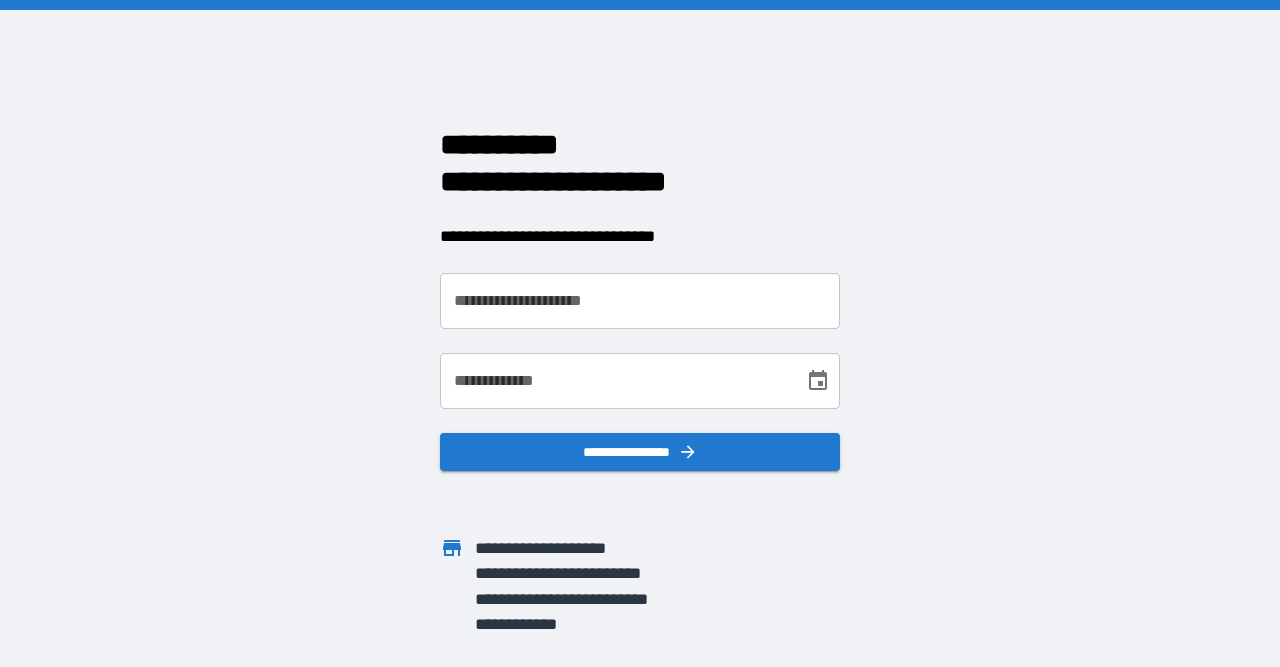 scroll, scrollTop: 0, scrollLeft: 0, axis: both 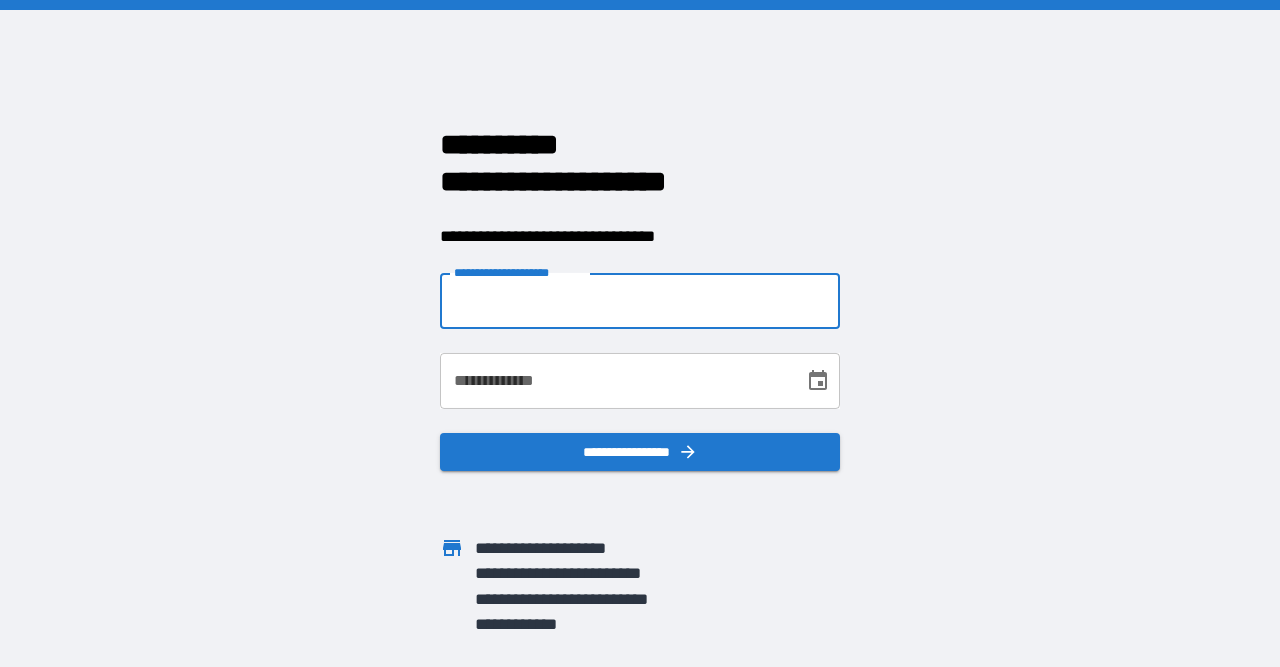 click on "**********" at bounding box center (640, 301) 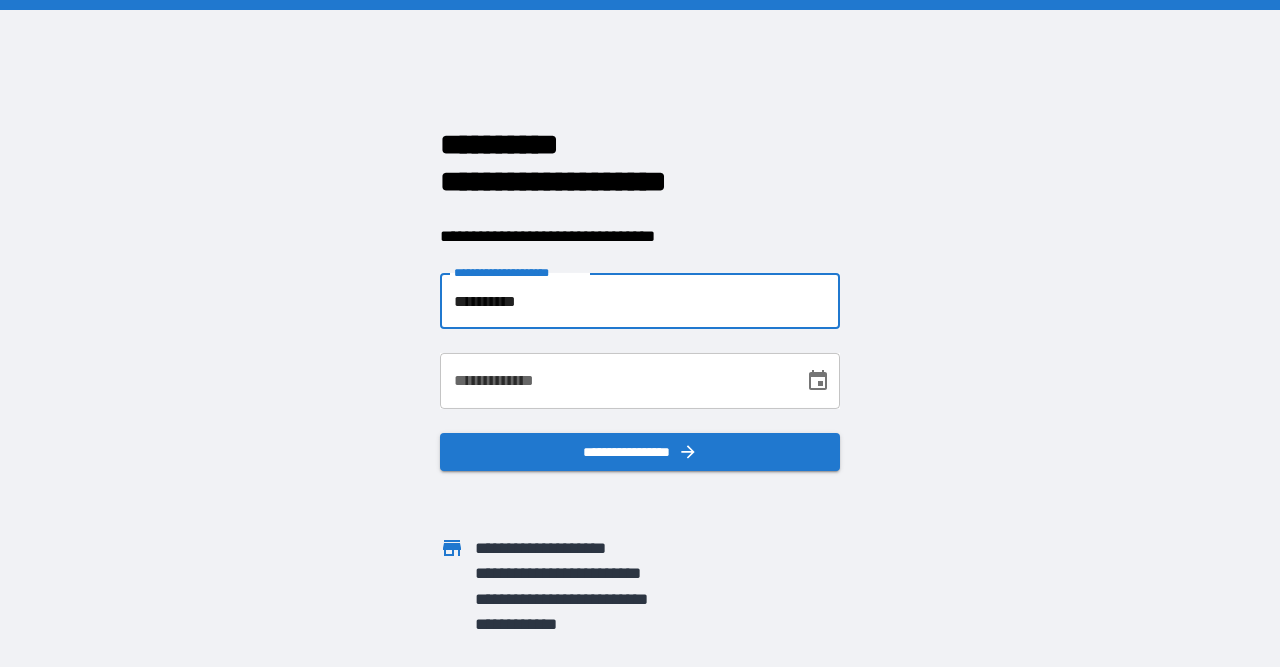 type on "**********" 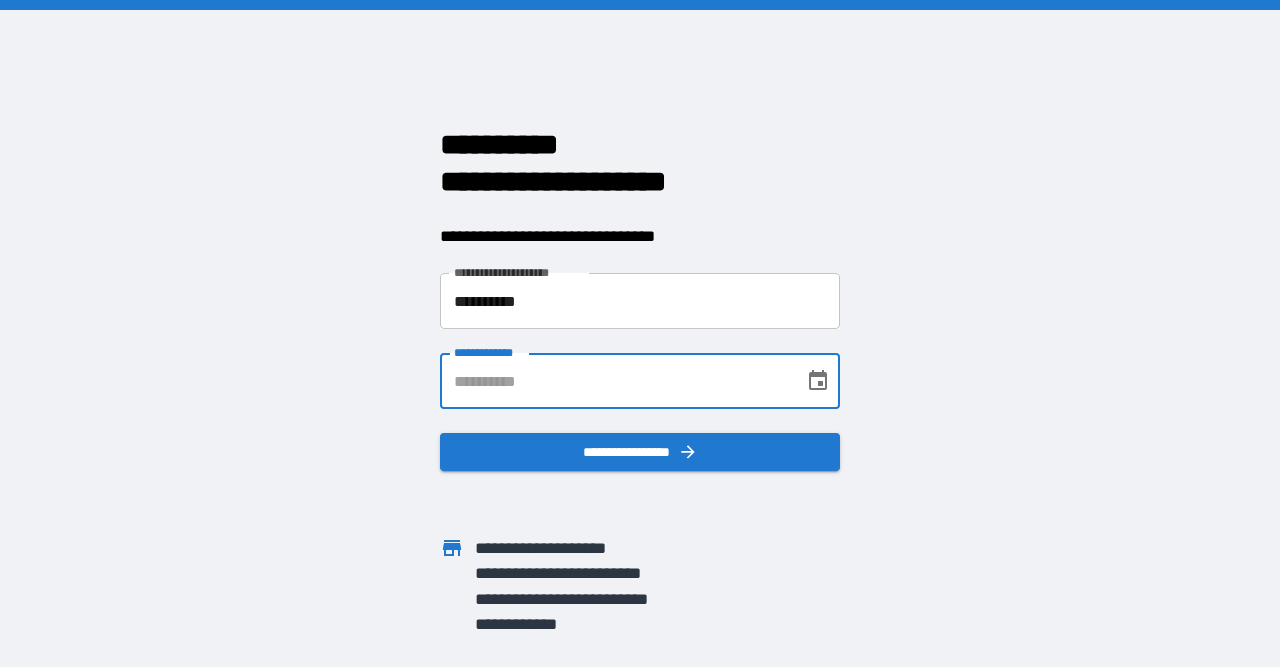 click on "**********" at bounding box center (615, 381) 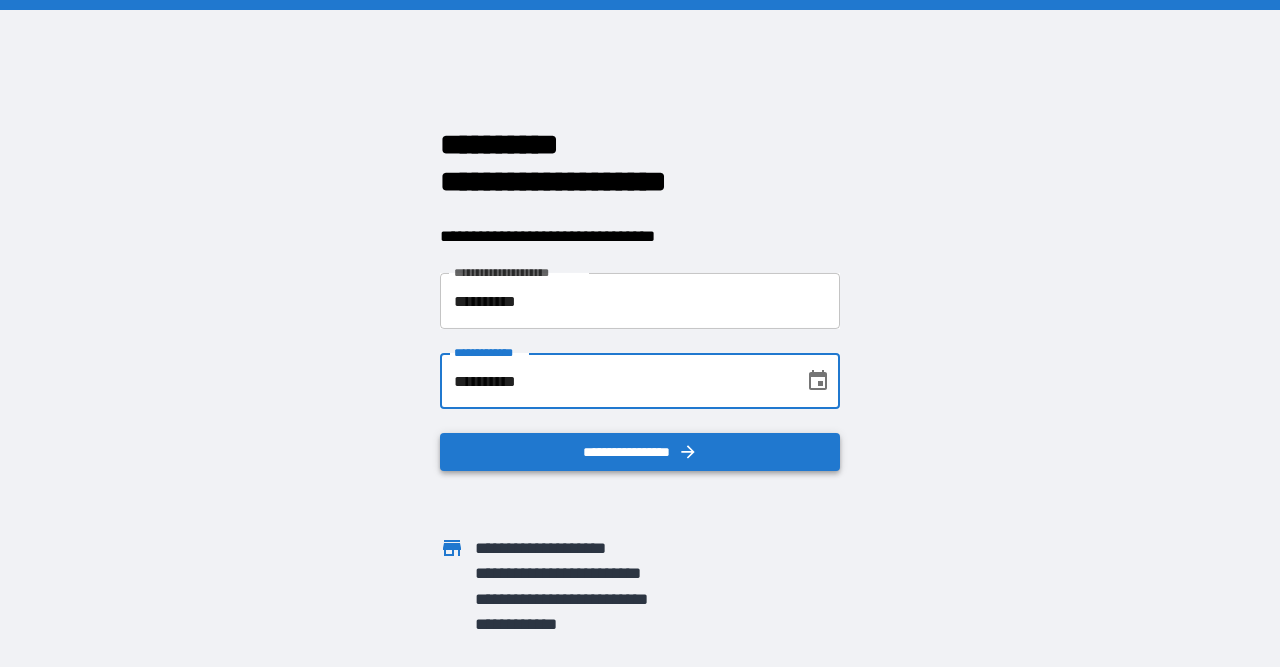 type on "**********" 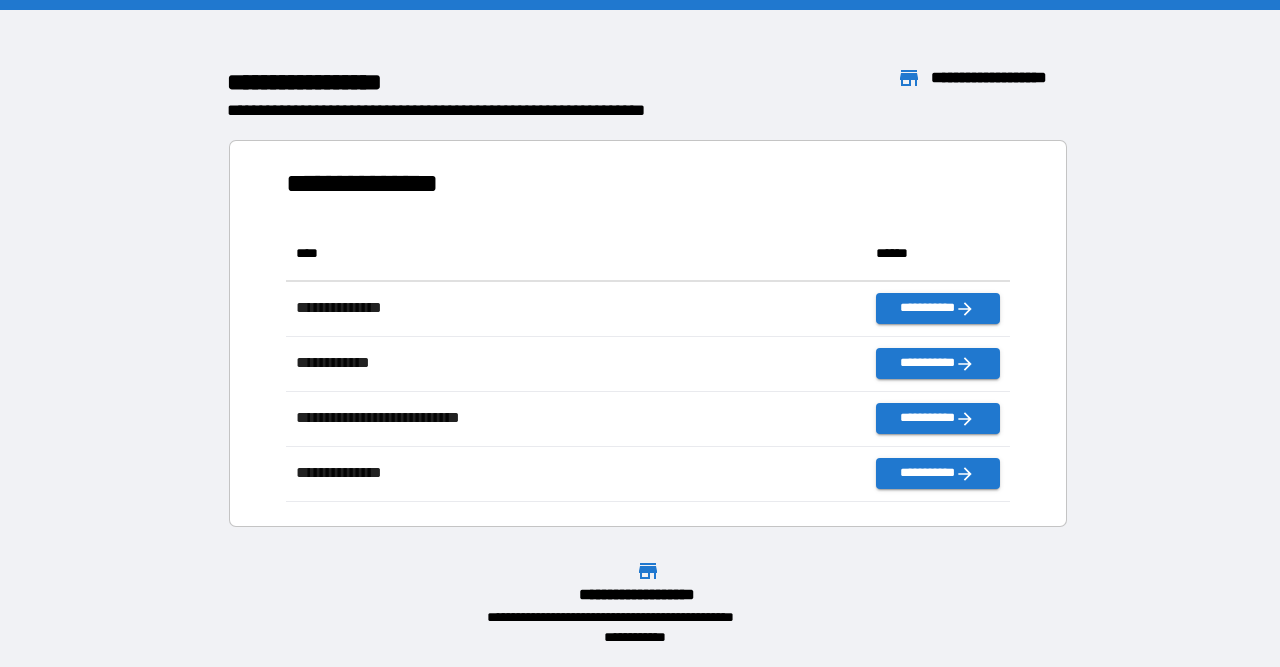 scroll, scrollTop: 1, scrollLeft: 1, axis: both 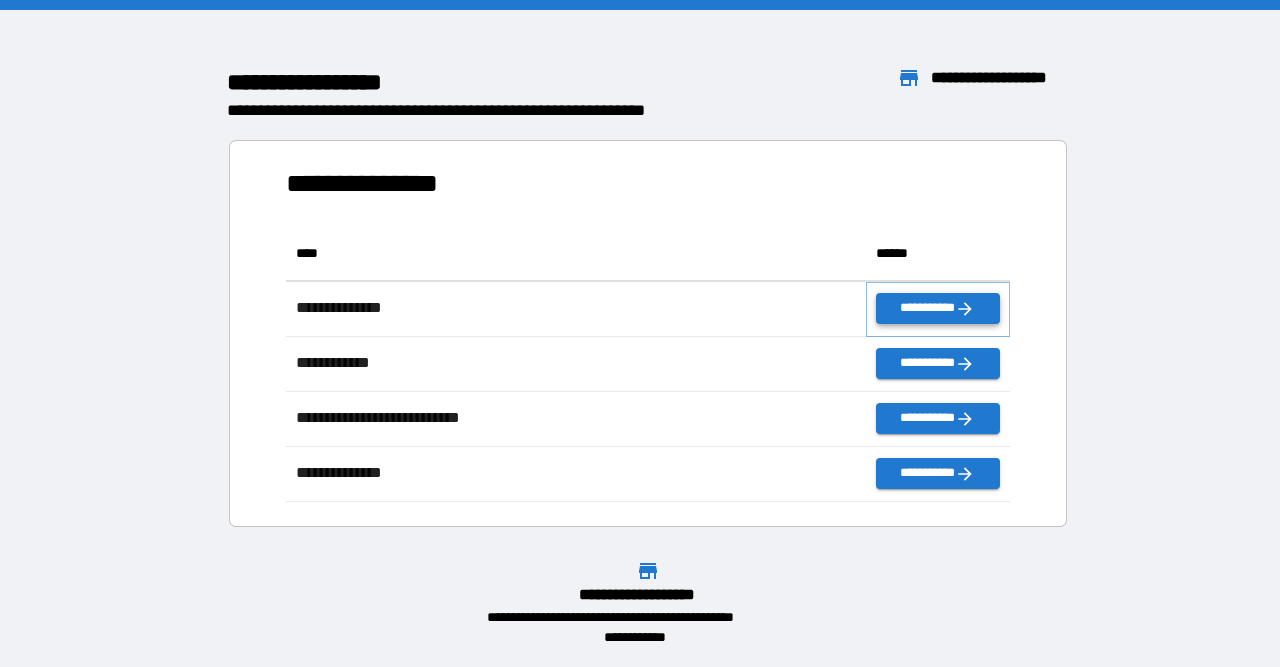 click on "**********" at bounding box center [938, 308] 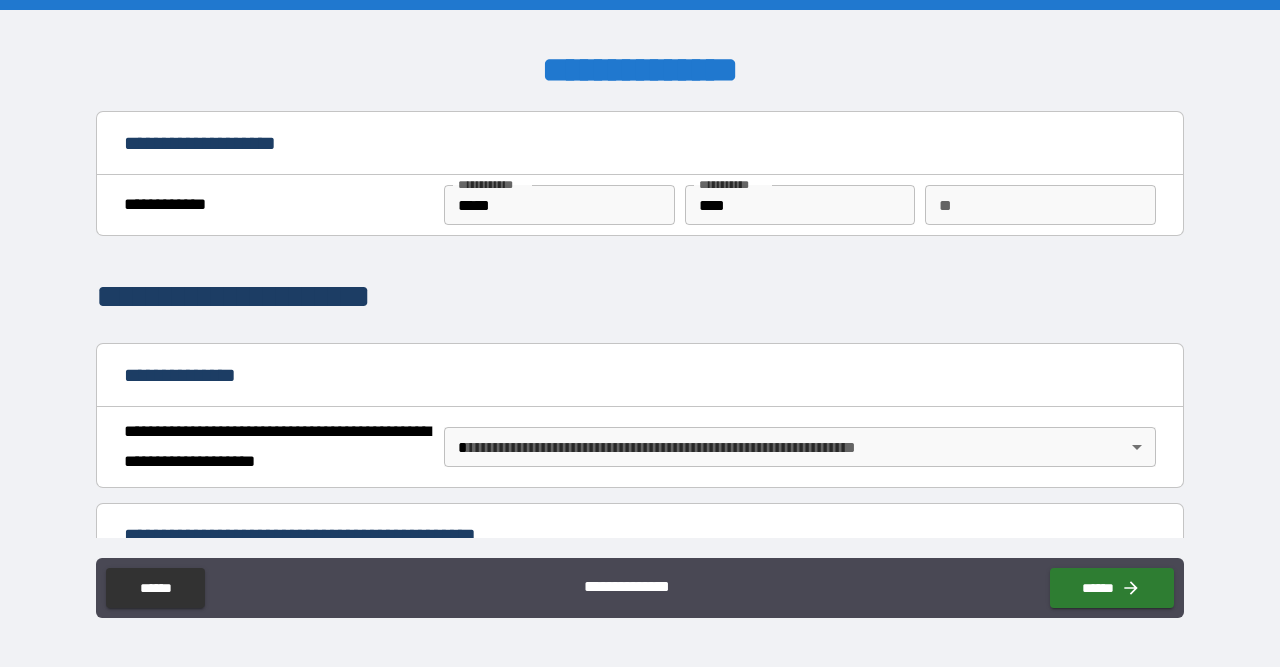 scroll, scrollTop: 204, scrollLeft: 0, axis: vertical 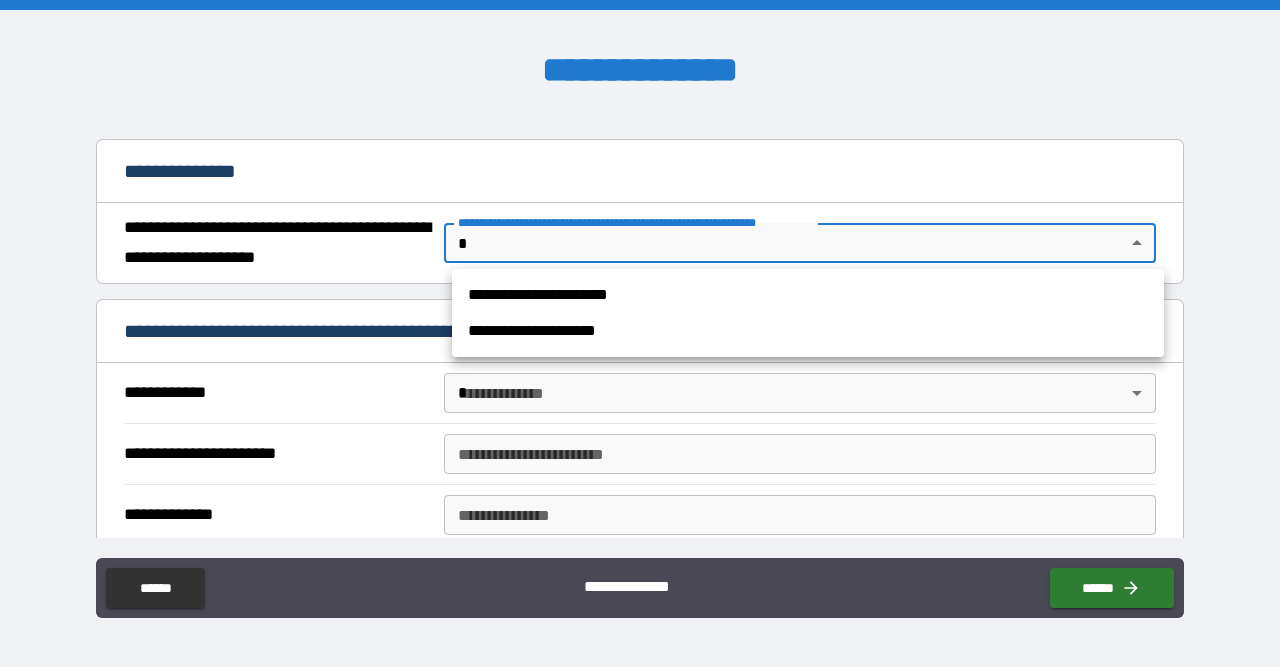 click on "**********" at bounding box center [640, 333] 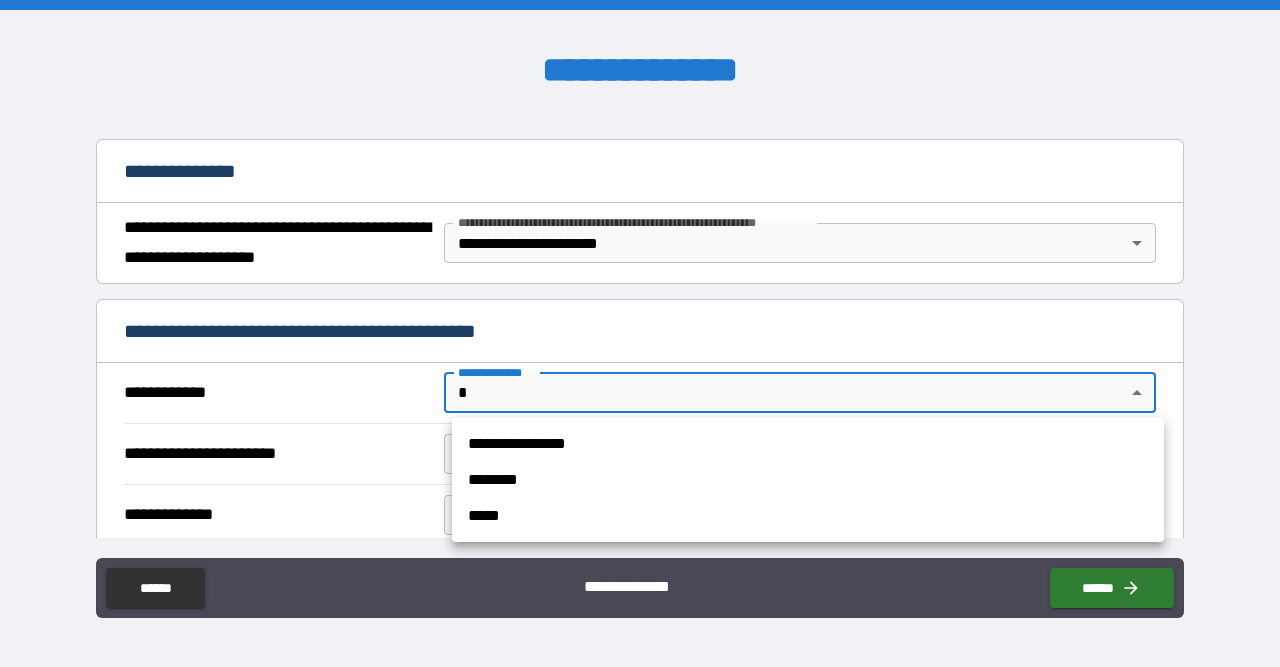 click on "**********" at bounding box center (640, 333) 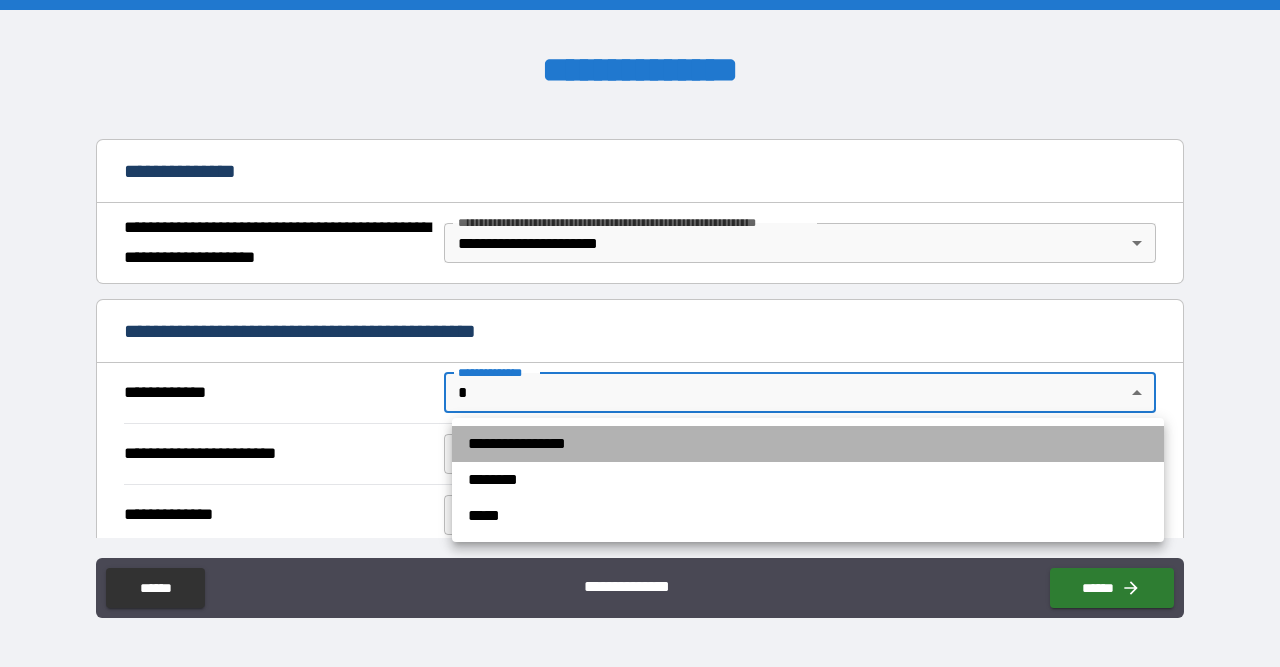 click on "**********" at bounding box center (808, 444) 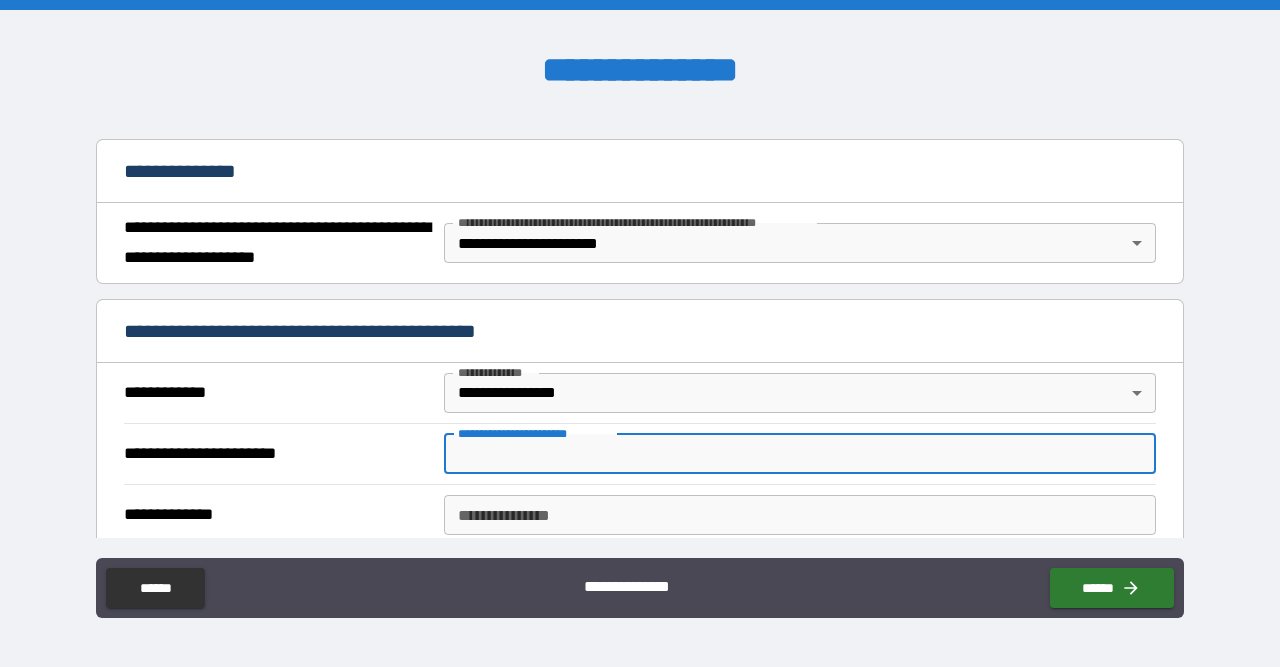 click on "**********" at bounding box center [800, 454] 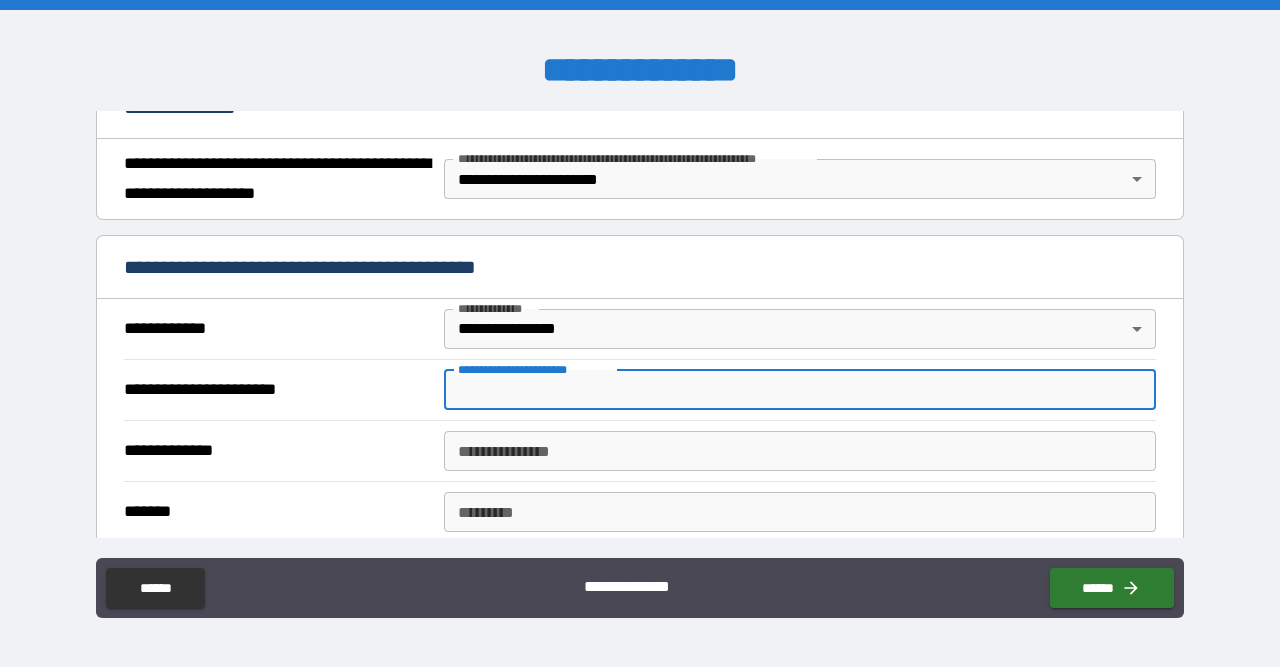 scroll, scrollTop: 269, scrollLeft: 0, axis: vertical 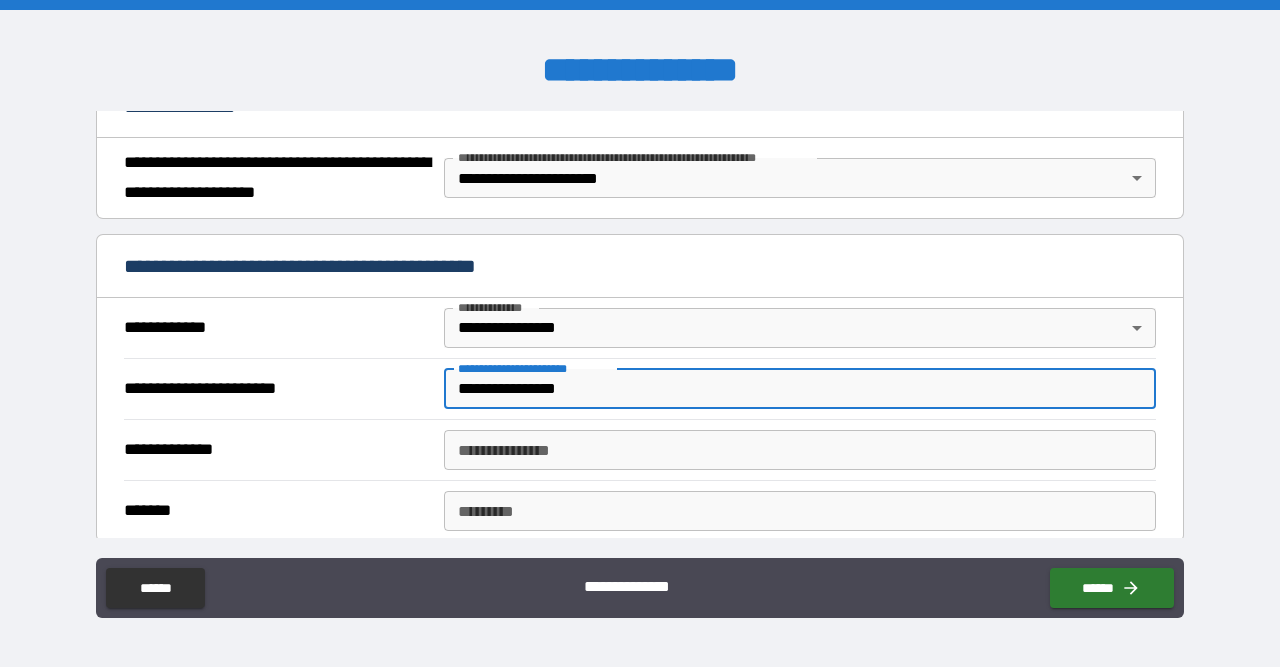 type on "**********" 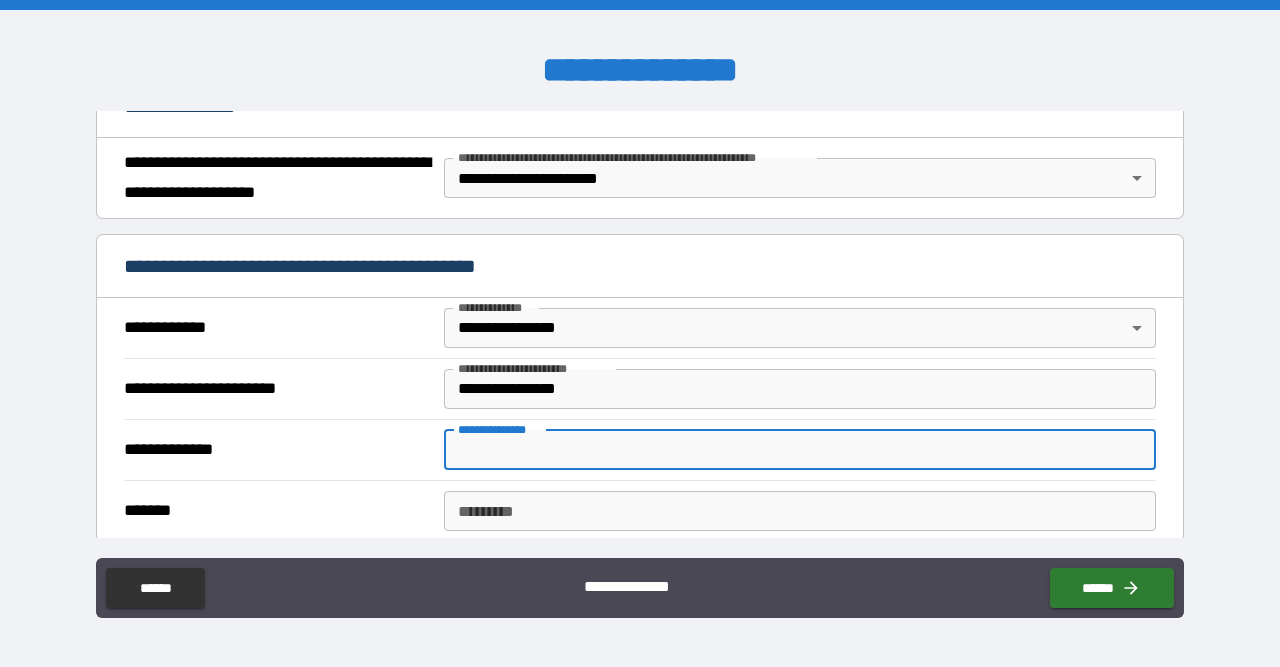 click on "**********" at bounding box center (800, 450) 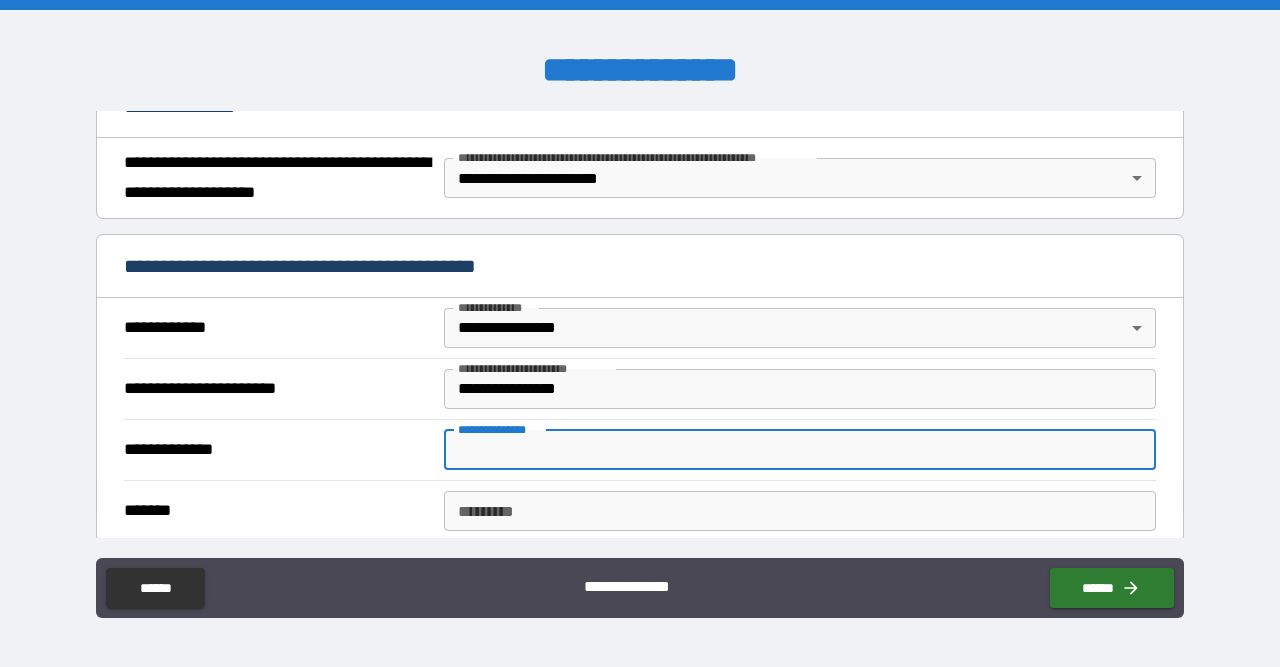 click on "*******   *" at bounding box center [800, 511] 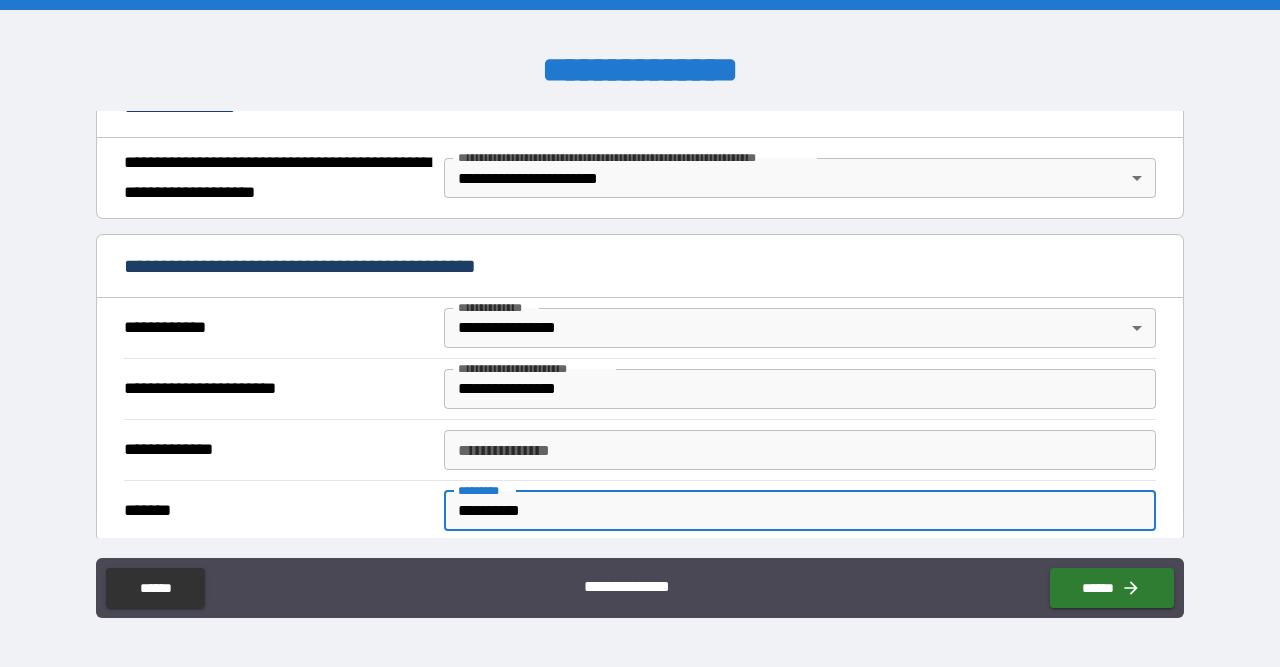 type on "**********" 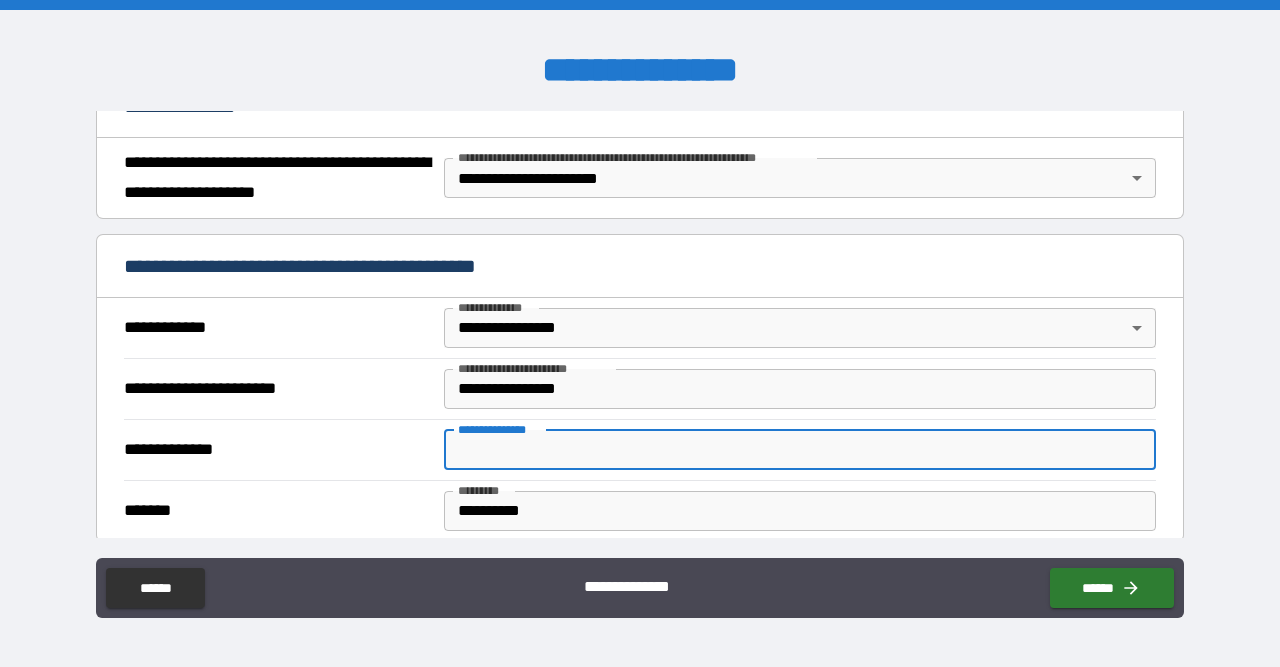 click on "**********" at bounding box center (800, 450) 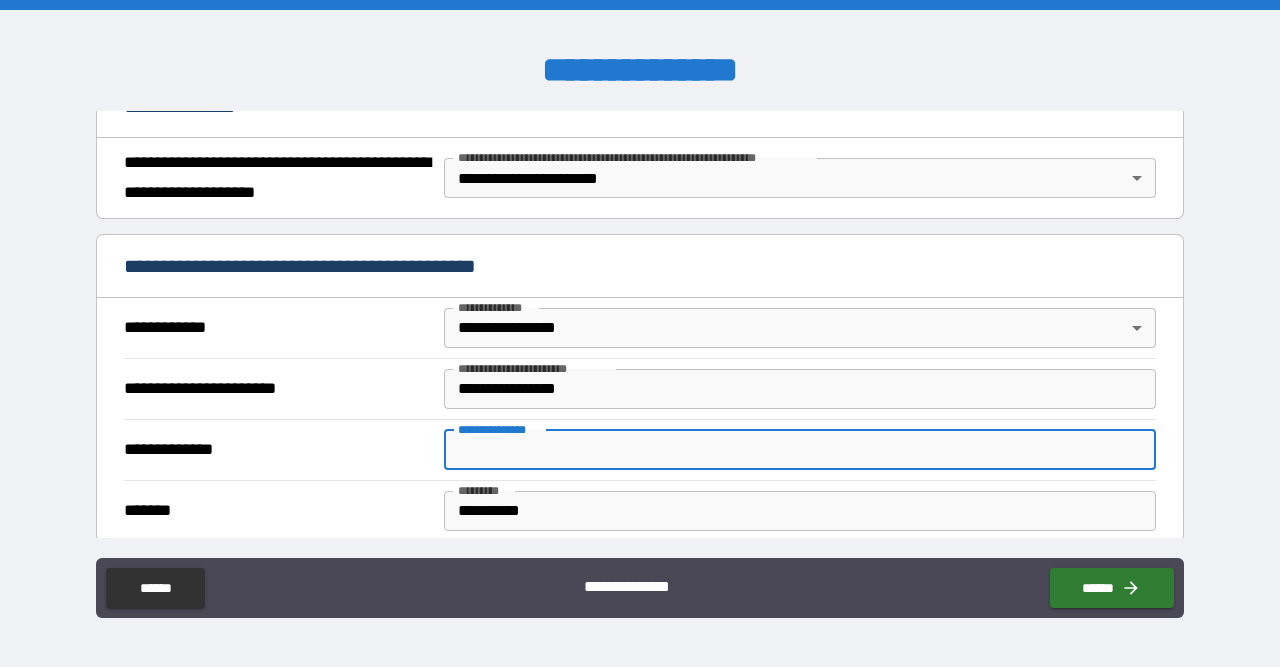 paste on "*********" 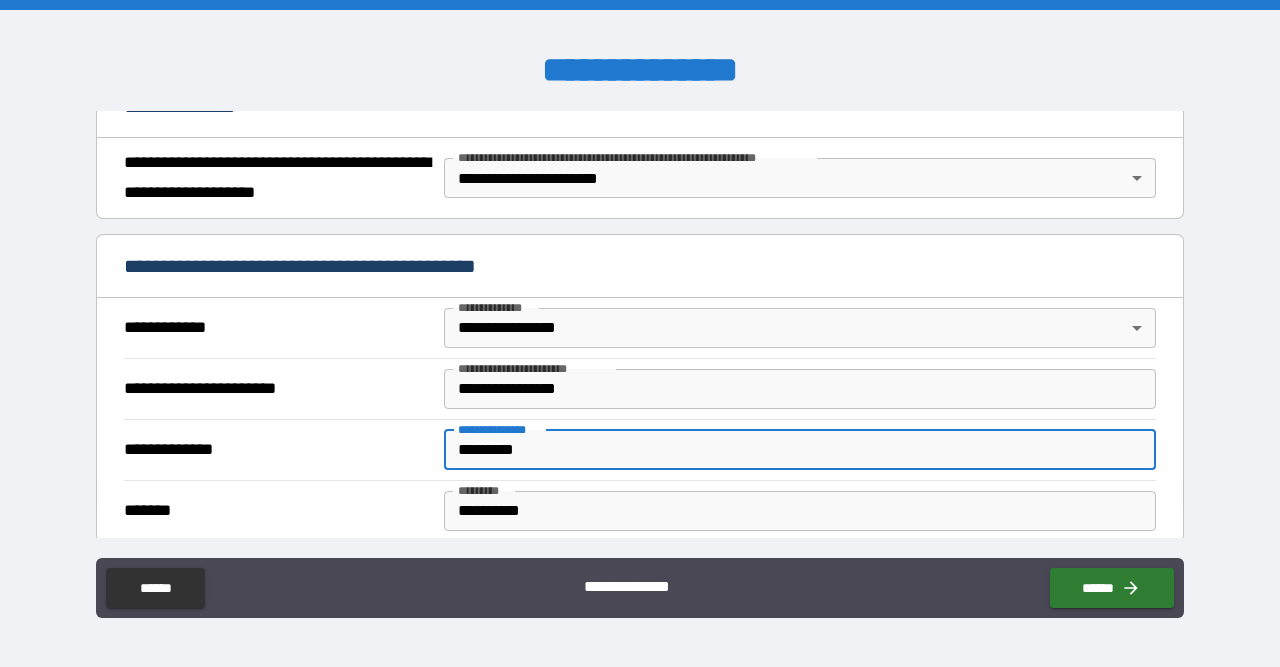type on "*********" 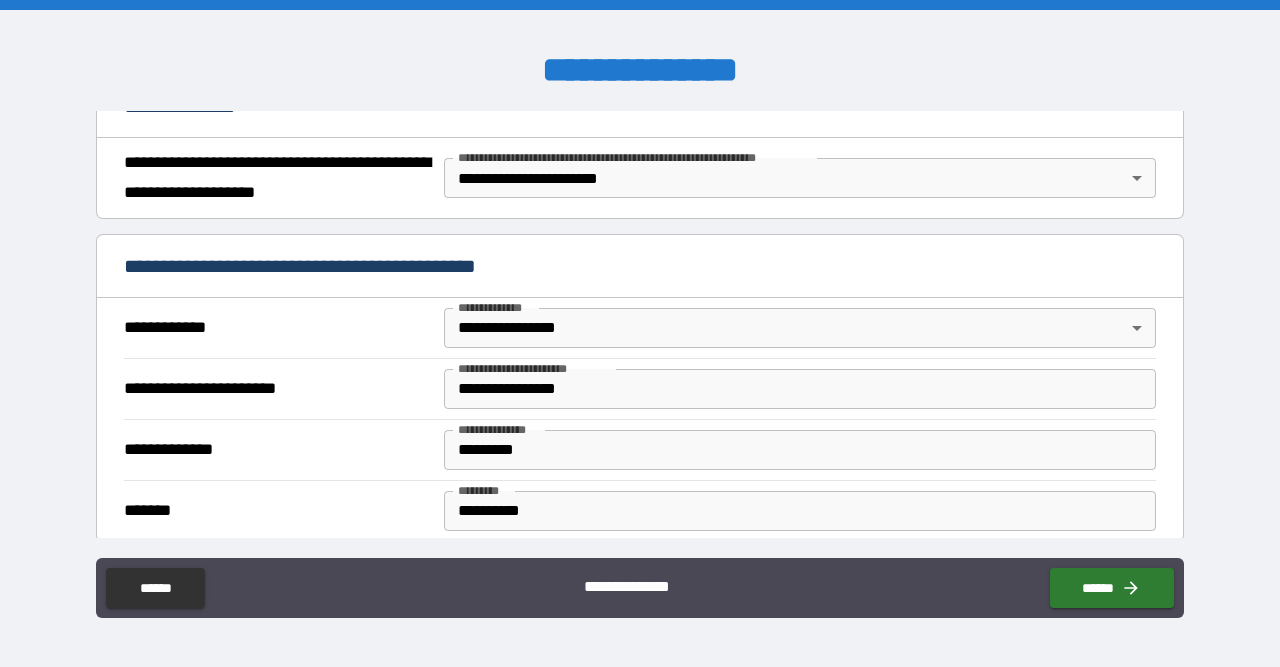 click on "**********" at bounding box center (640, 336) 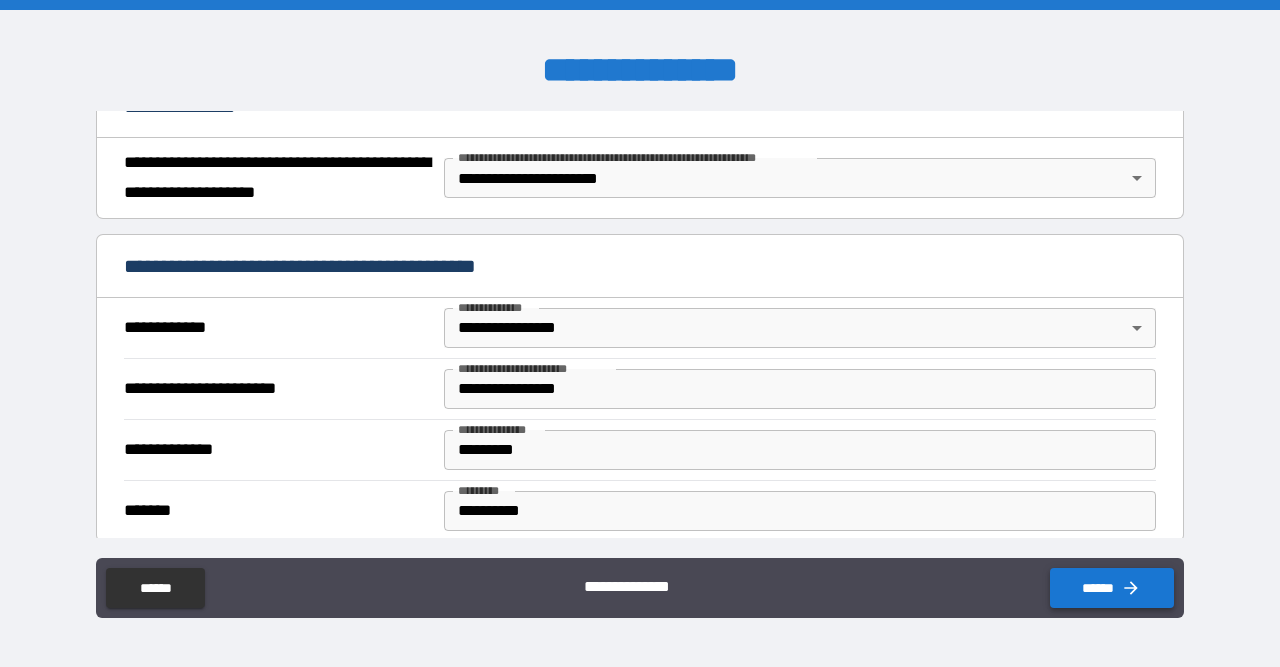 click on "******" at bounding box center (1112, 588) 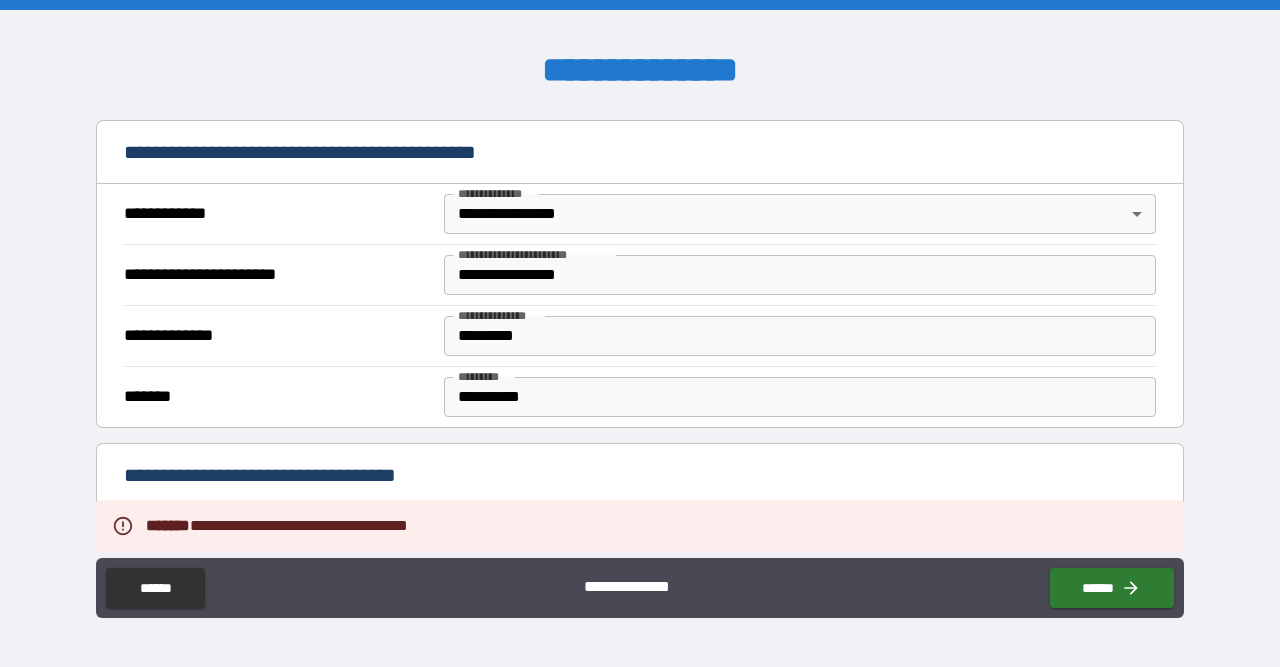 scroll, scrollTop: 647, scrollLeft: 0, axis: vertical 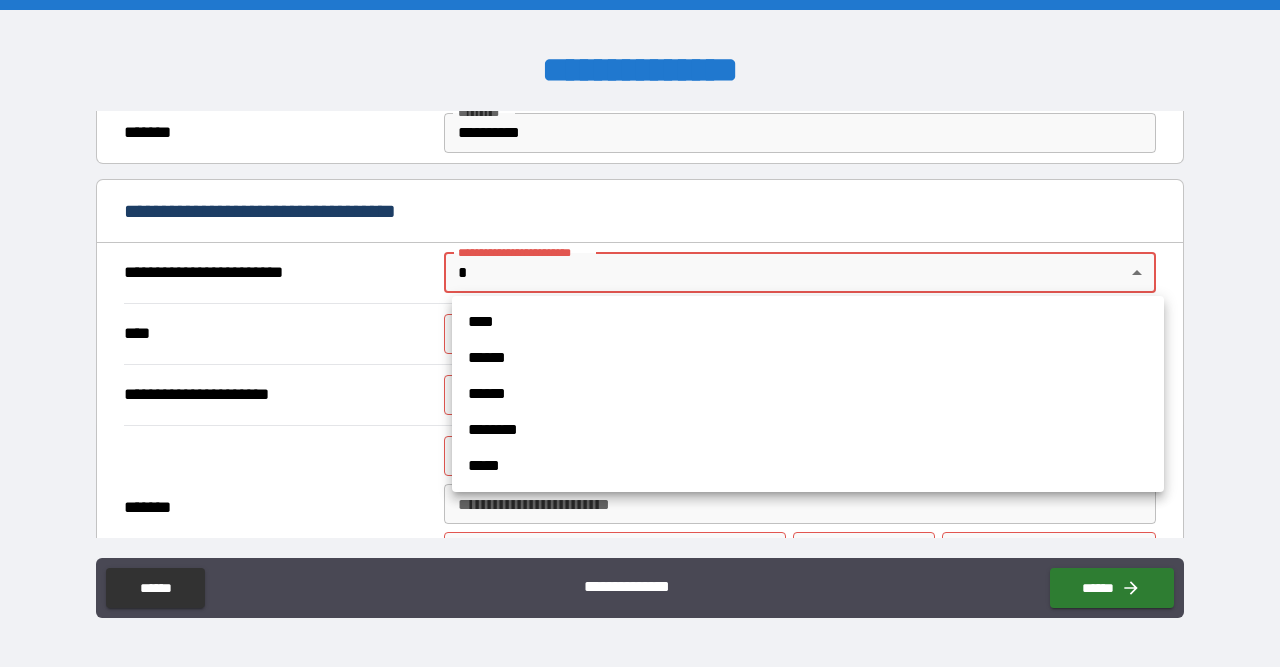 click on "**********" at bounding box center (640, 333) 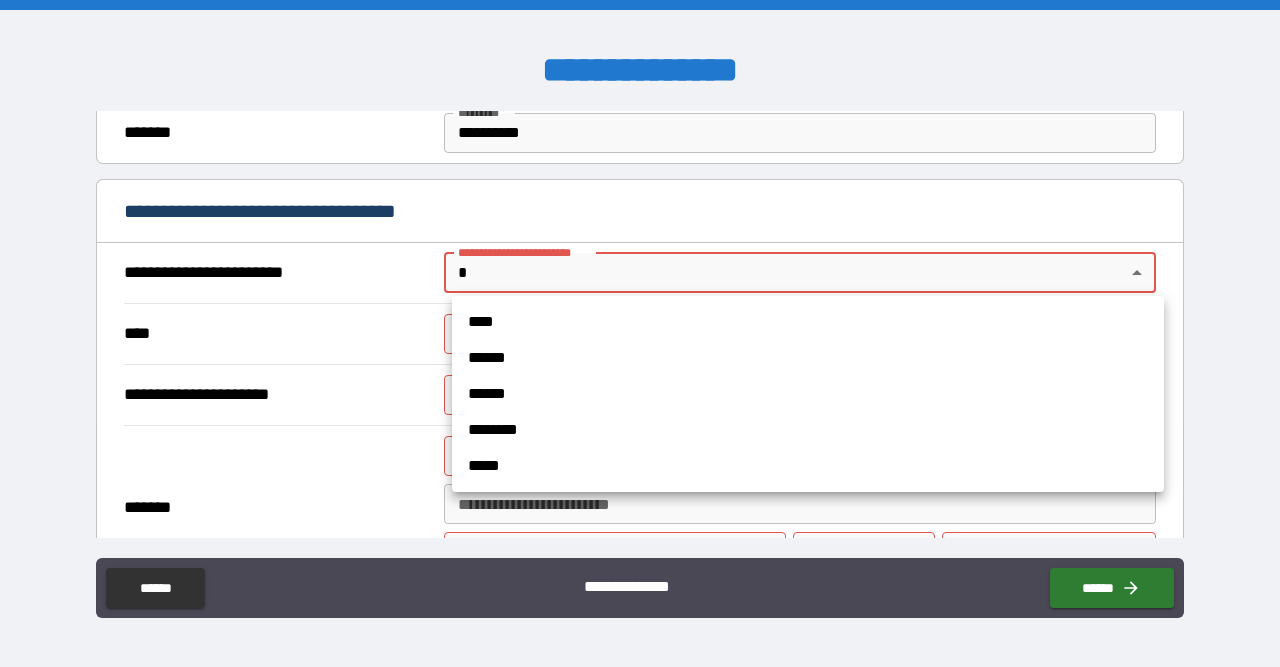 click on "****" at bounding box center (808, 322) 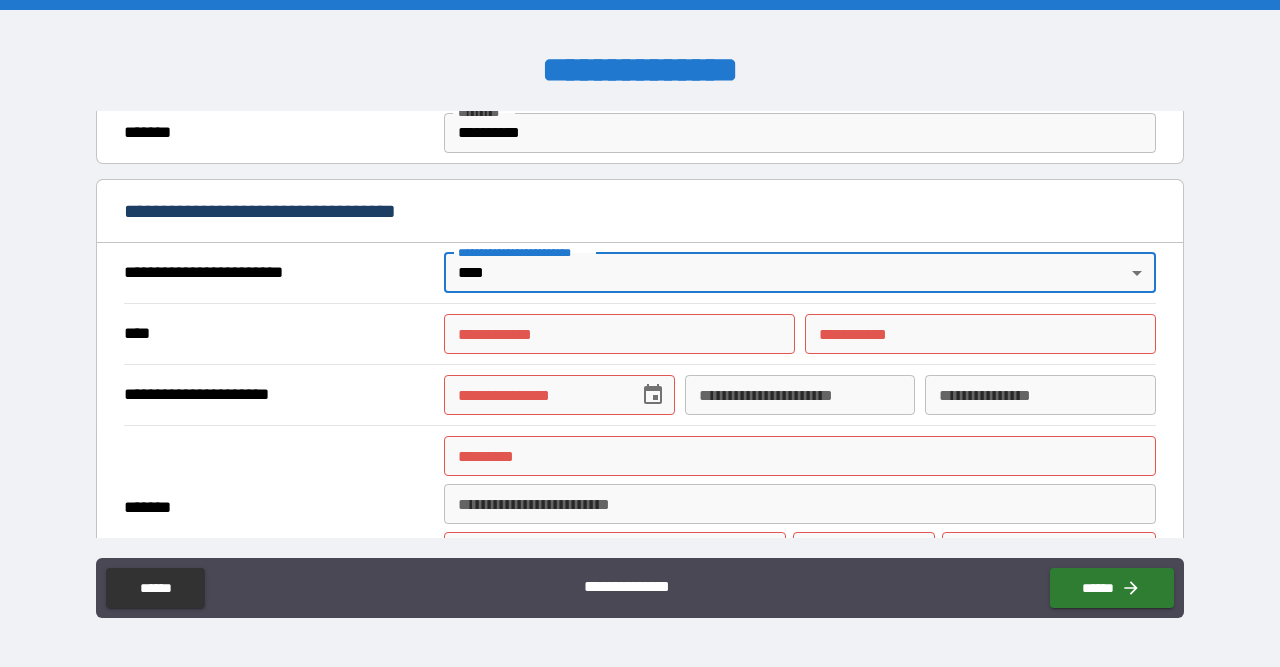 click on "**********" at bounding box center (619, 334) 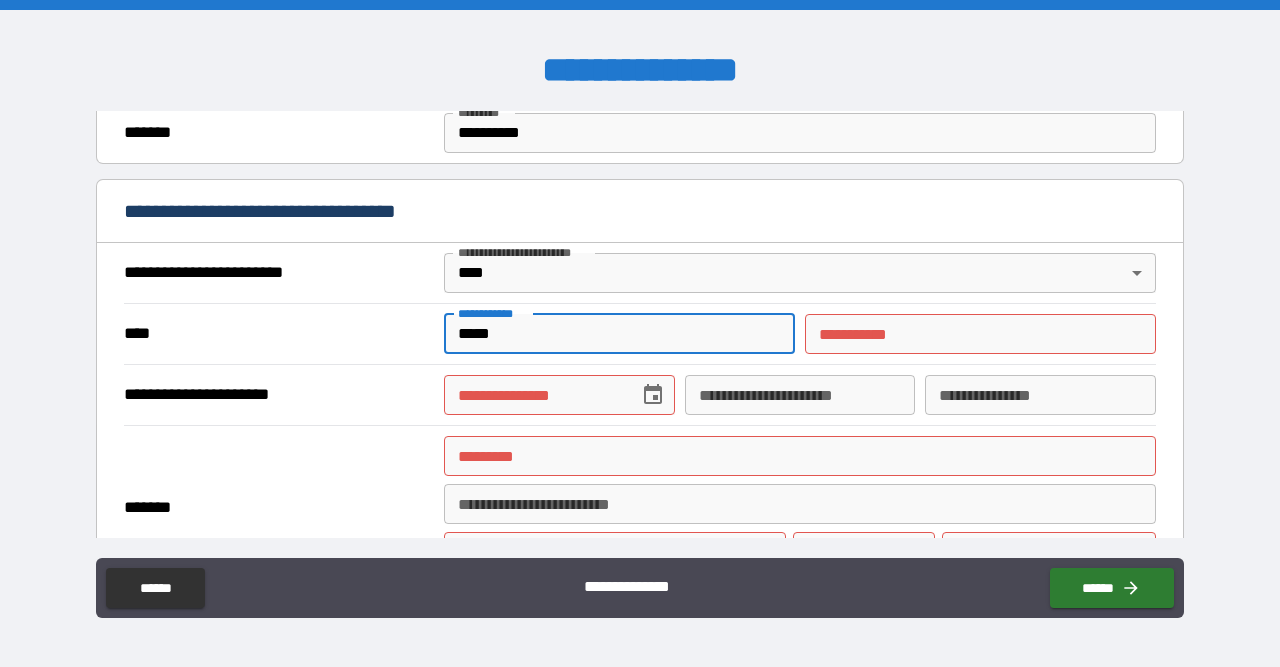 type on "*****" 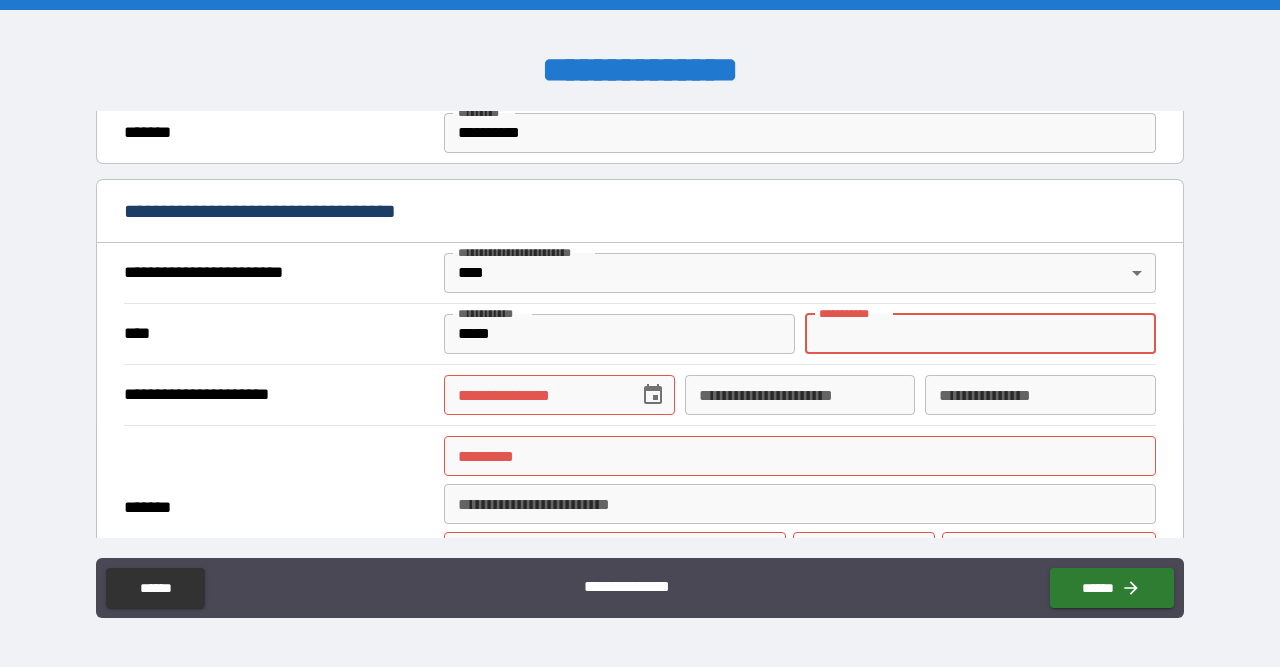click on "*********   *" at bounding box center (980, 334) 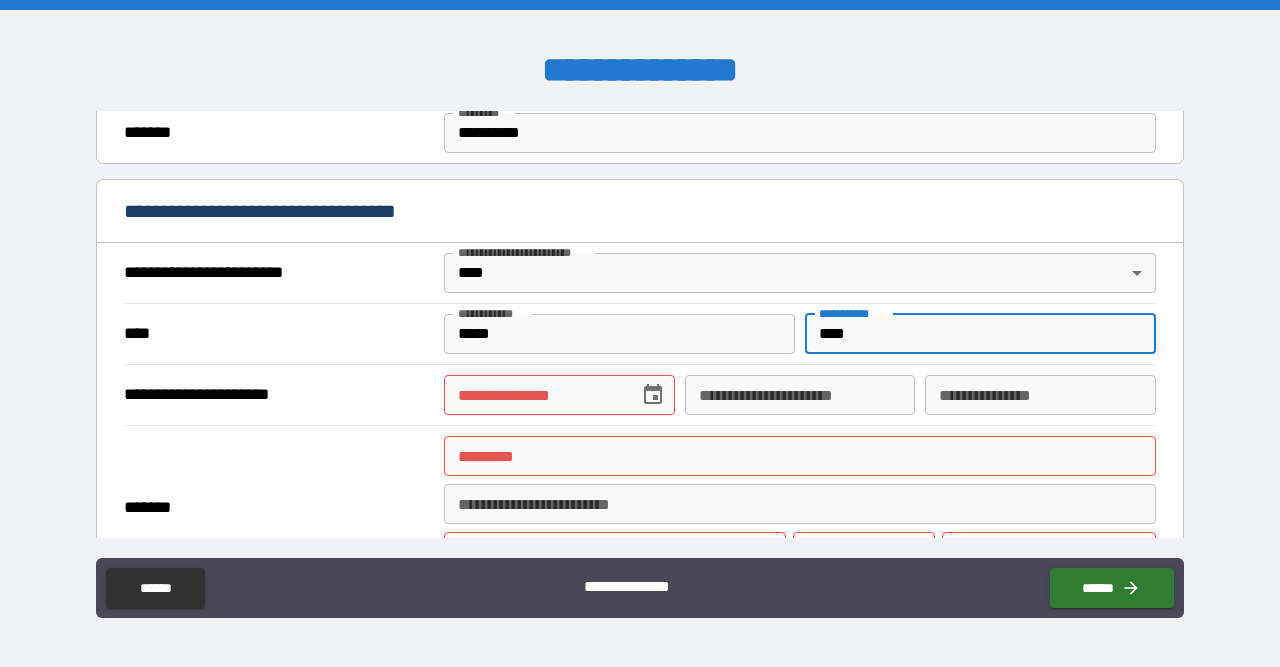 type on "****" 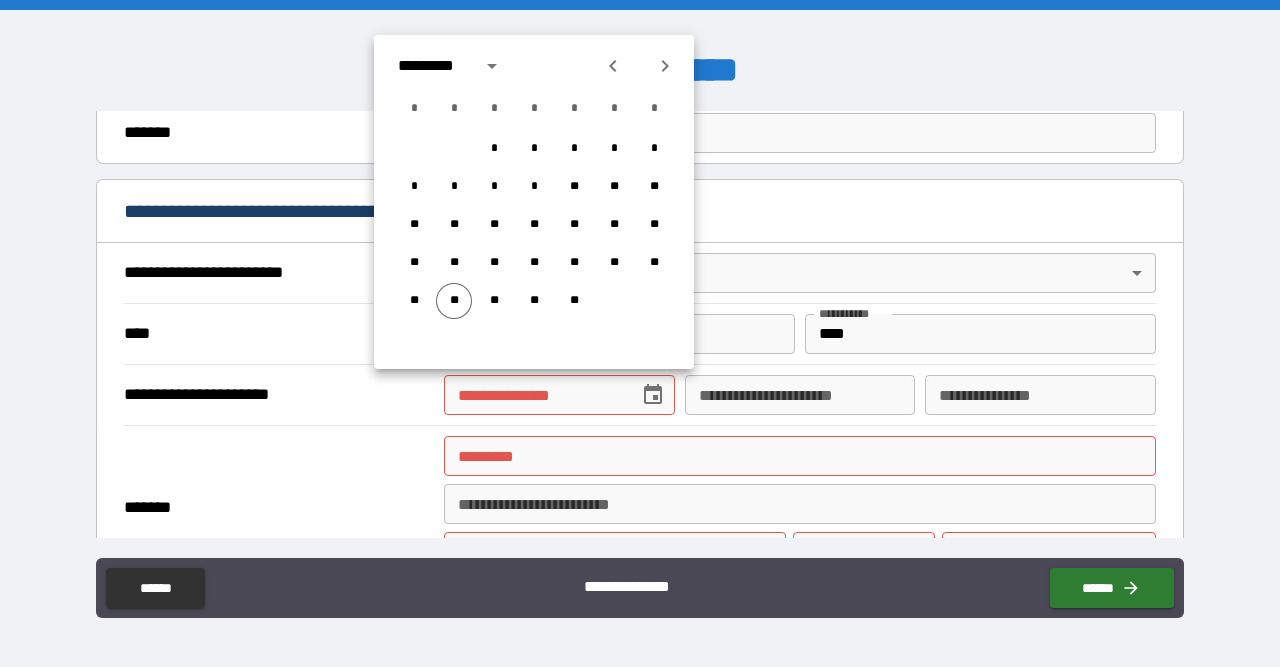 click on "**********" at bounding box center (534, 395) 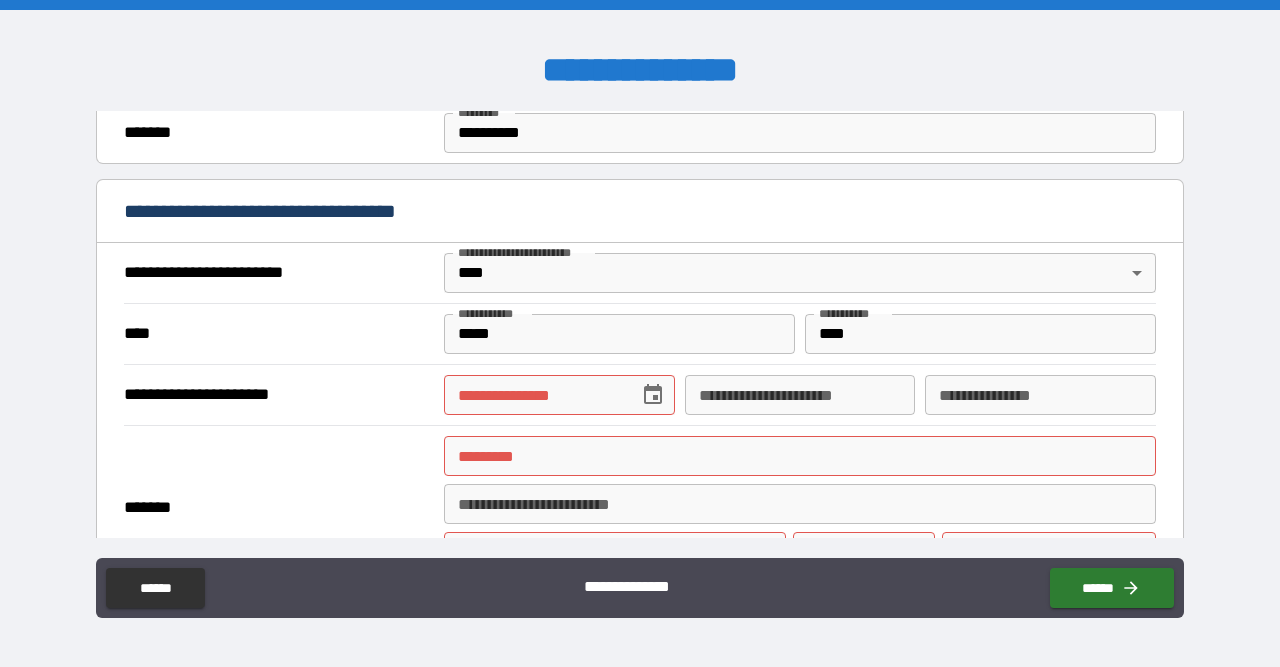 type 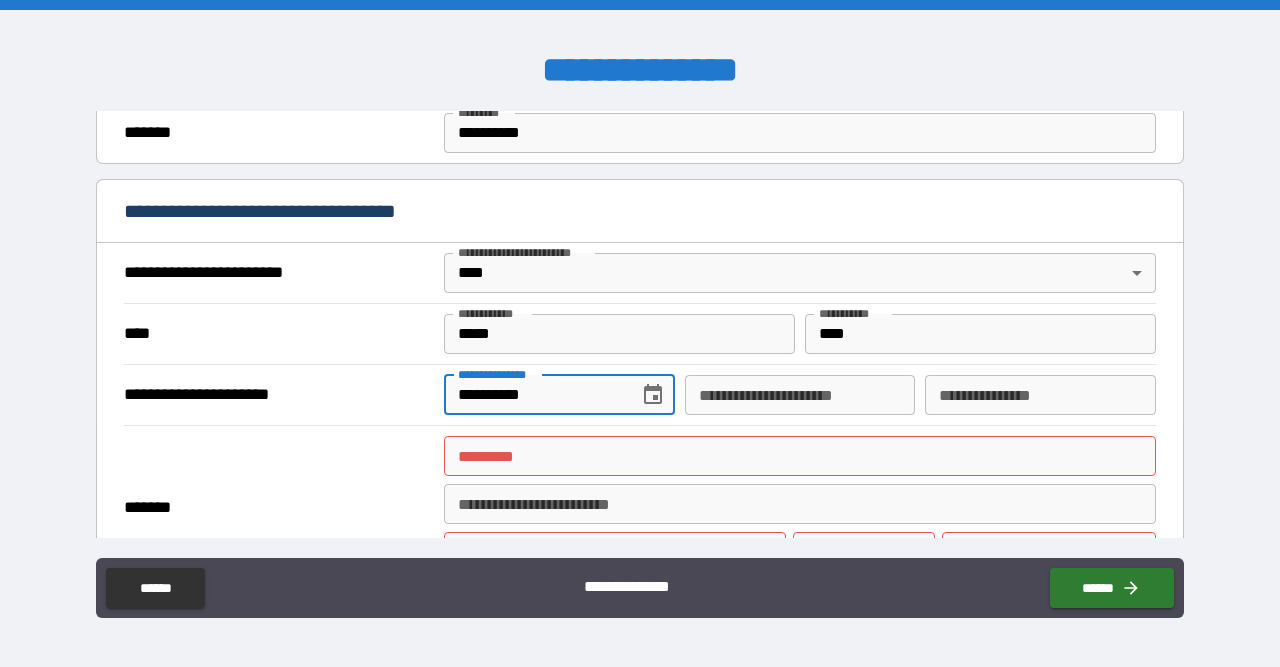 type on "**********" 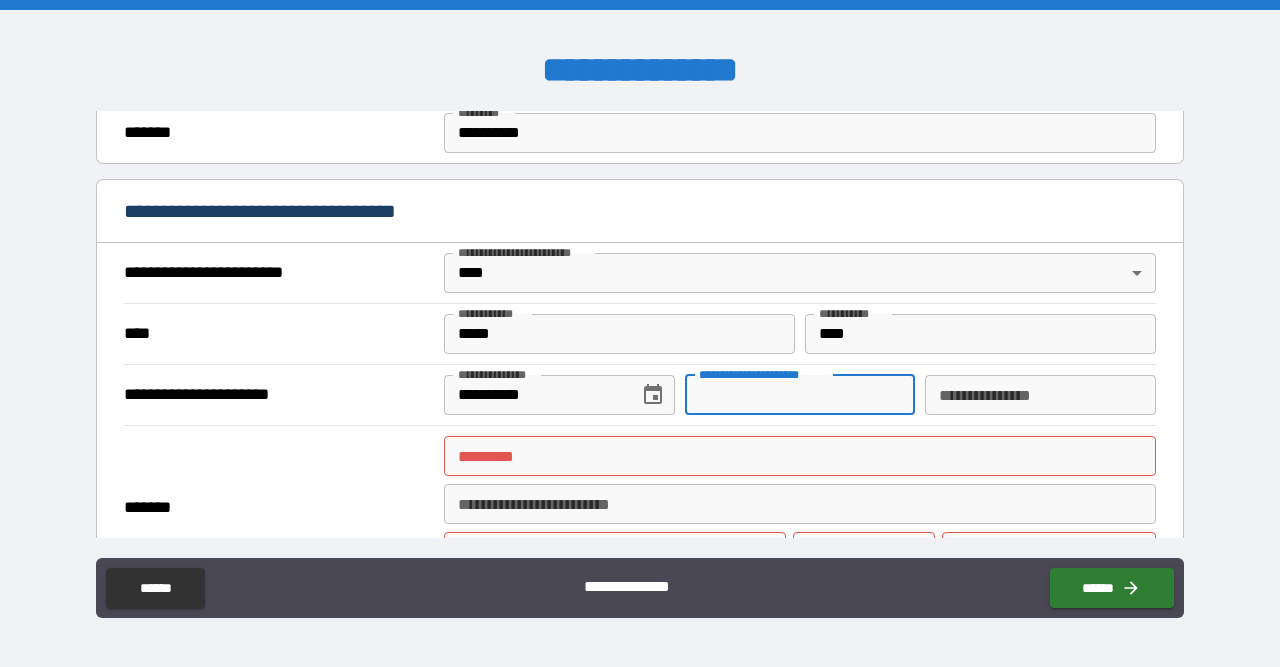 click on "**********" at bounding box center (800, 395) 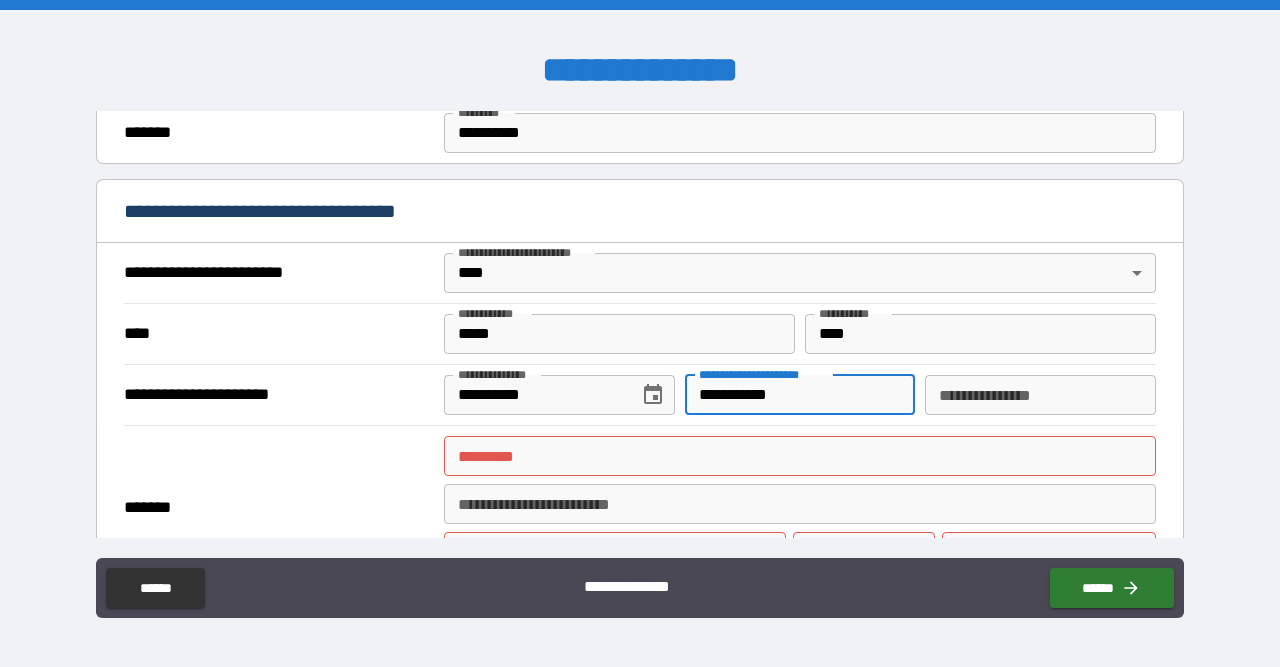 type on "**********" 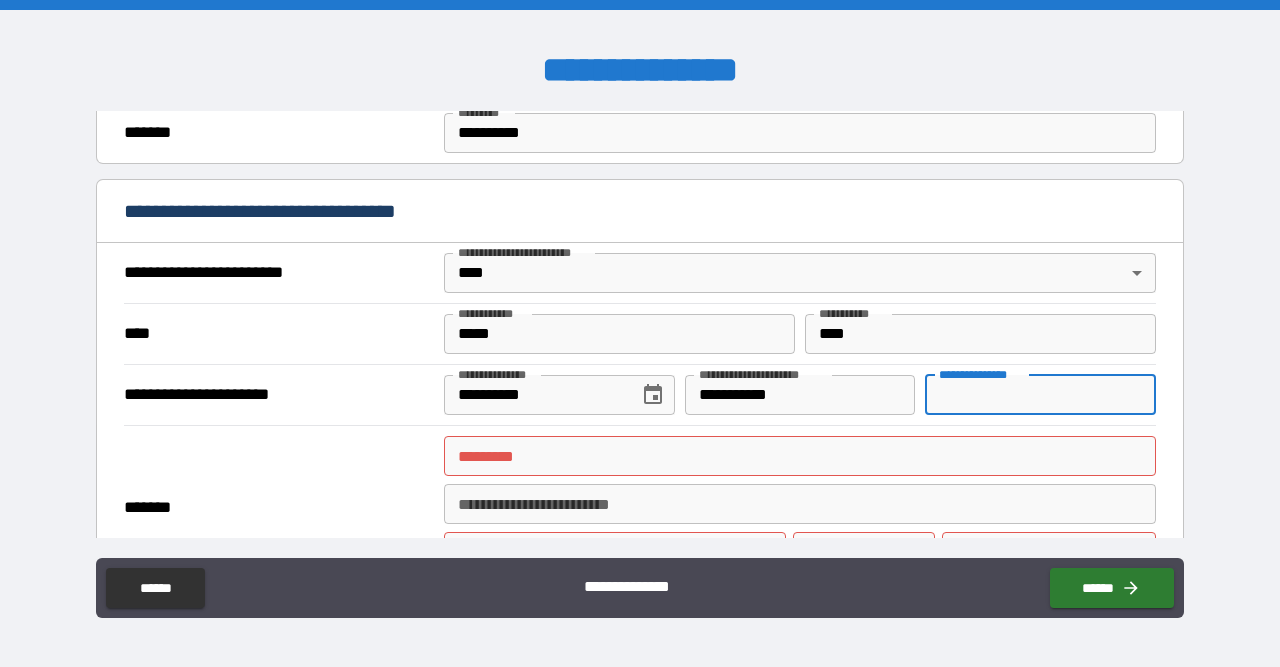 click on "**********" at bounding box center [1040, 395] 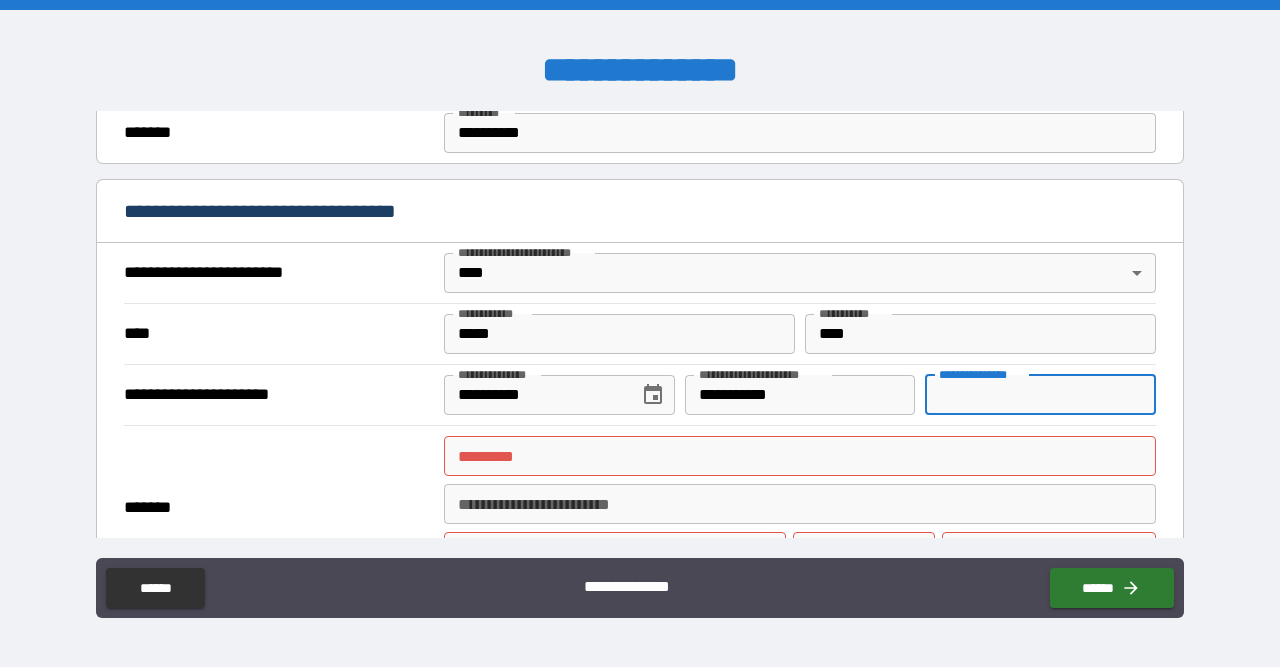 click on "*******   *" at bounding box center (800, 456) 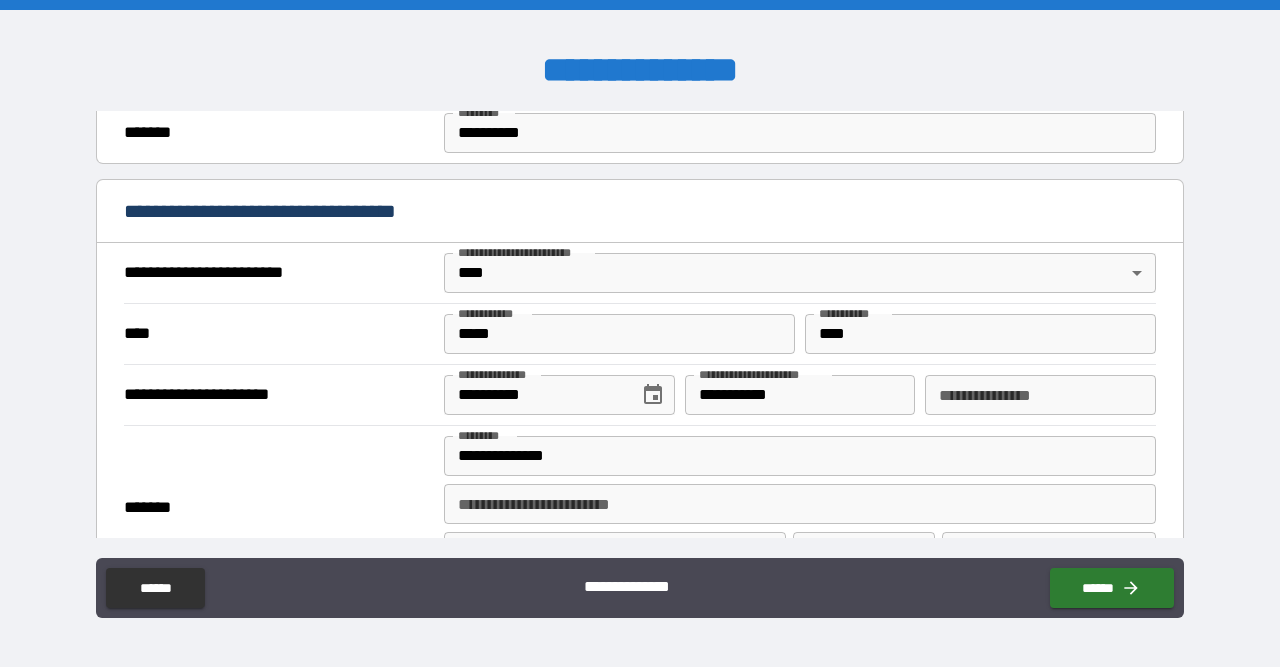 type on "**********" 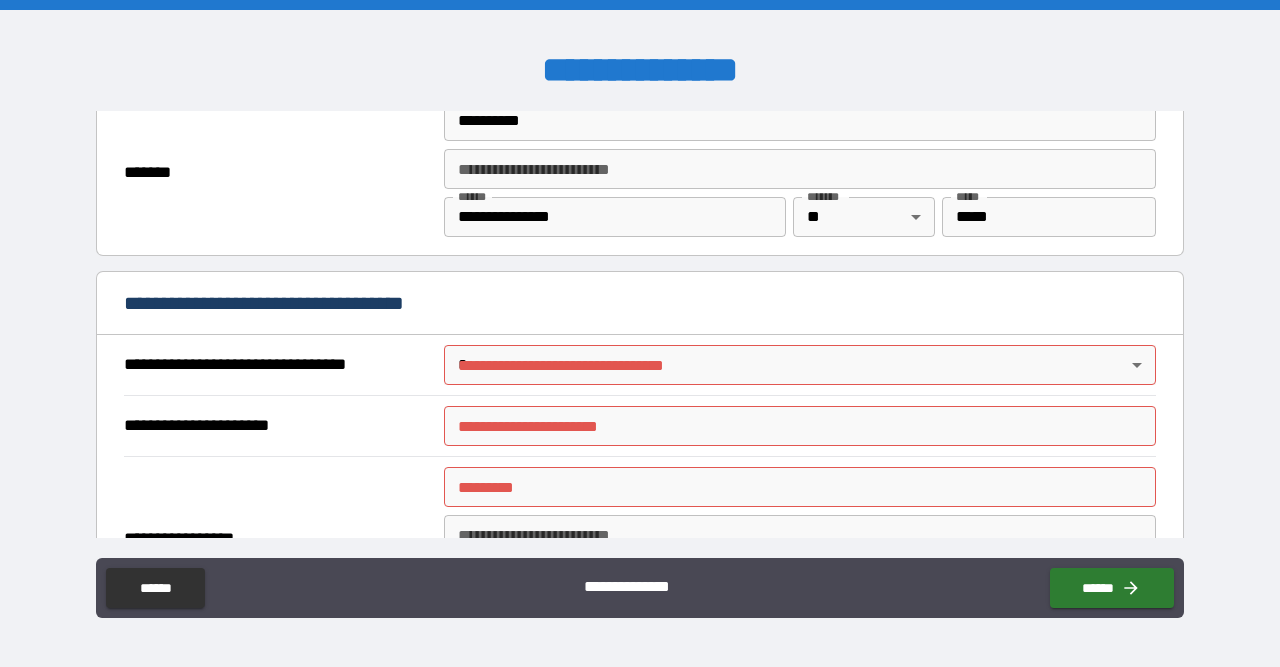 scroll, scrollTop: 1009, scrollLeft: 0, axis: vertical 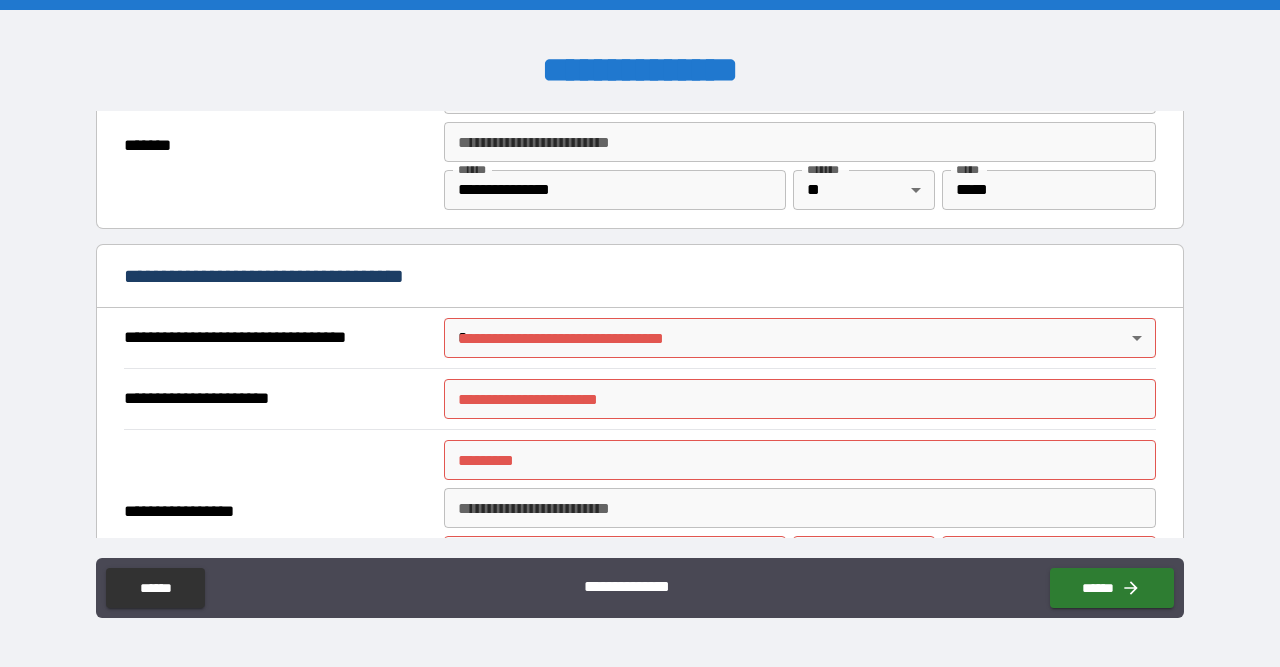 click on "**********" at bounding box center [640, 333] 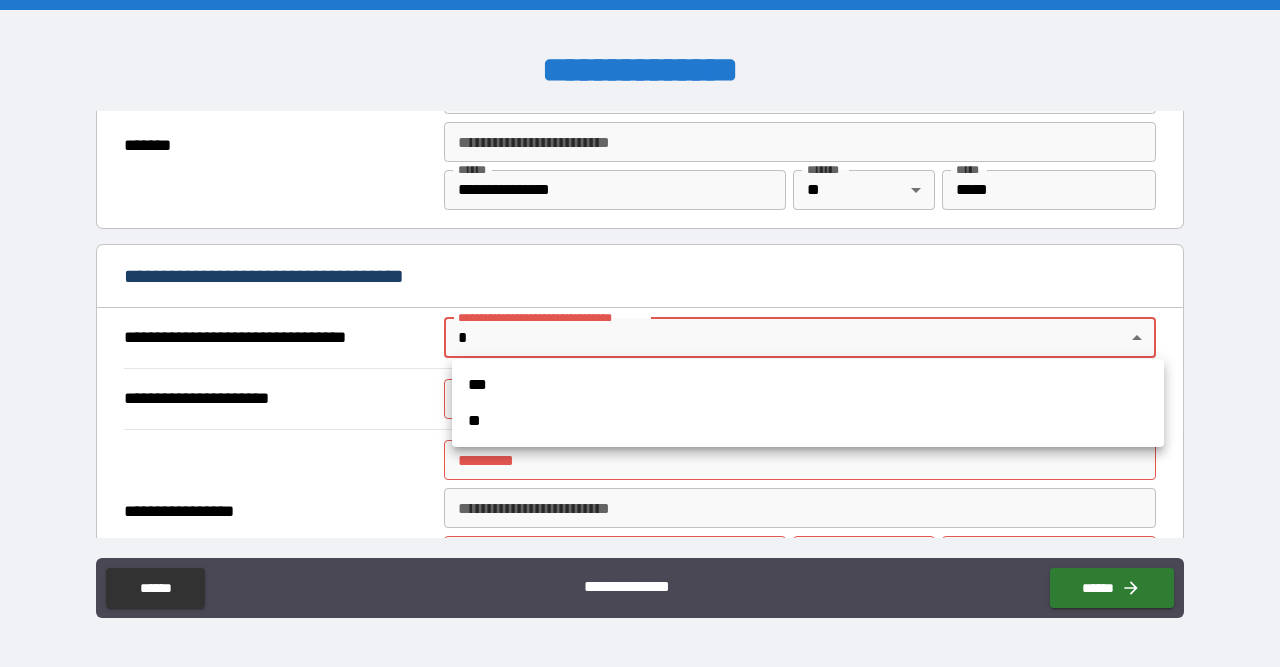 click on "***" at bounding box center [808, 385] 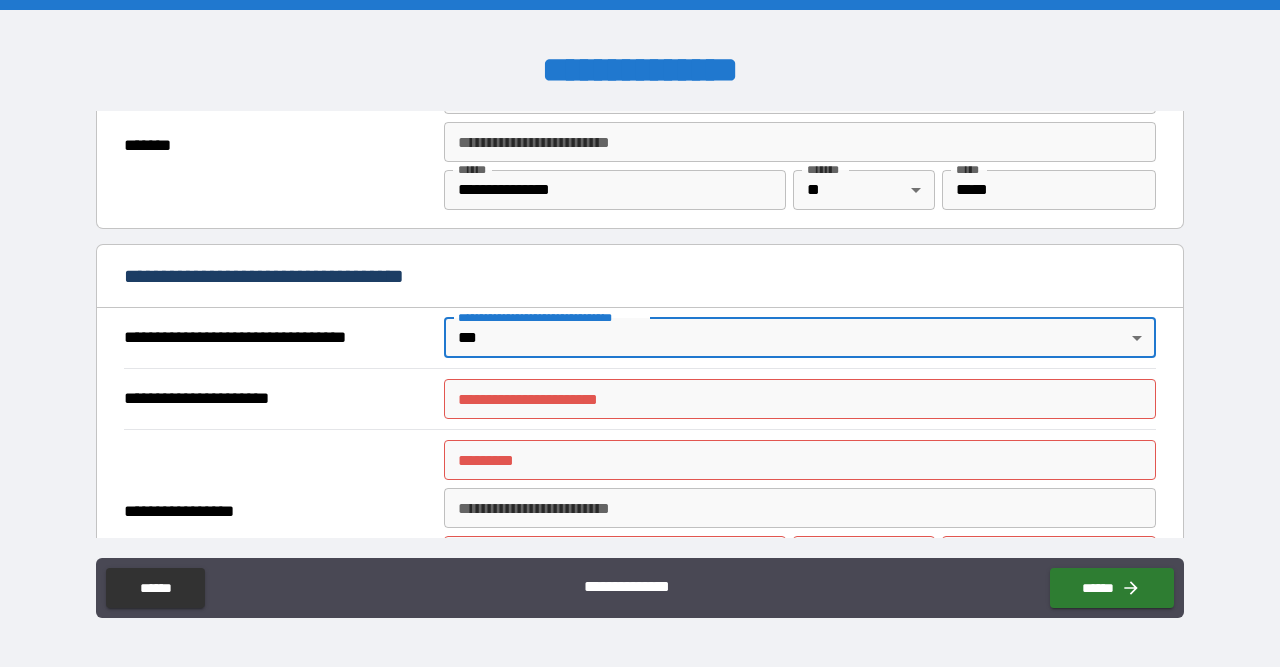 click on "**********" at bounding box center [800, 399] 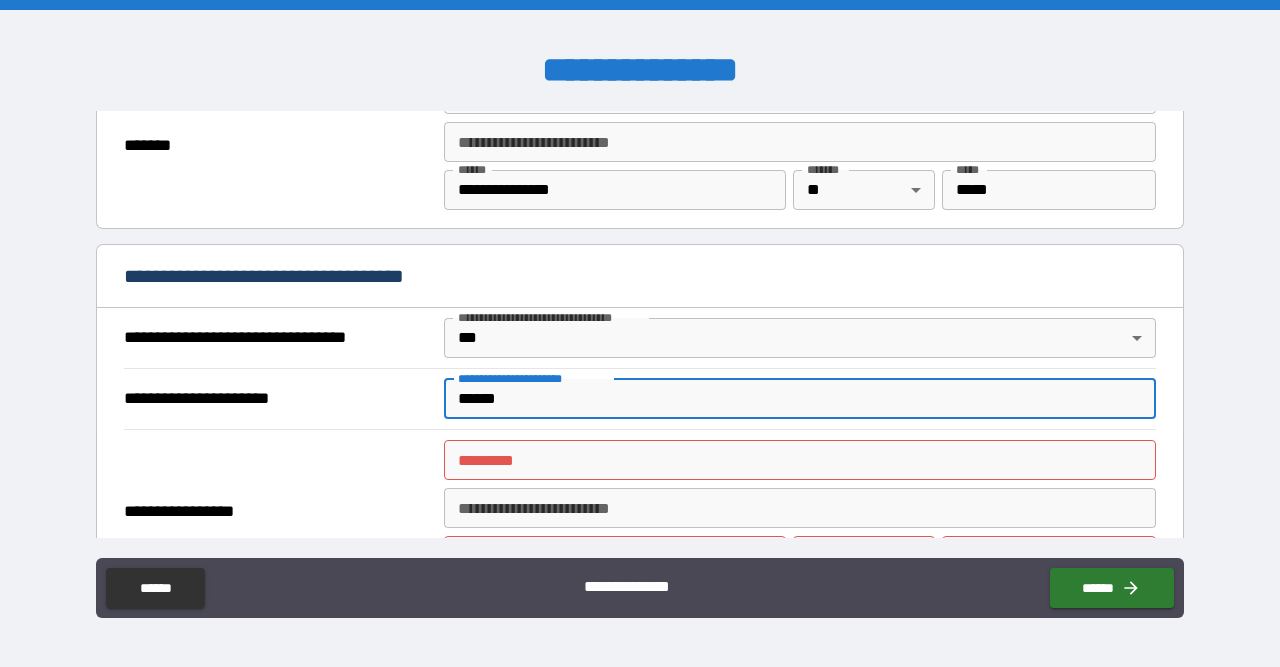 type on "******" 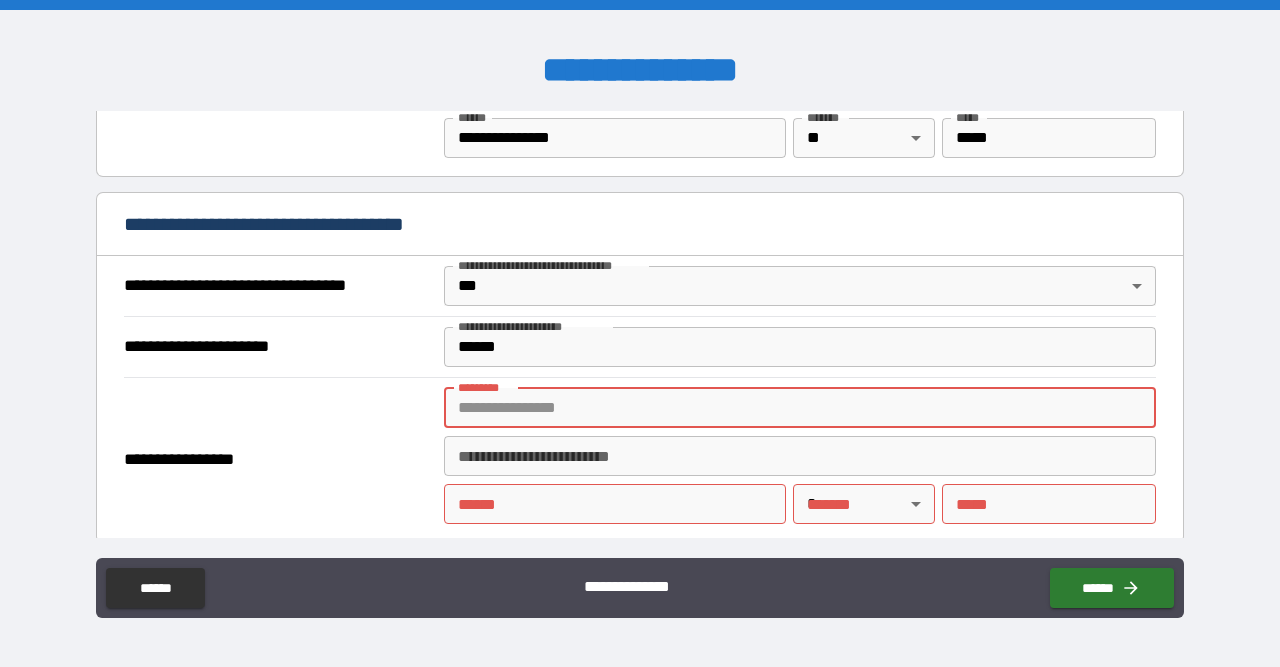 scroll, scrollTop: 1089, scrollLeft: 0, axis: vertical 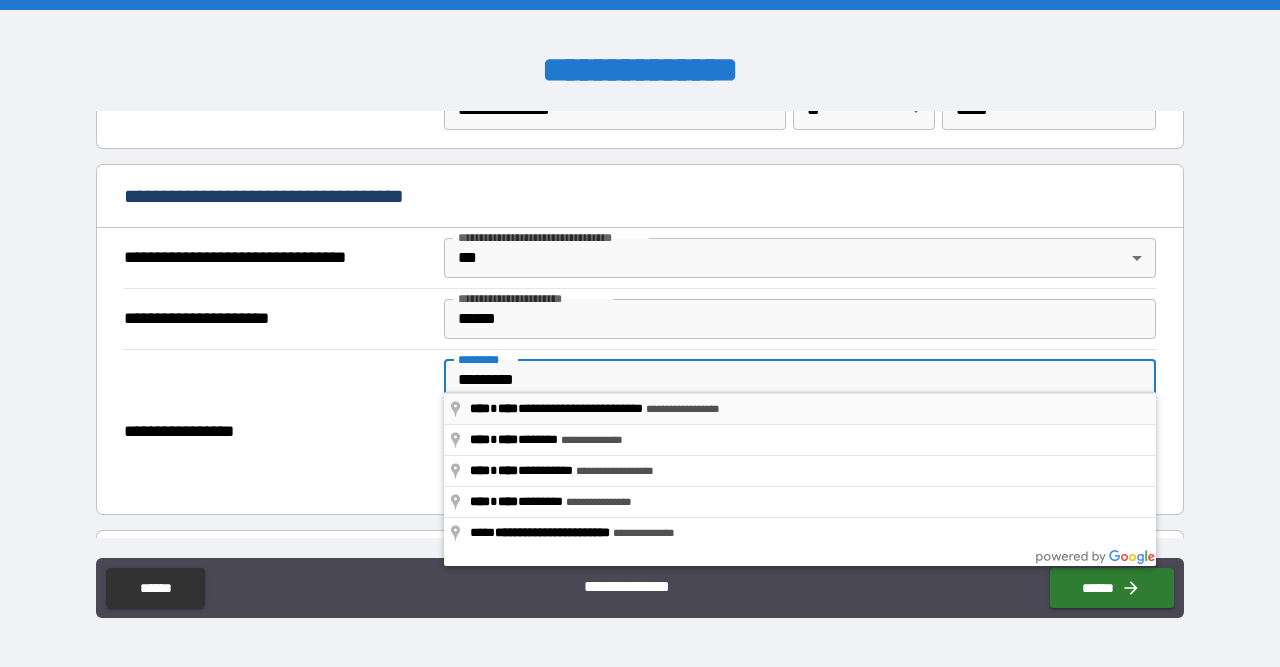 type on "**********" 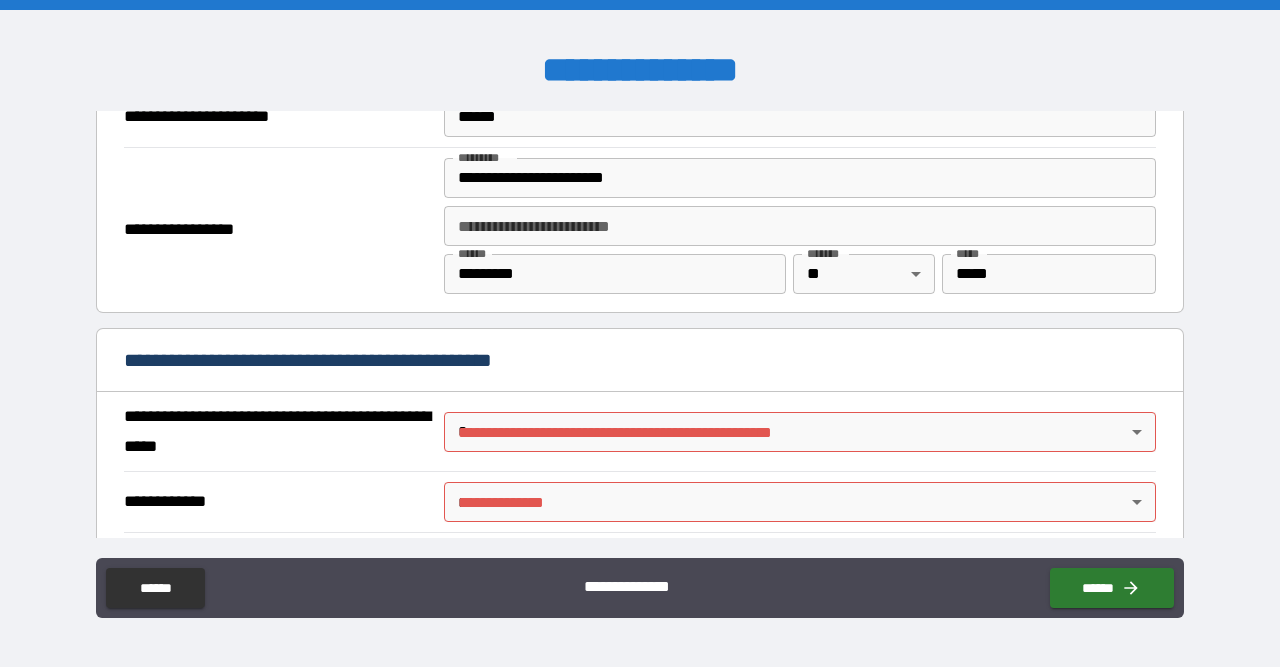 scroll, scrollTop: 1399, scrollLeft: 0, axis: vertical 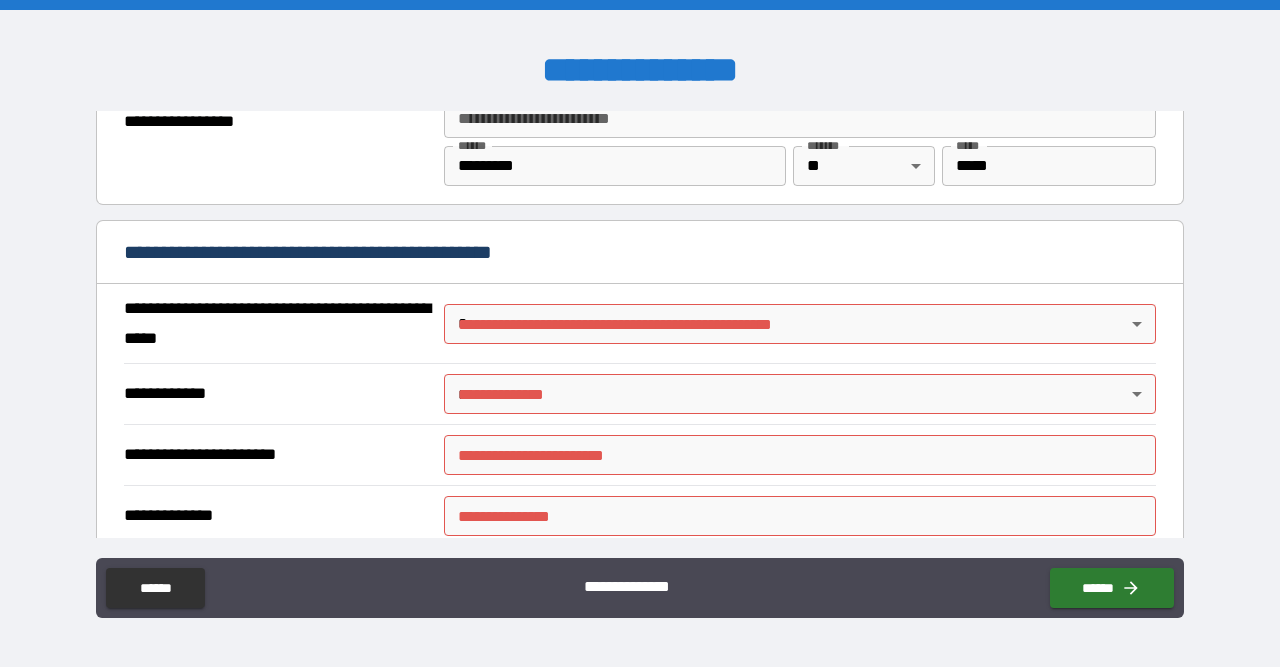 click on "**********" at bounding box center [640, 333] 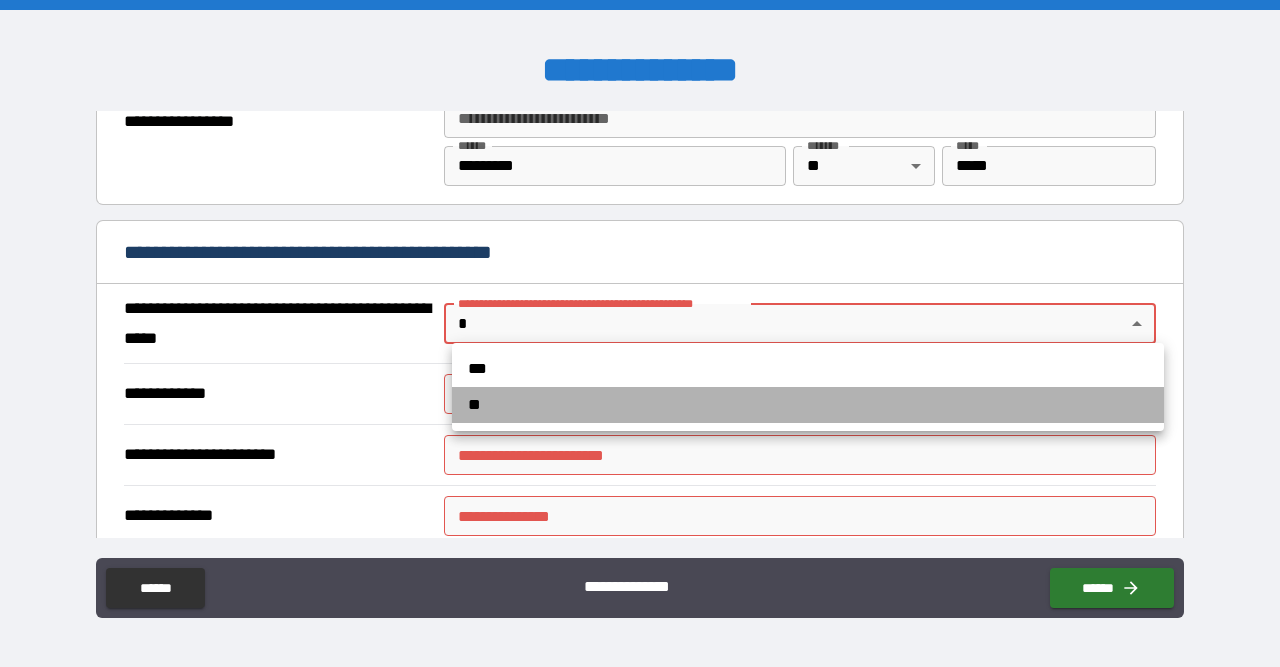 click on "**" at bounding box center (808, 405) 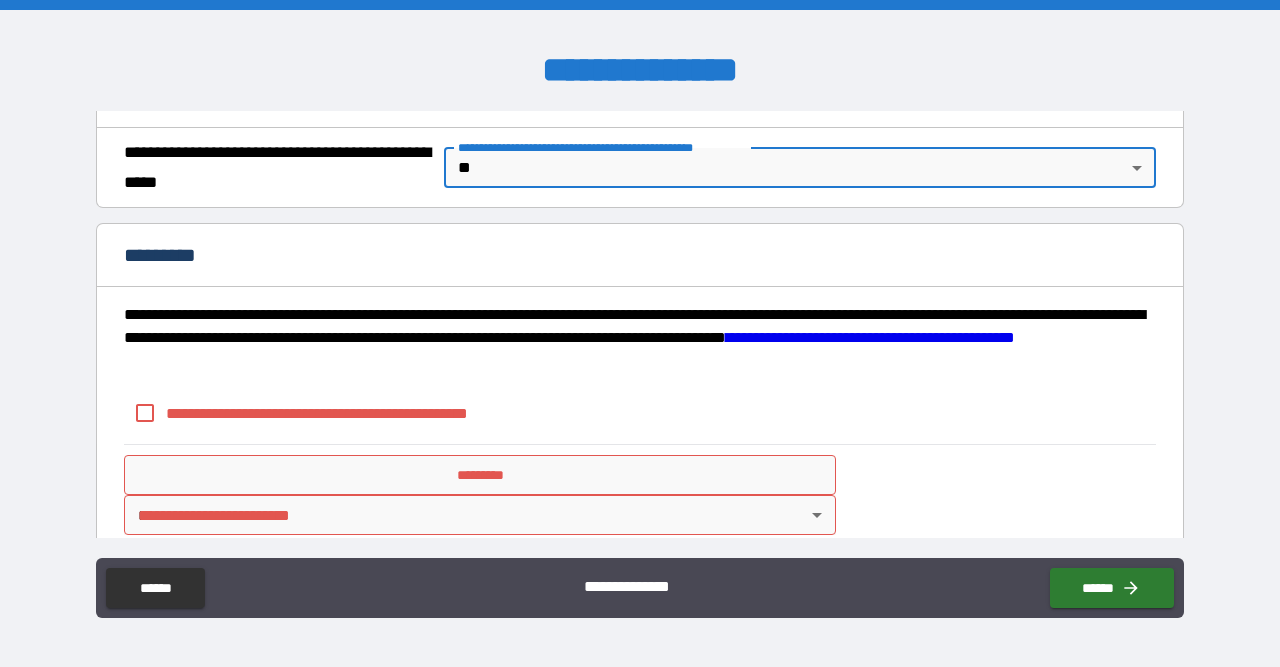 scroll, scrollTop: 1573, scrollLeft: 0, axis: vertical 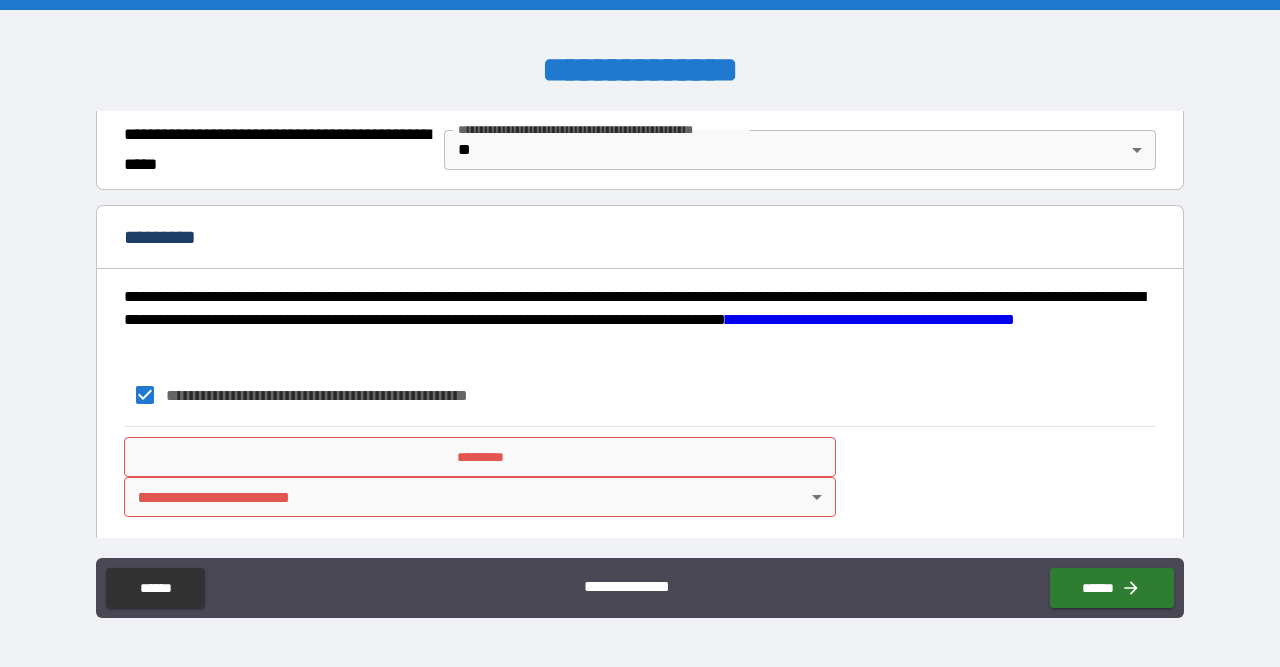click on "*********" at bounding box center (480, 457) 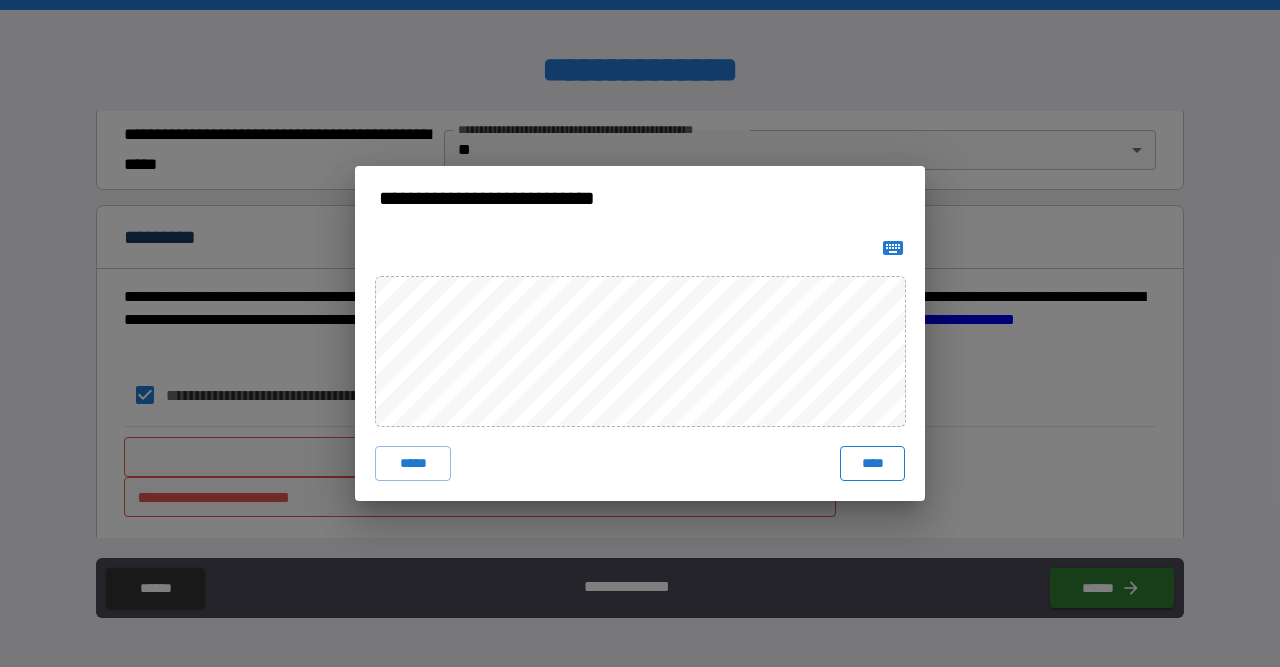 click on "****" at bounding box center [872, 464] 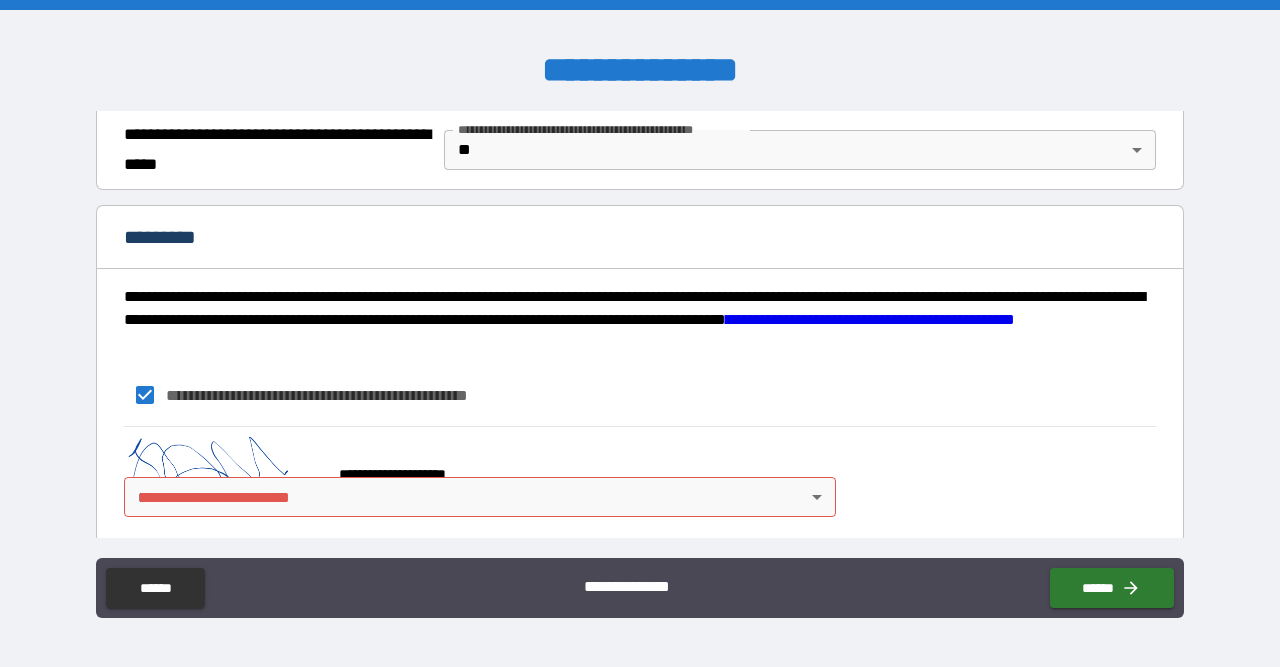 scroll, scrollTop: 1563, scrollLeft: 0, axis: vertical 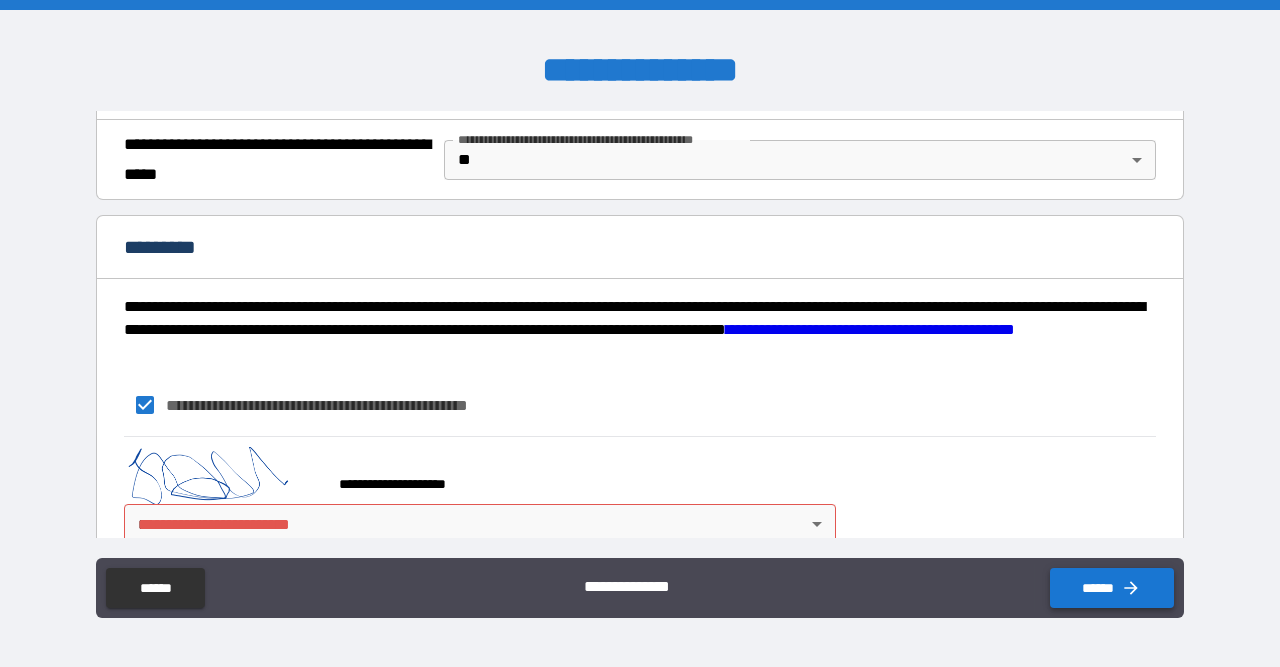 click 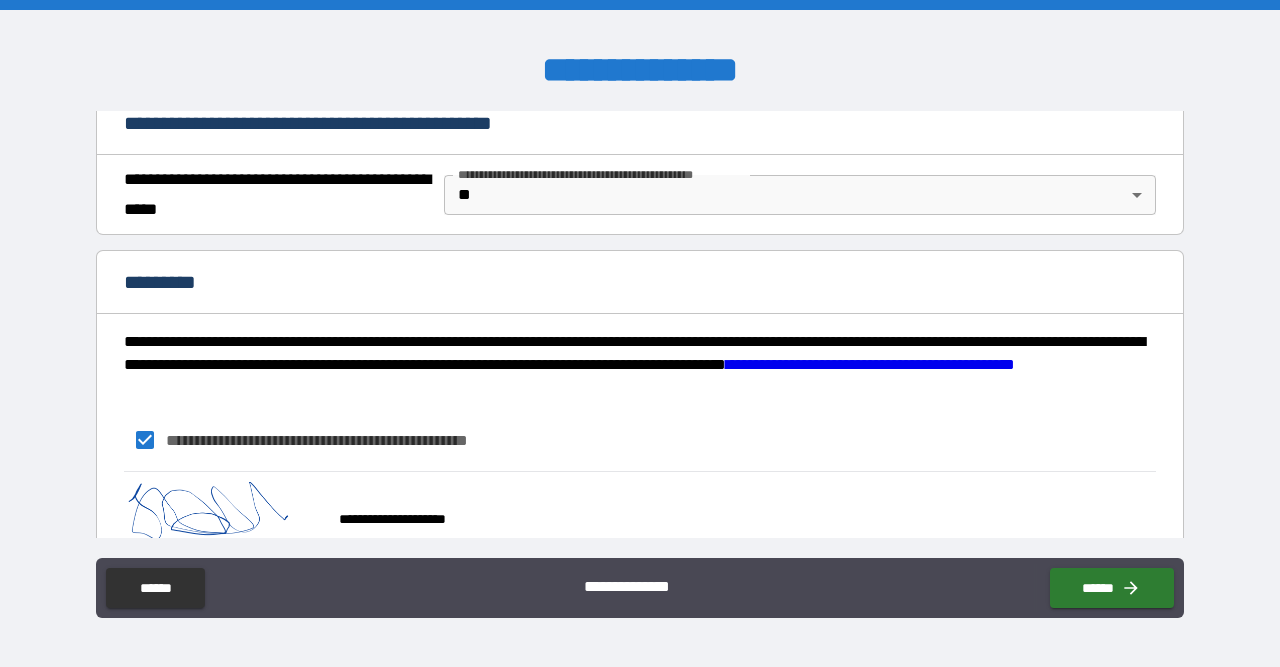 scroll, scrollTop: 1590, scrollLeft: 0, axis: vertical 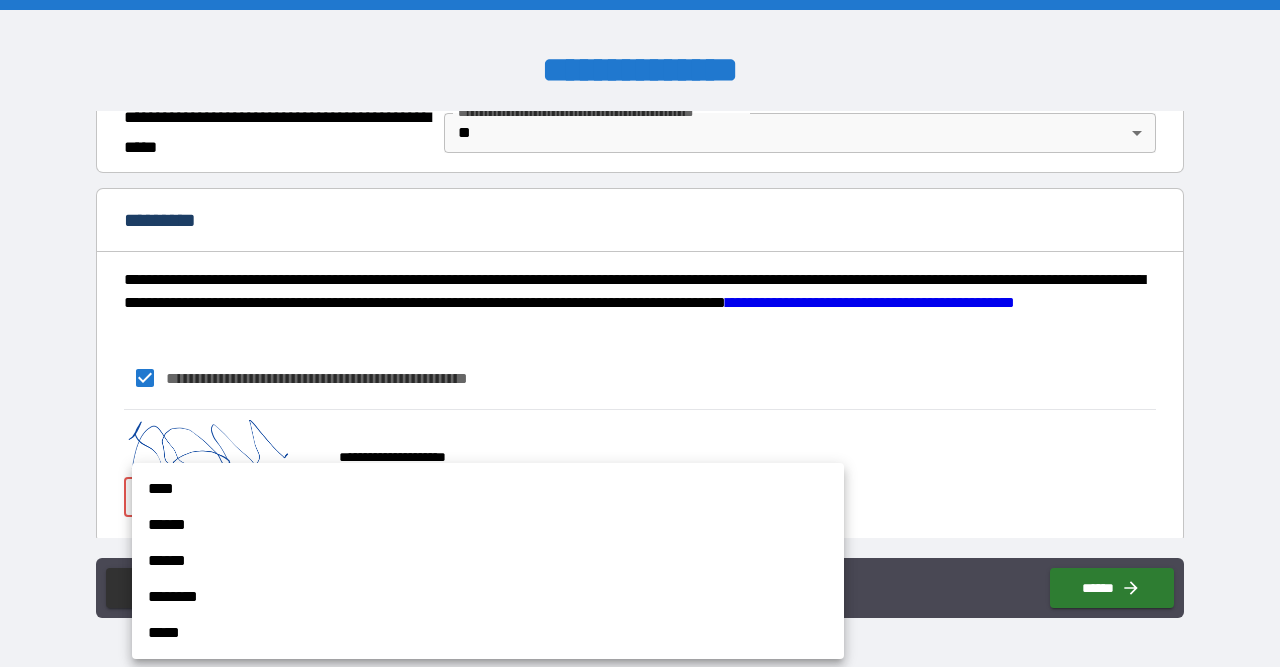 click on "**********" at bounding box center (640, 333) 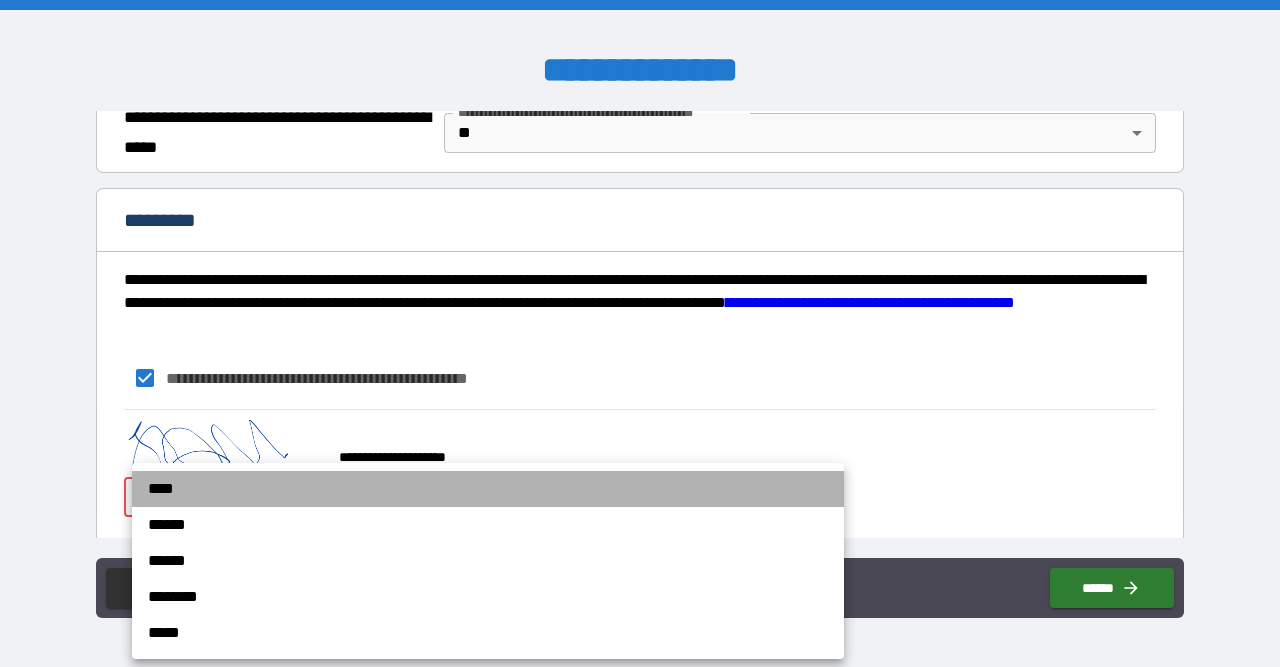 click on "****" at bounding box center [488, 489] 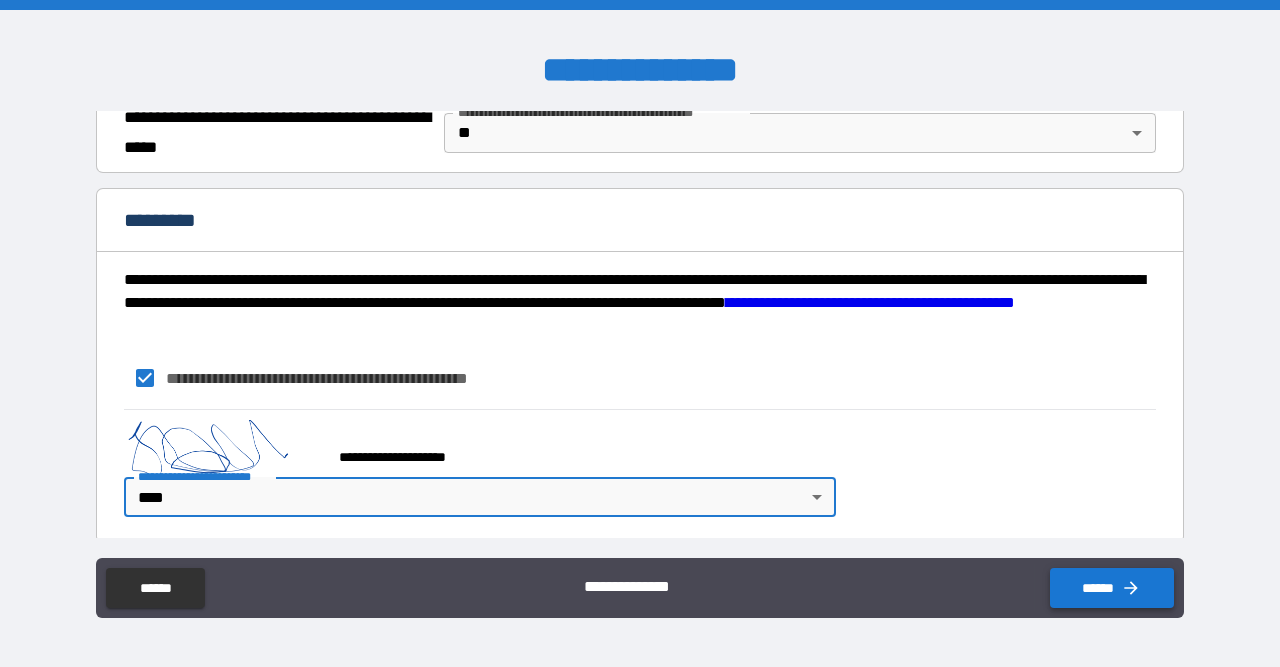 click 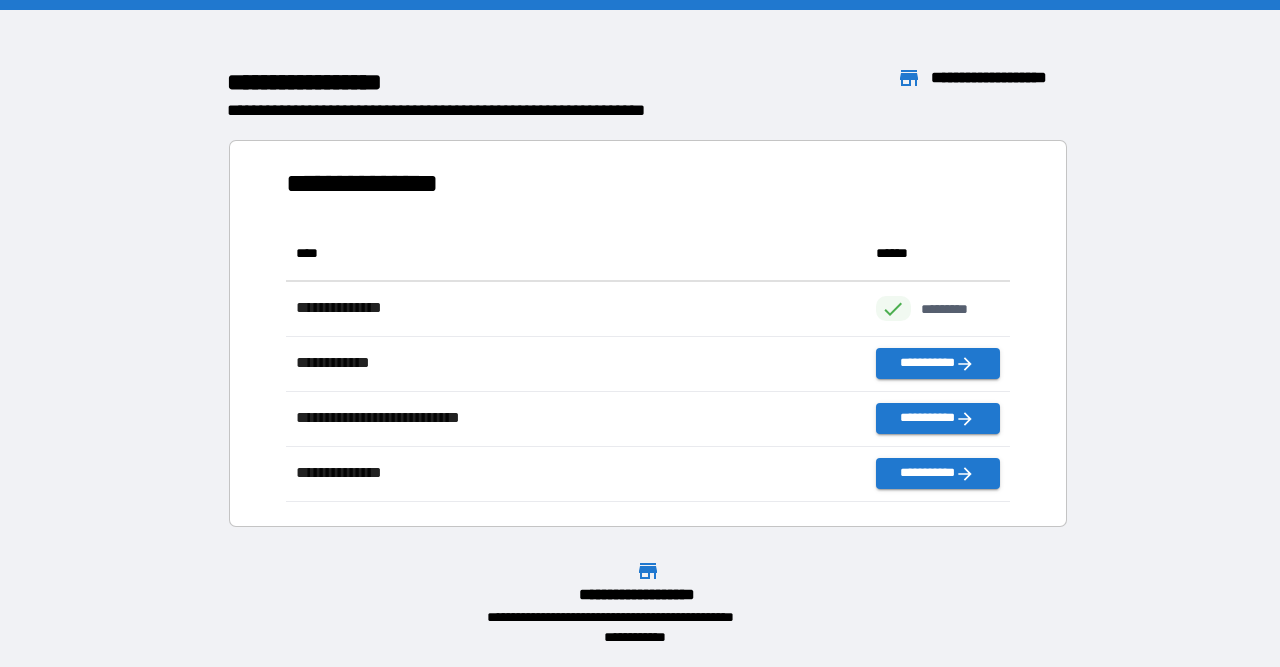 scroll, scrollTop: 276, scrollLeft: 724, axis: both 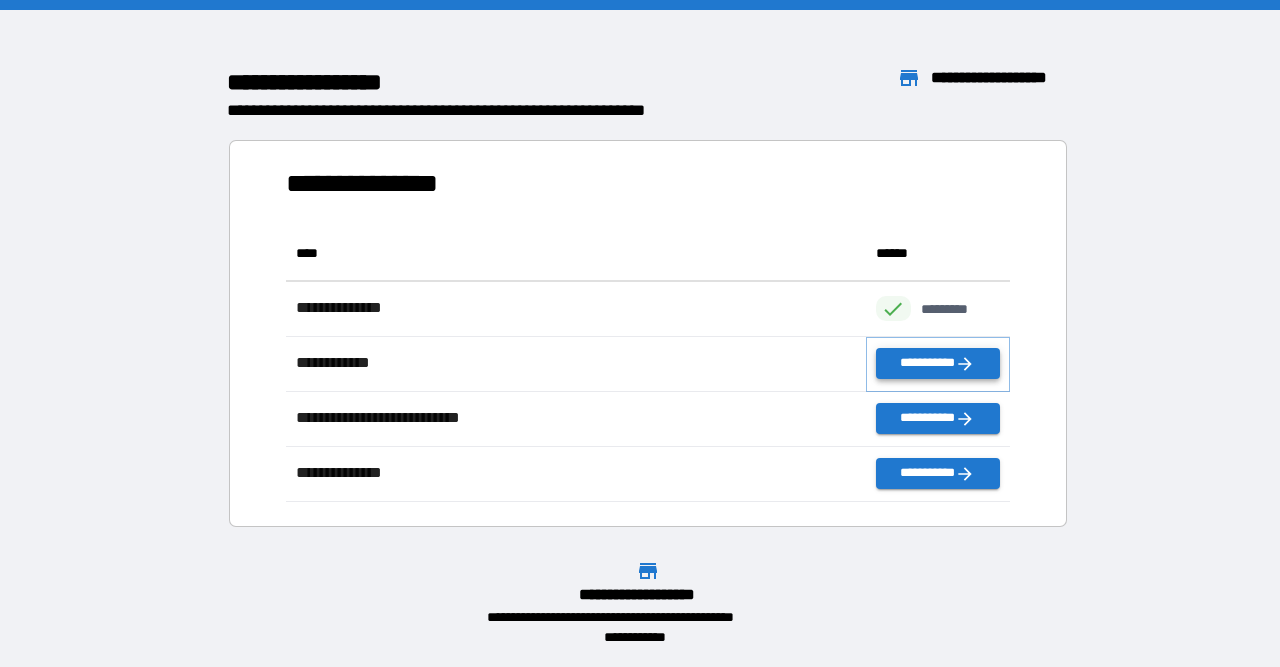 click on "**********" at bounding box center (938, 363) 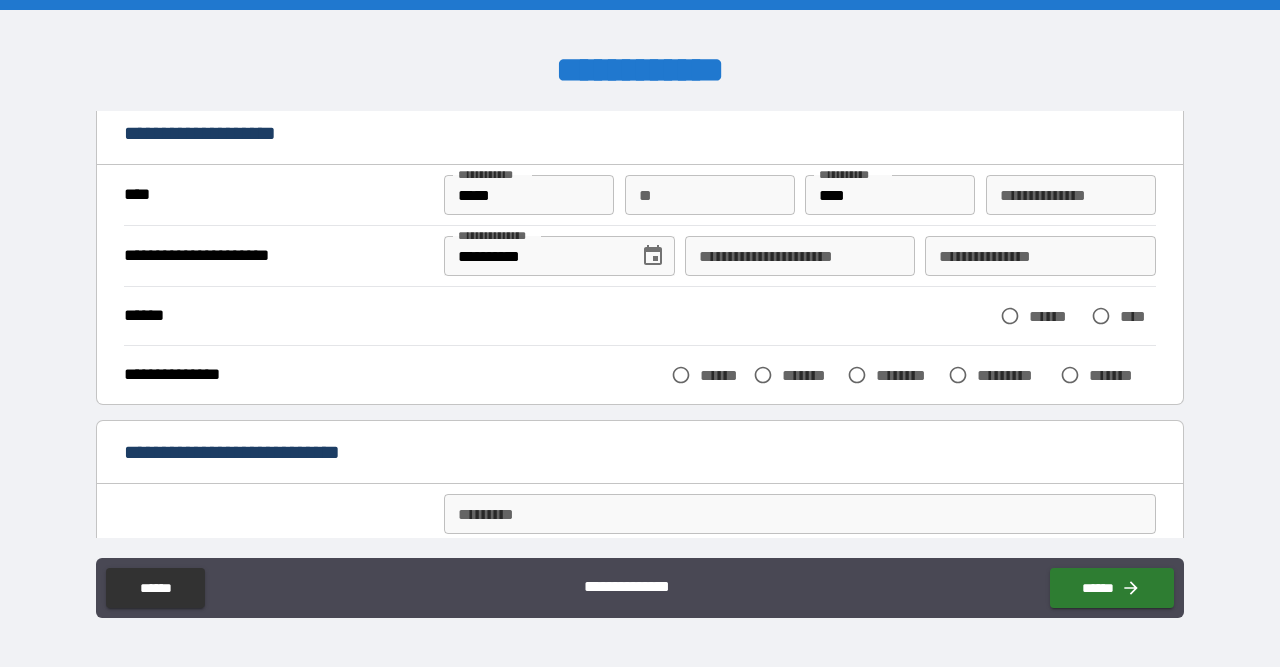 scroll, scrollTop: 87, scrollLeft: 0, axis: vertical 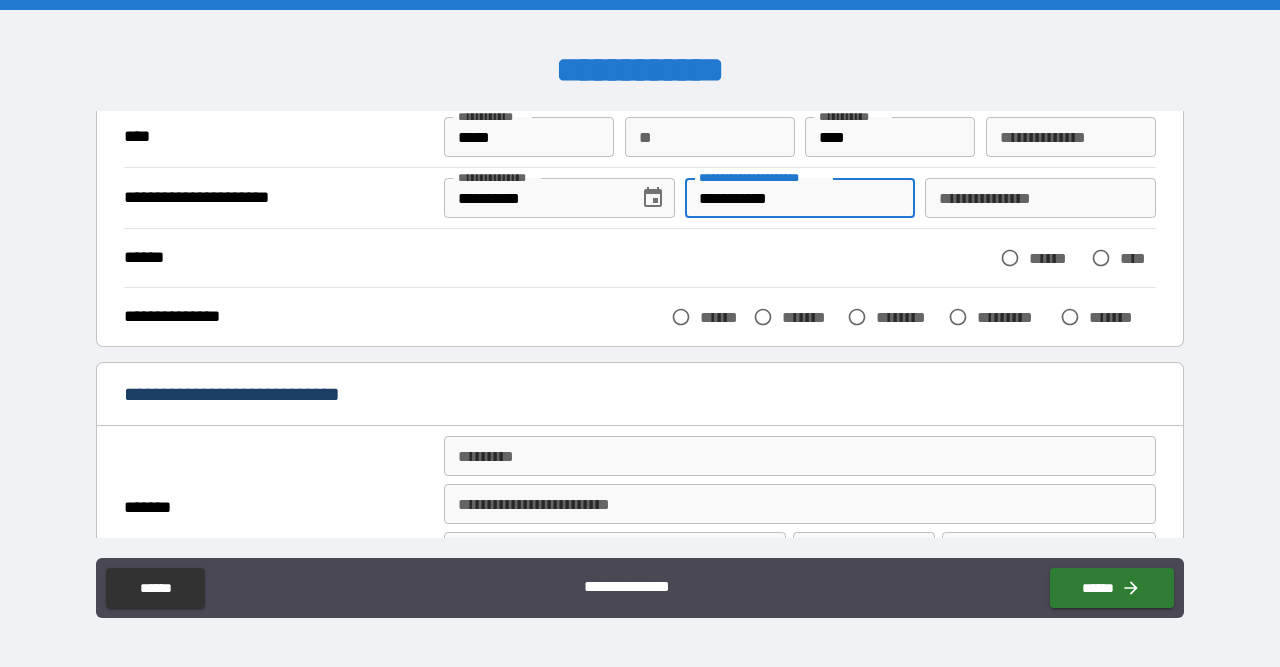 type on "**********" 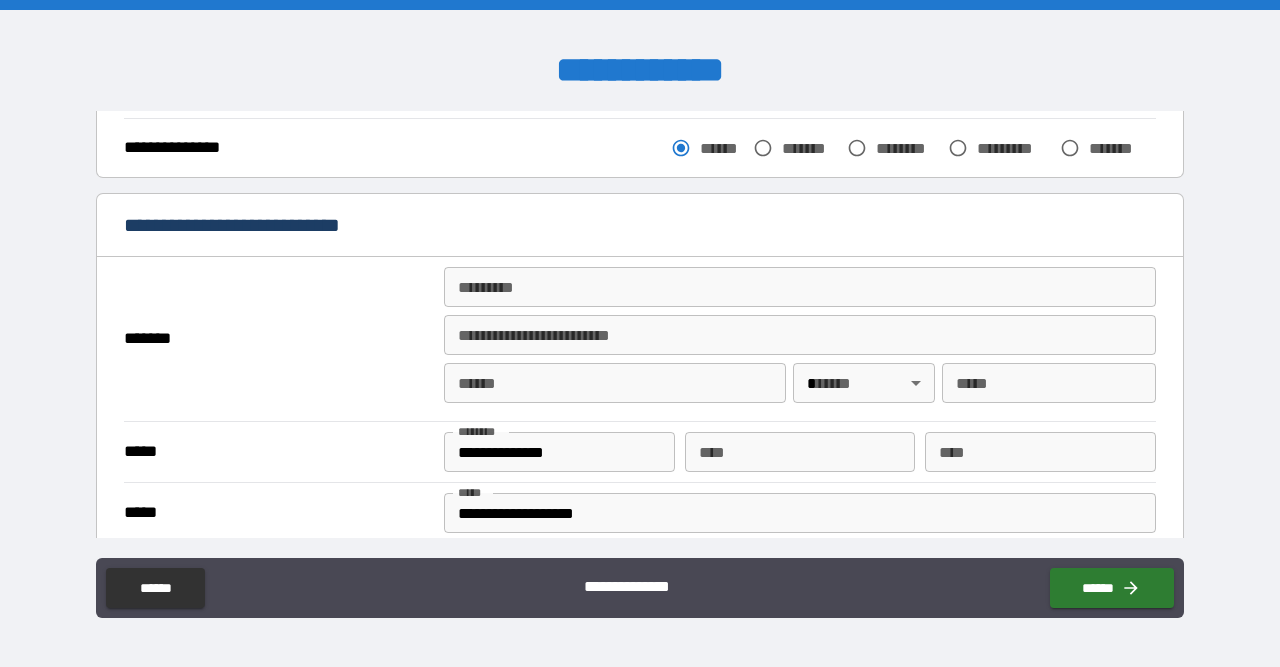 scroll, scrollTop: 315, scrollLeft: 0, axis: vertical 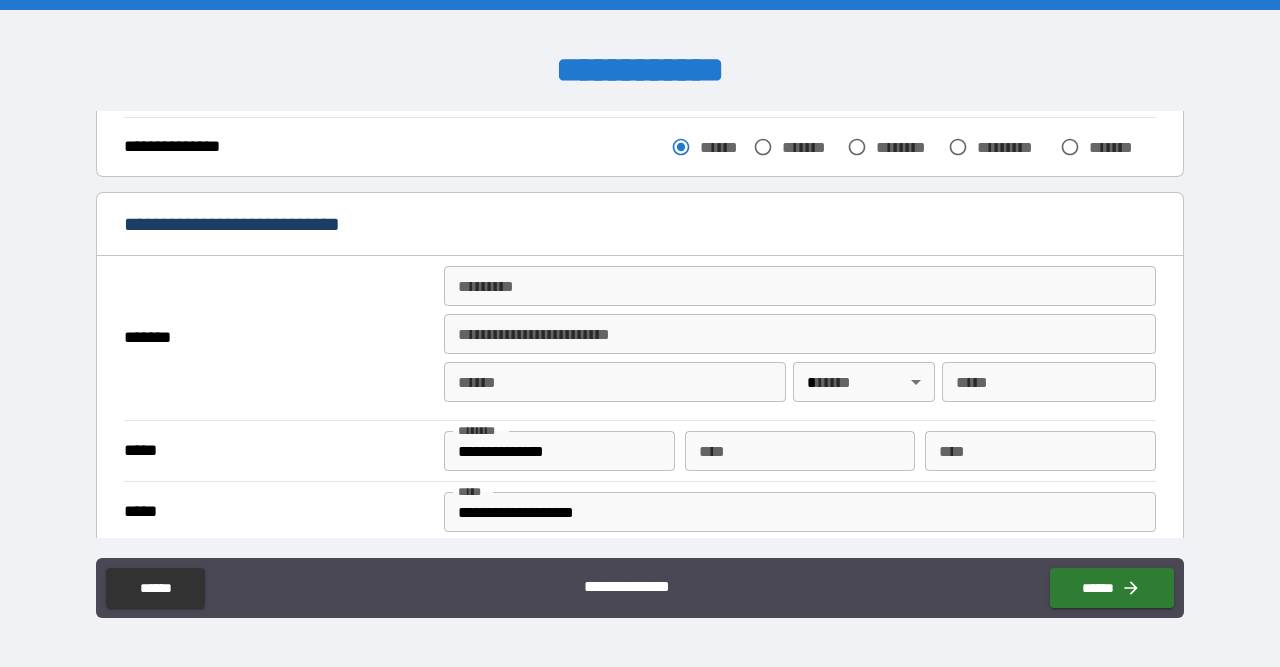 click on "*******   *" at bounding box center [800, 286] 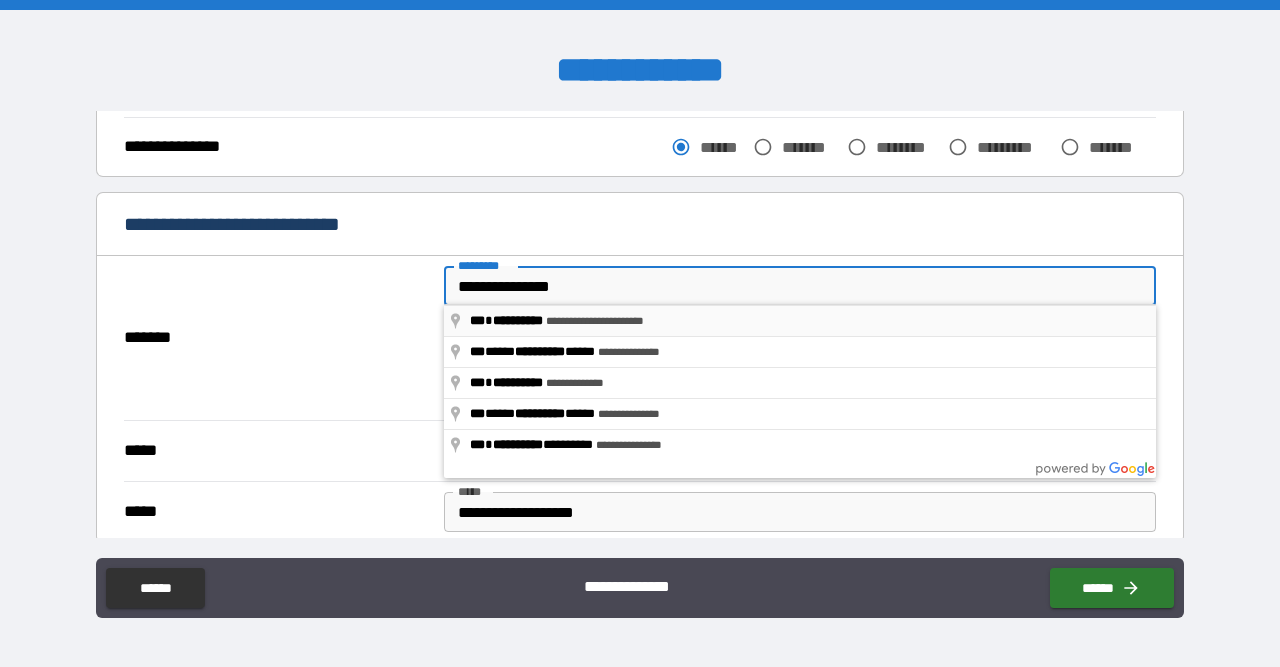 type on "**********" 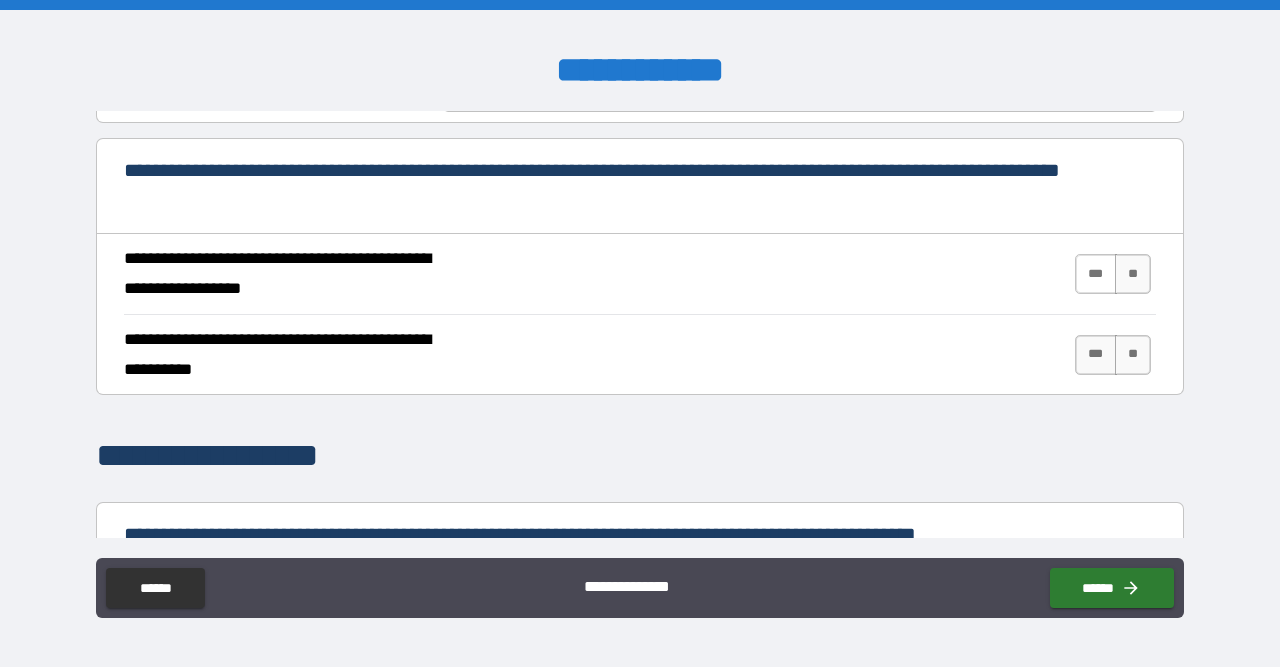 scroll, scrollTop: 869, scrollLeft: 0, axis: vertical 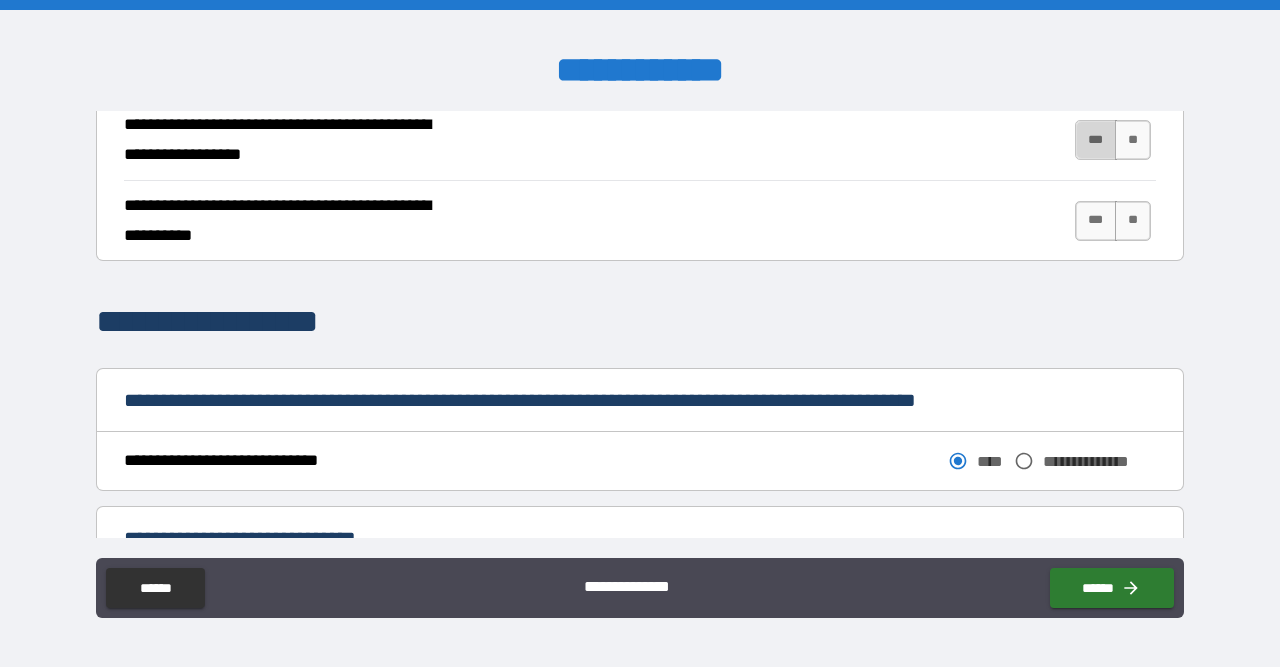 click on "***" at bounding box center [1096, 140] 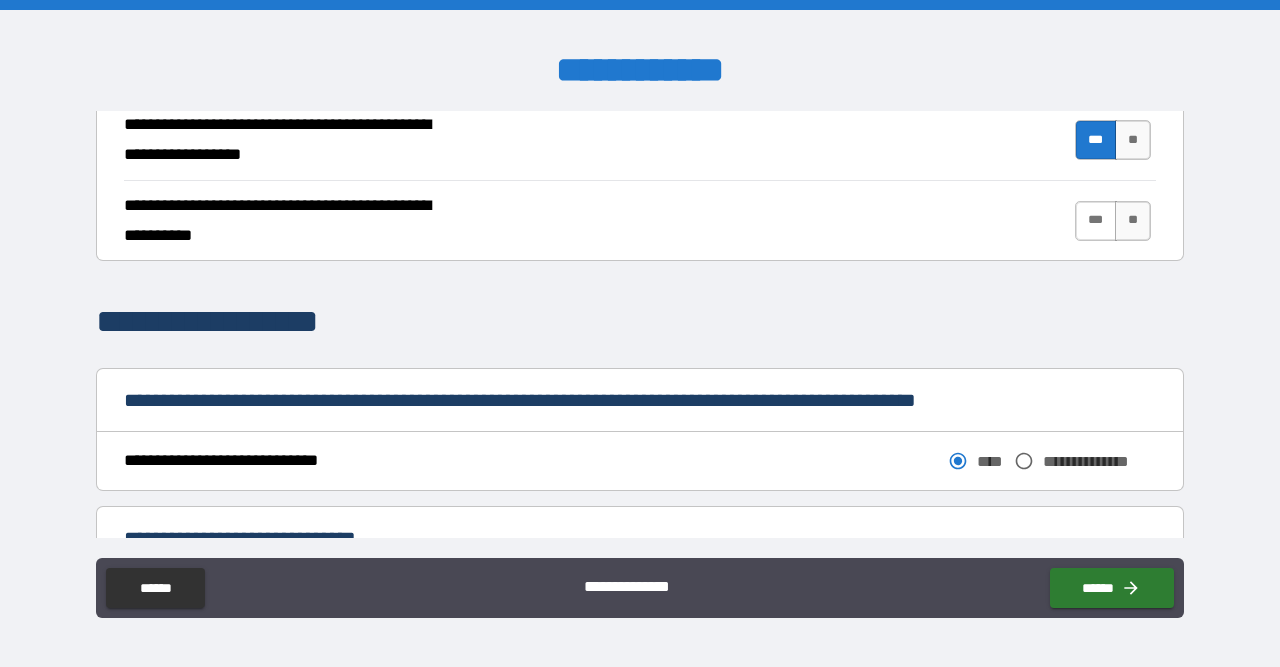 click on "***" at bounding box center [1096, 221] 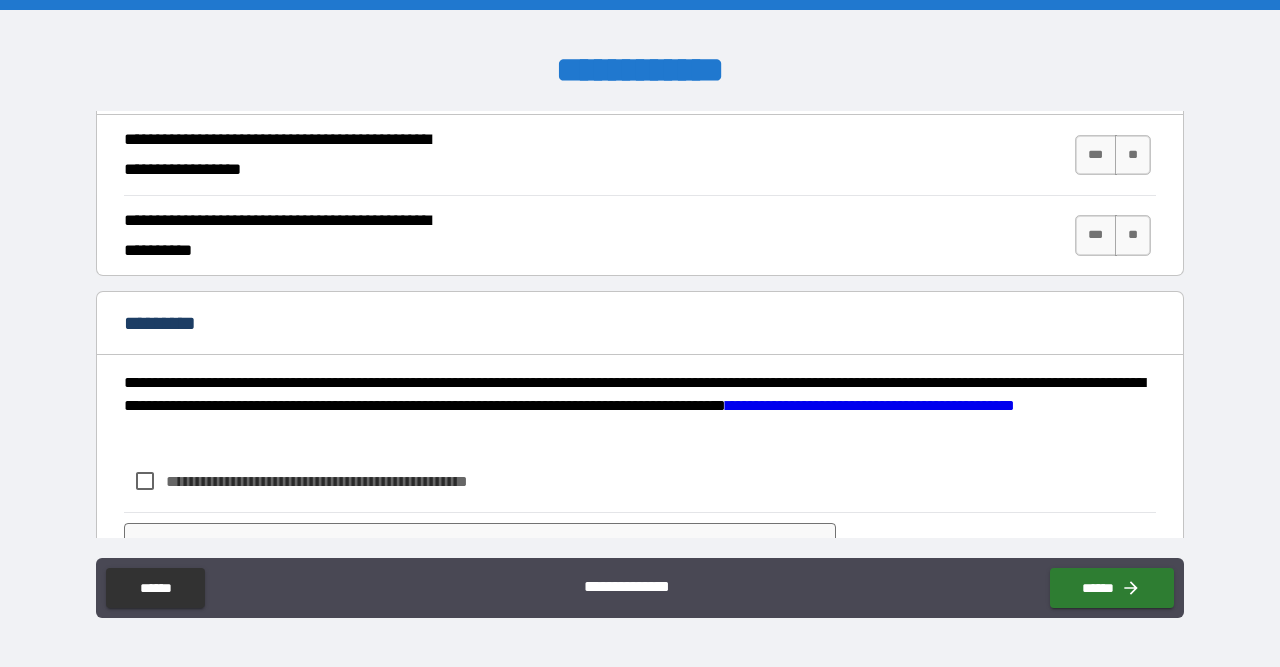 scroll, scrollTop: 2008, scrollLeft: 0, axis: vertical 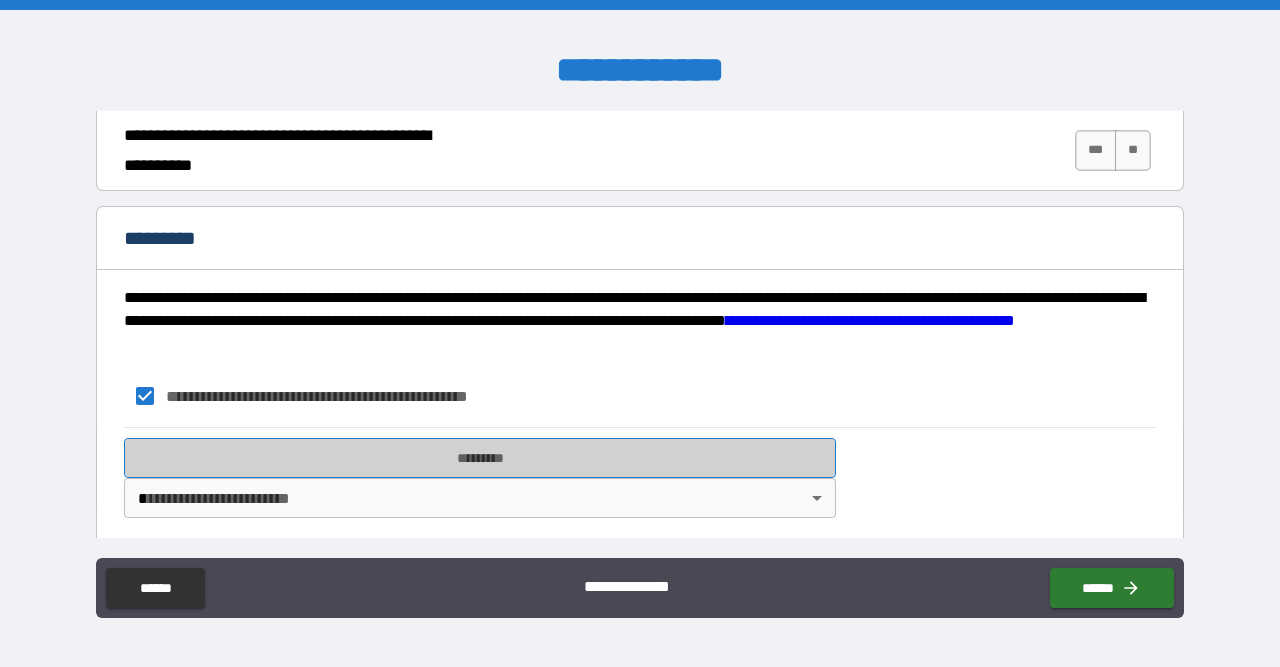 click on "*********" at bounding box center [480, 458] 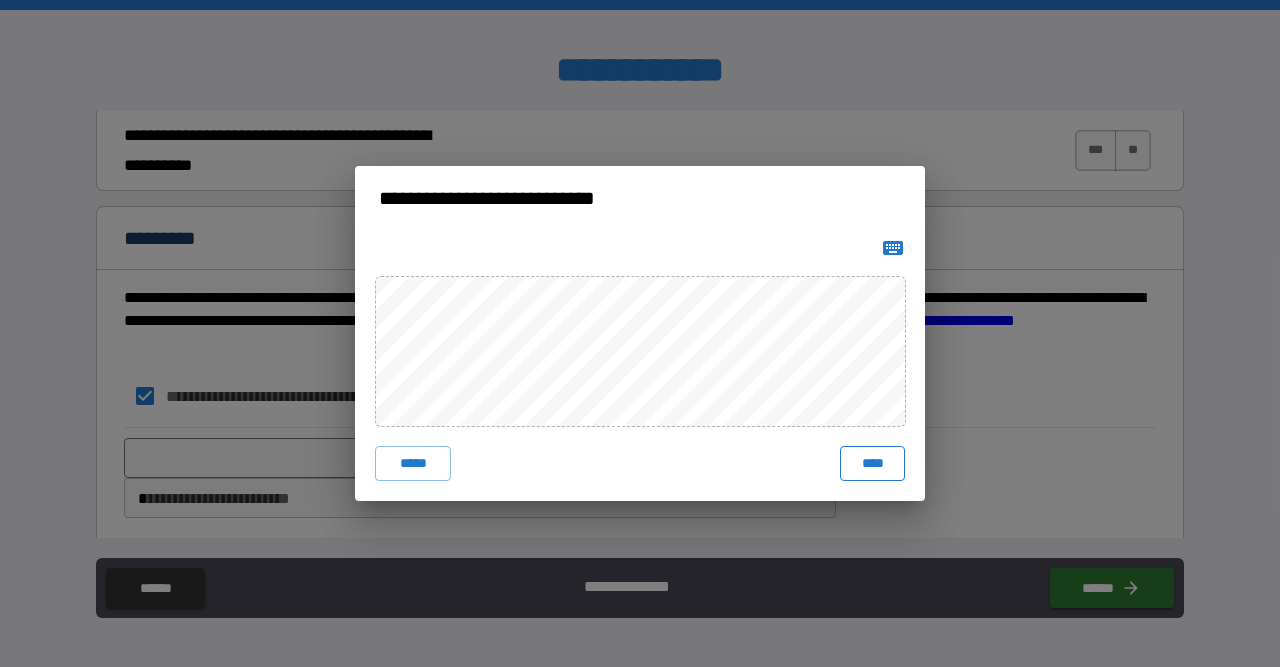 click on "****" at bounding box center [872, 464] 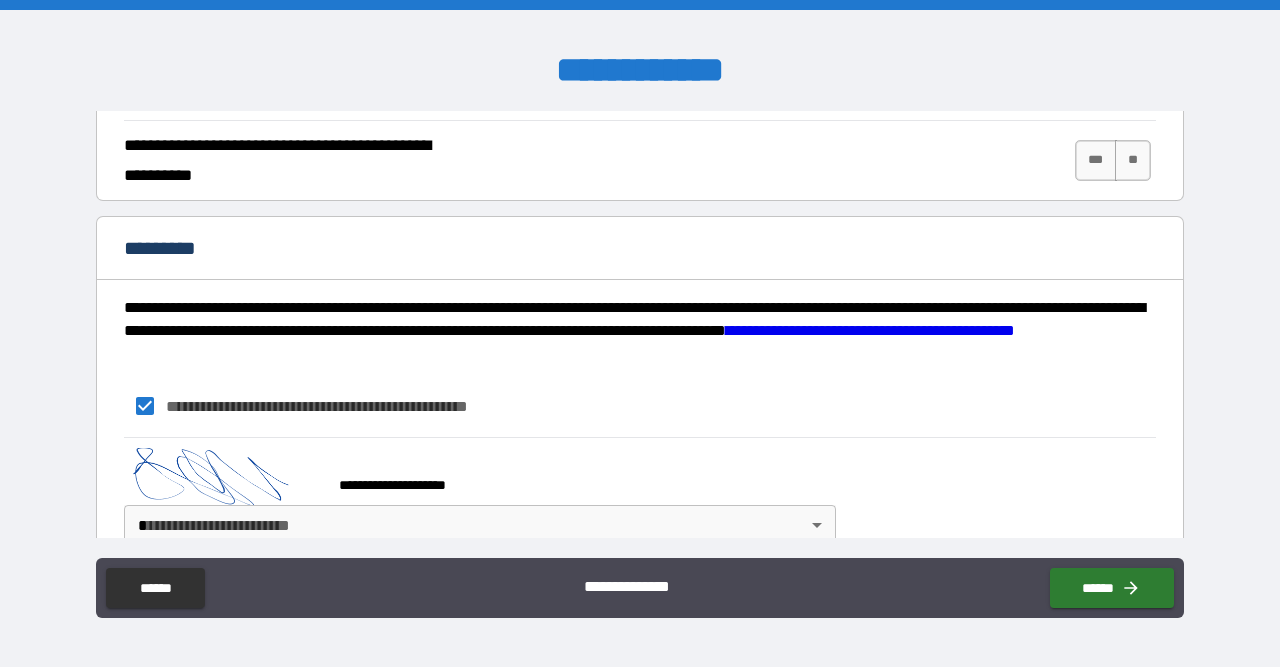 scroll, scrollTop: 2025, scrollLeft: 0, axis: vertical 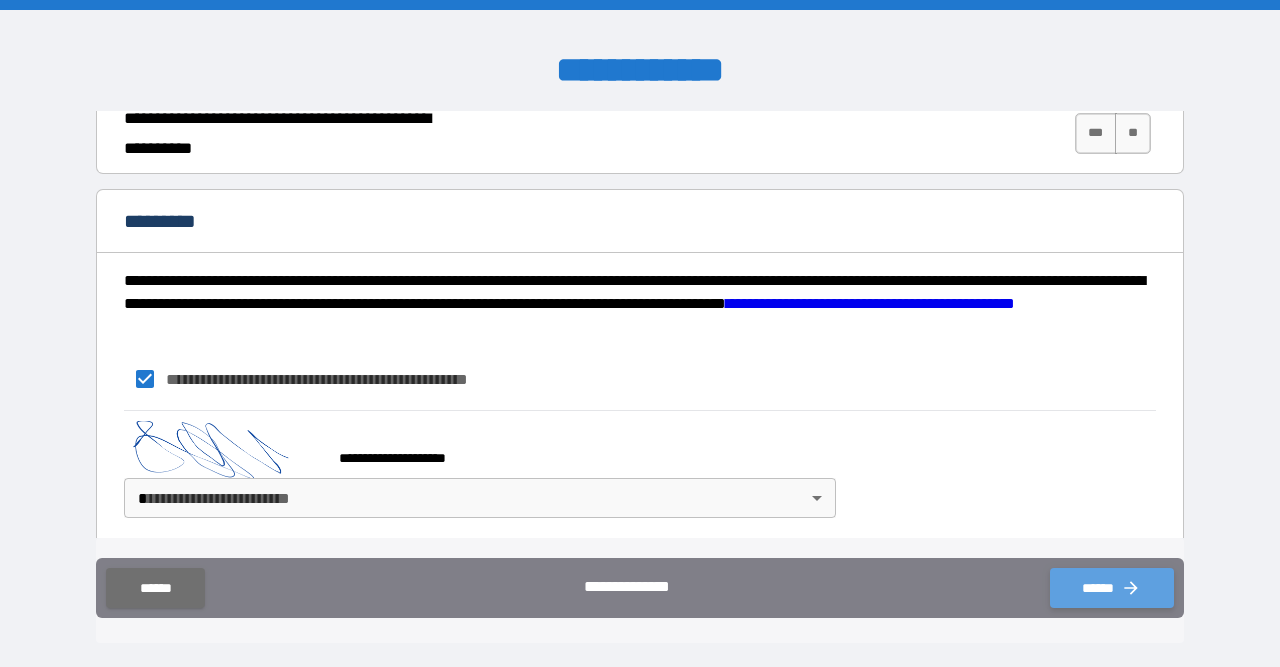 click on "******" at bounding box center [1112, 588] 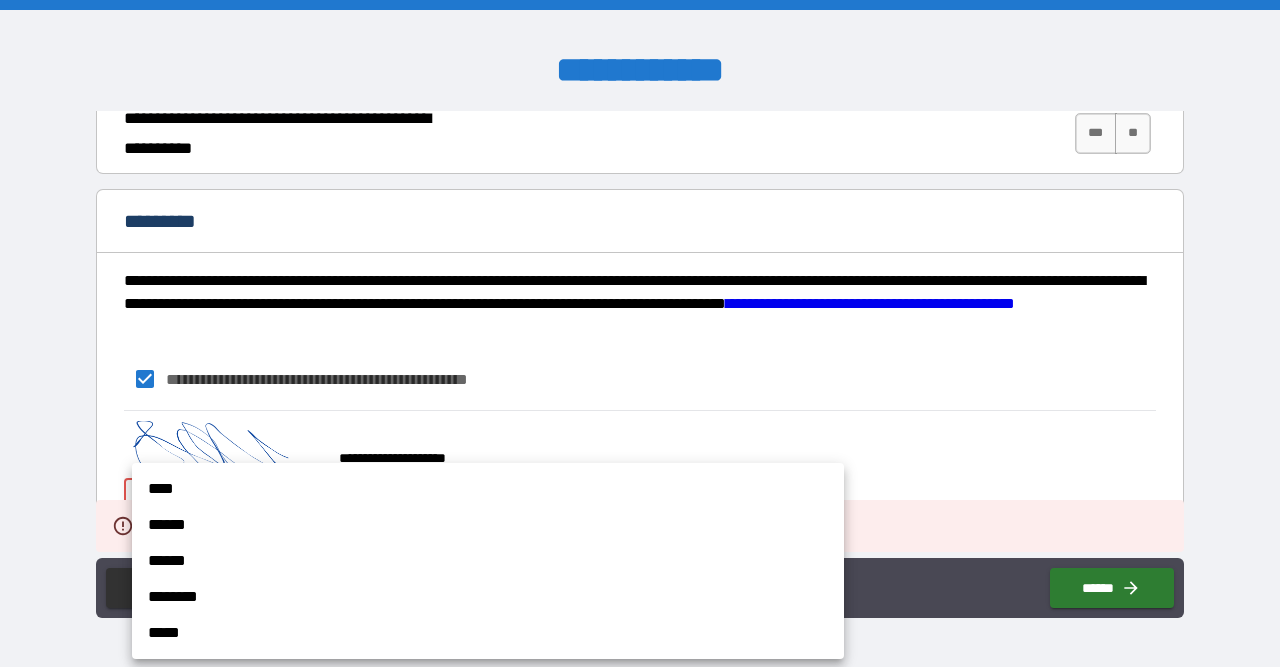 click on "**********" at bounding box center [640, 333] 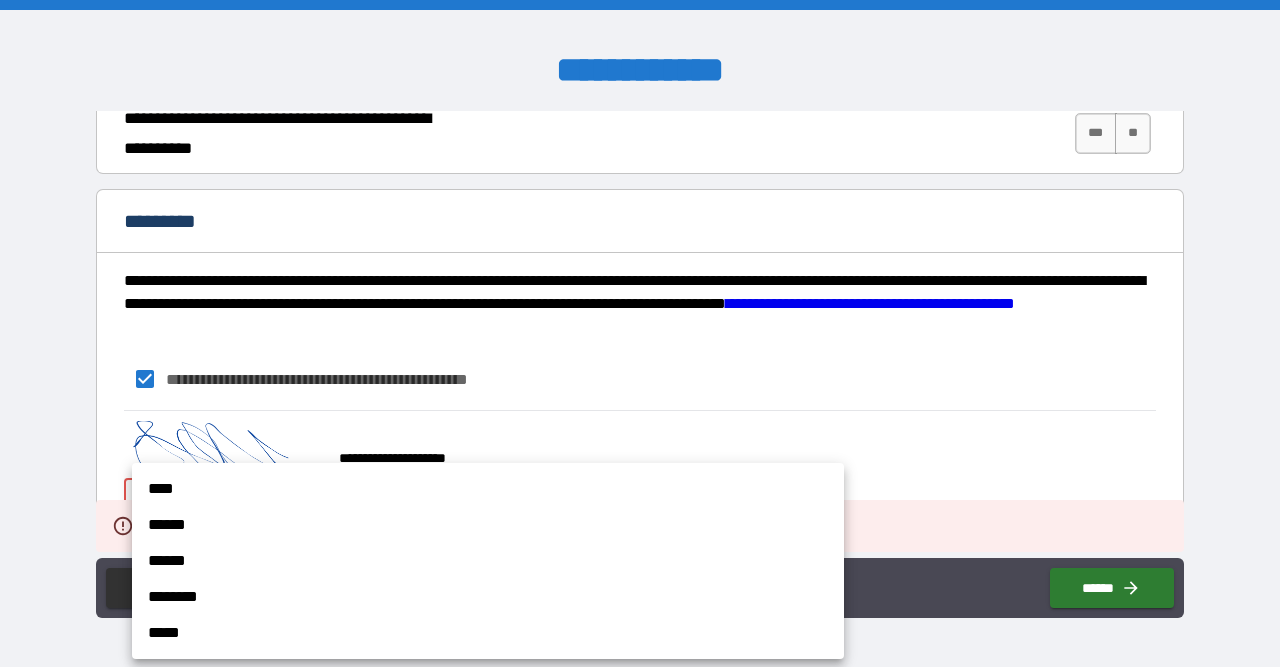 click on "****" at bounding box center [488, 489] 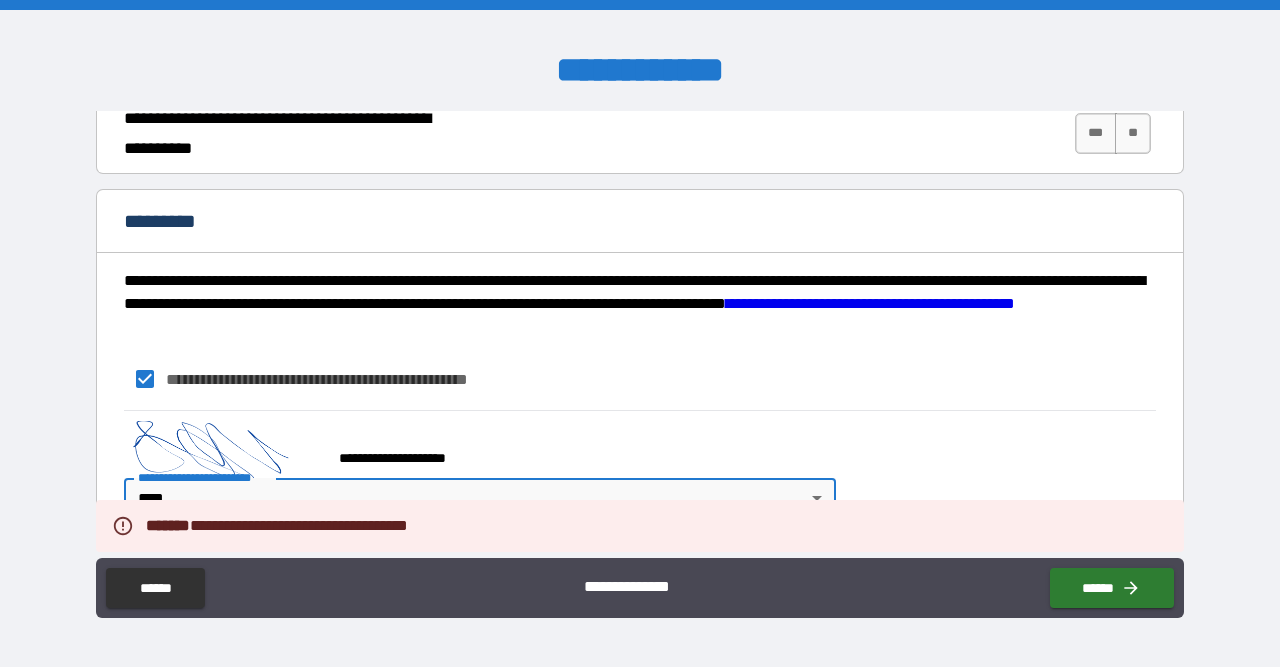 type on "*" 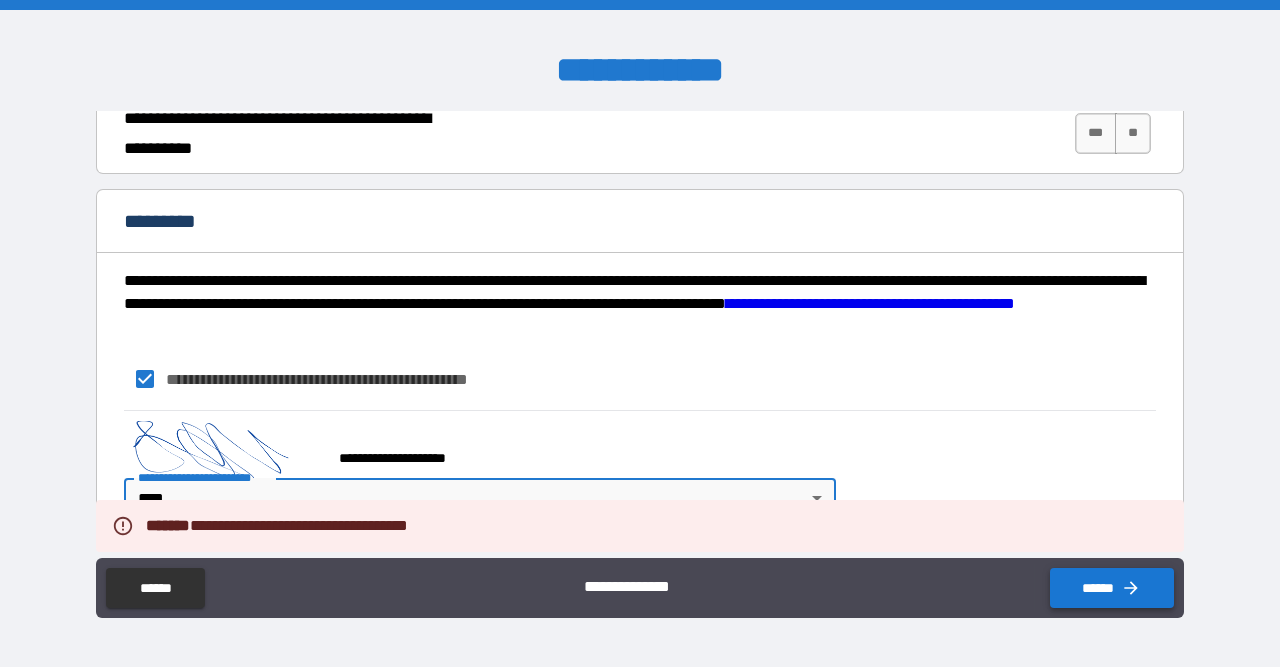 click on "******" at bounding box center (1112, 588) 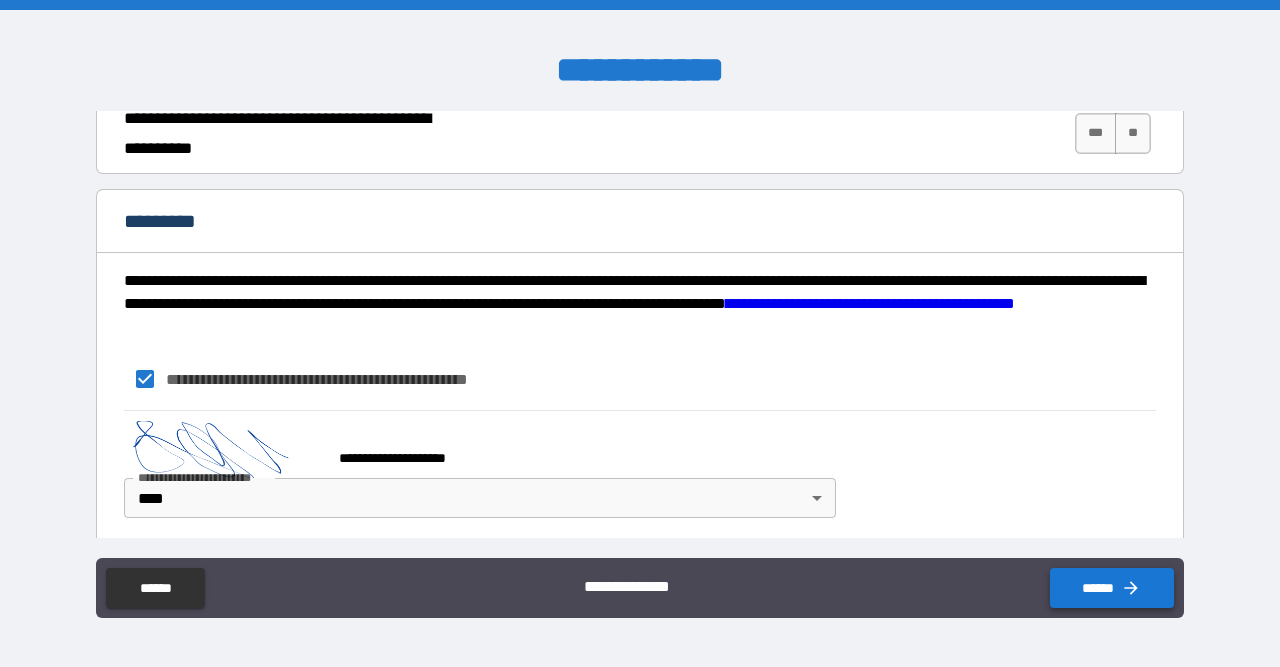 click on "******" at bounding box center [1112, 588] 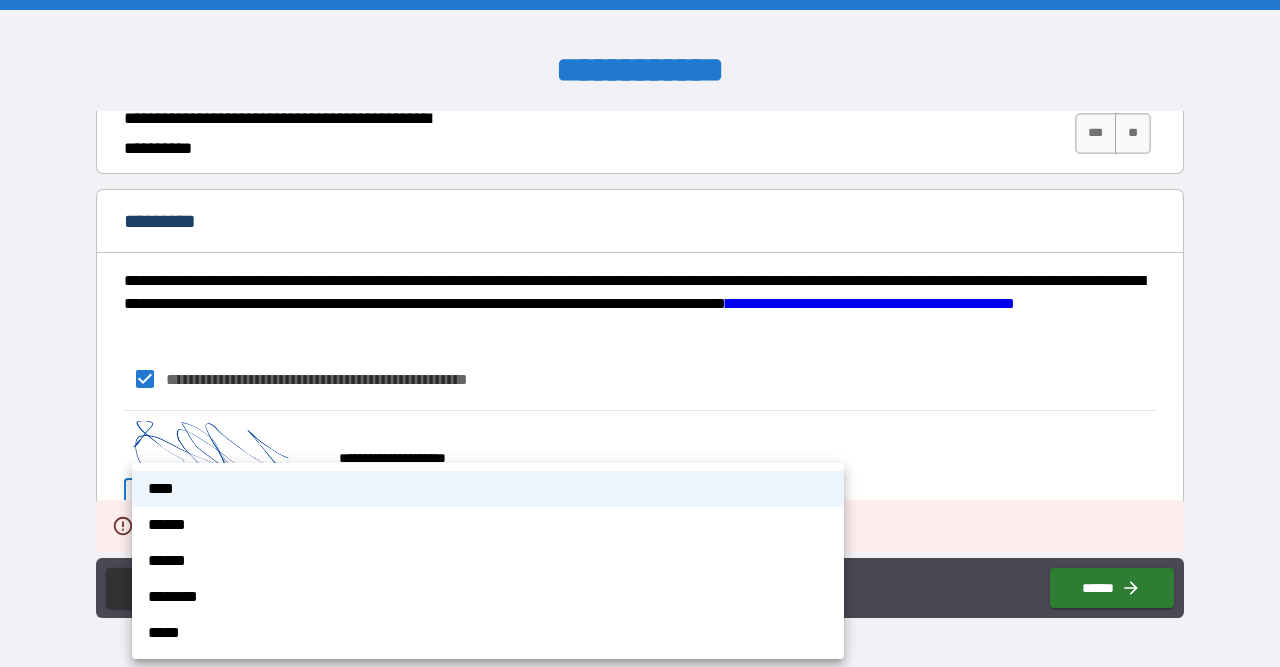 click on "**********" at bounding box center [640, 333] 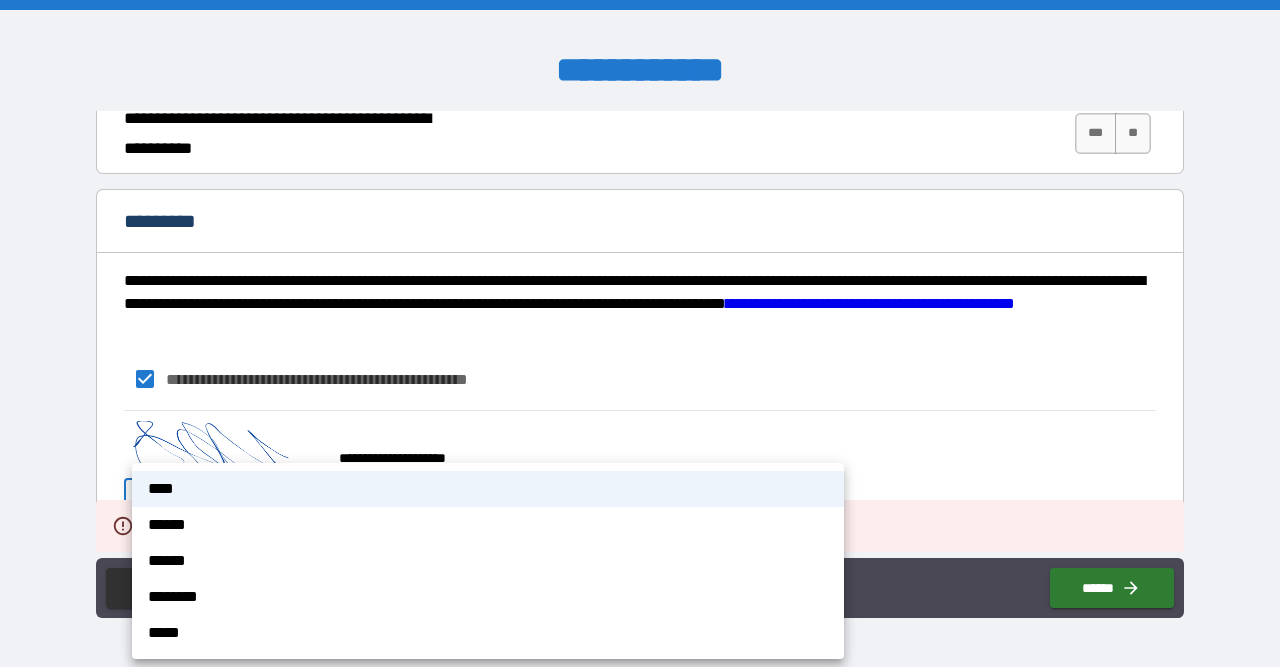 click on "****" at bounding box center (488, 489) 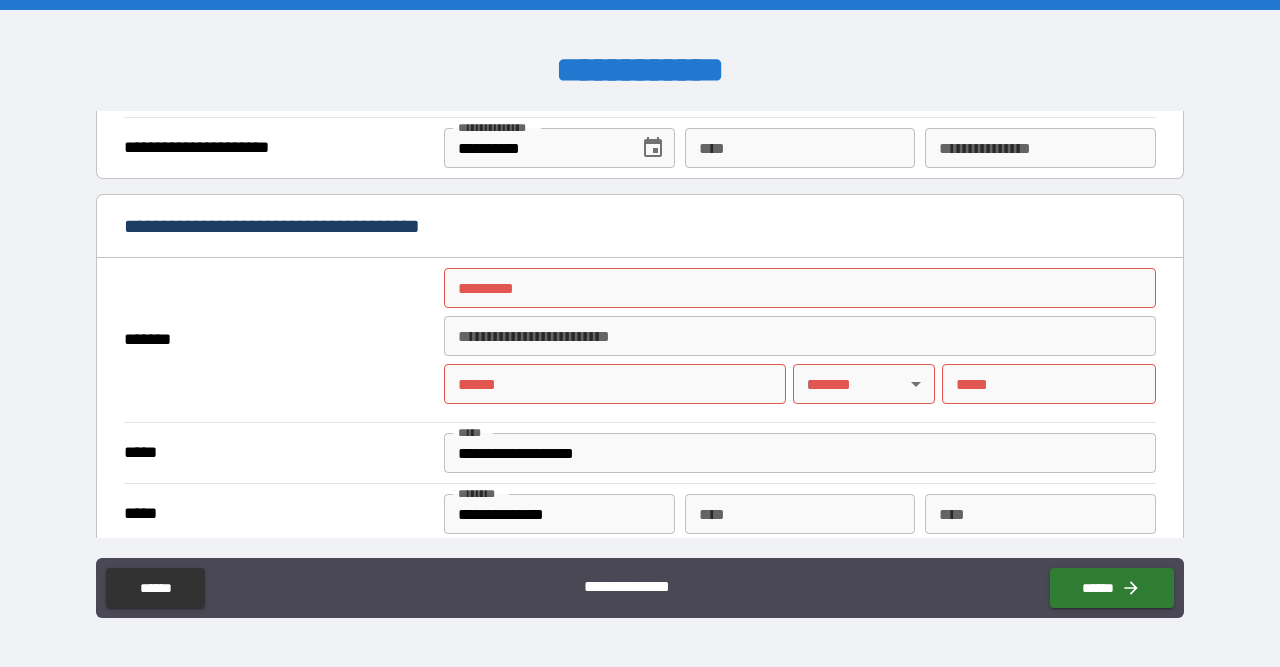 scroll, scrollTop: 1370, scrollLeft: 0, axis: vertical 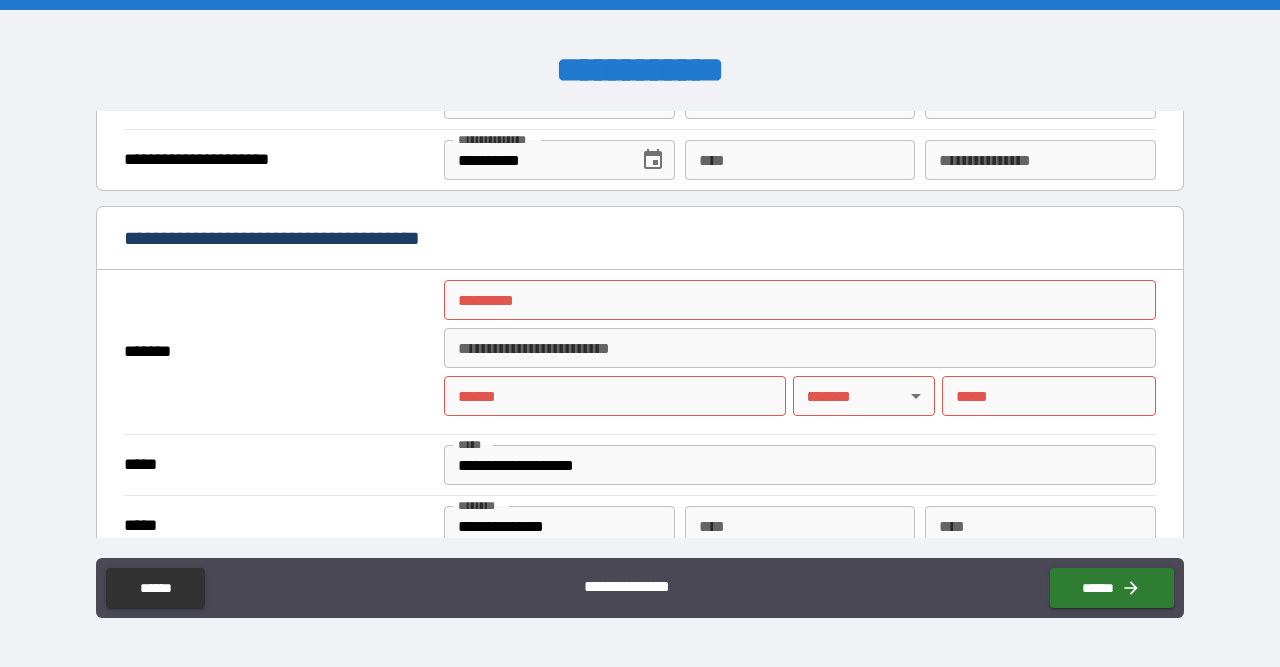 click on "****   *" at bounding box center [615, 396] 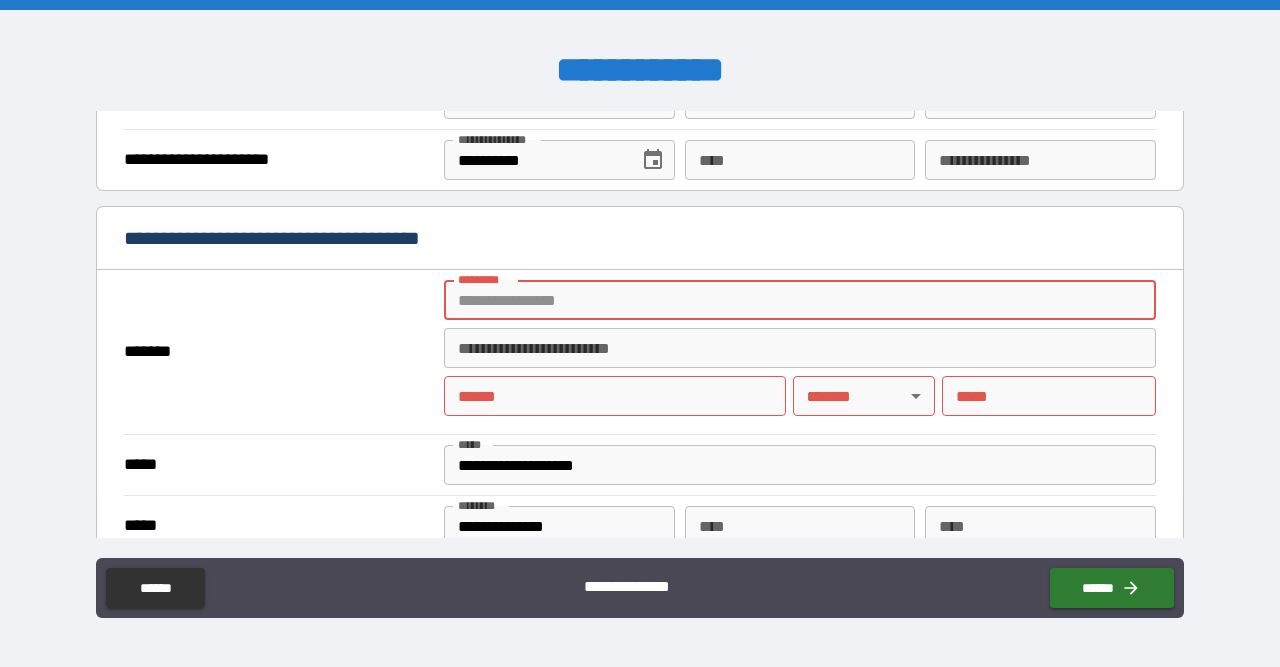 click on "*******   *" at bounding box center (800, 300) 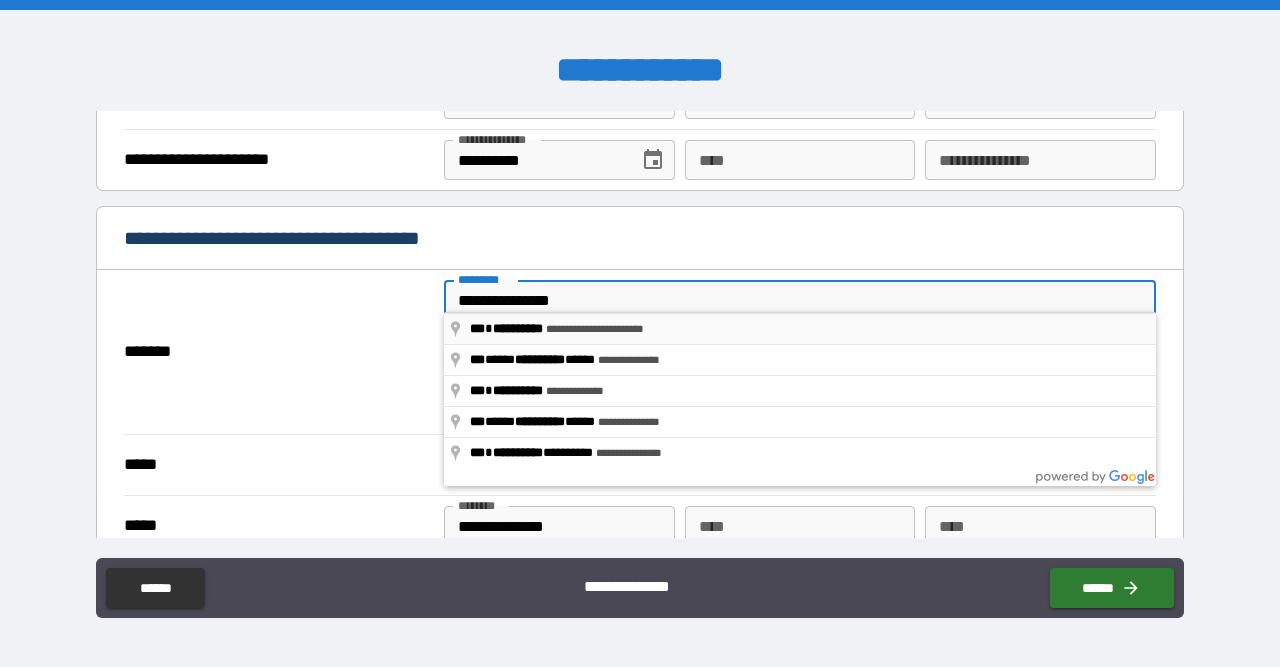 type on "**********" 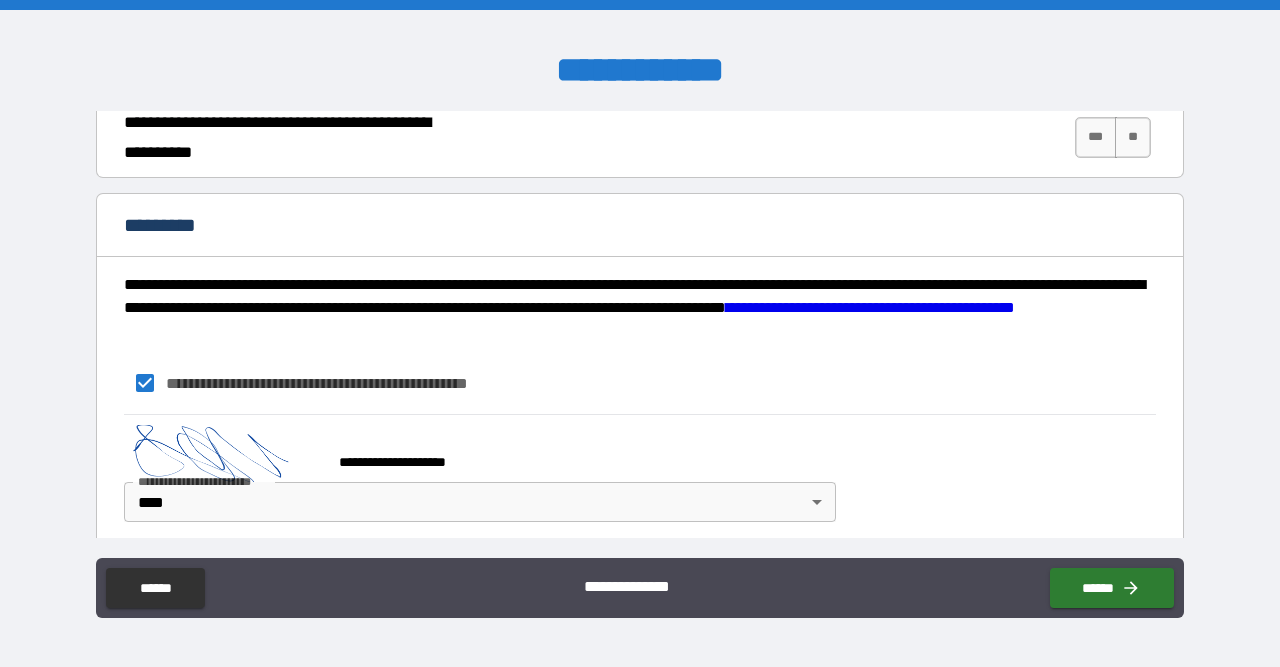scroll, scrollTop: 2025, scrollLeft: 0, axis: vertical 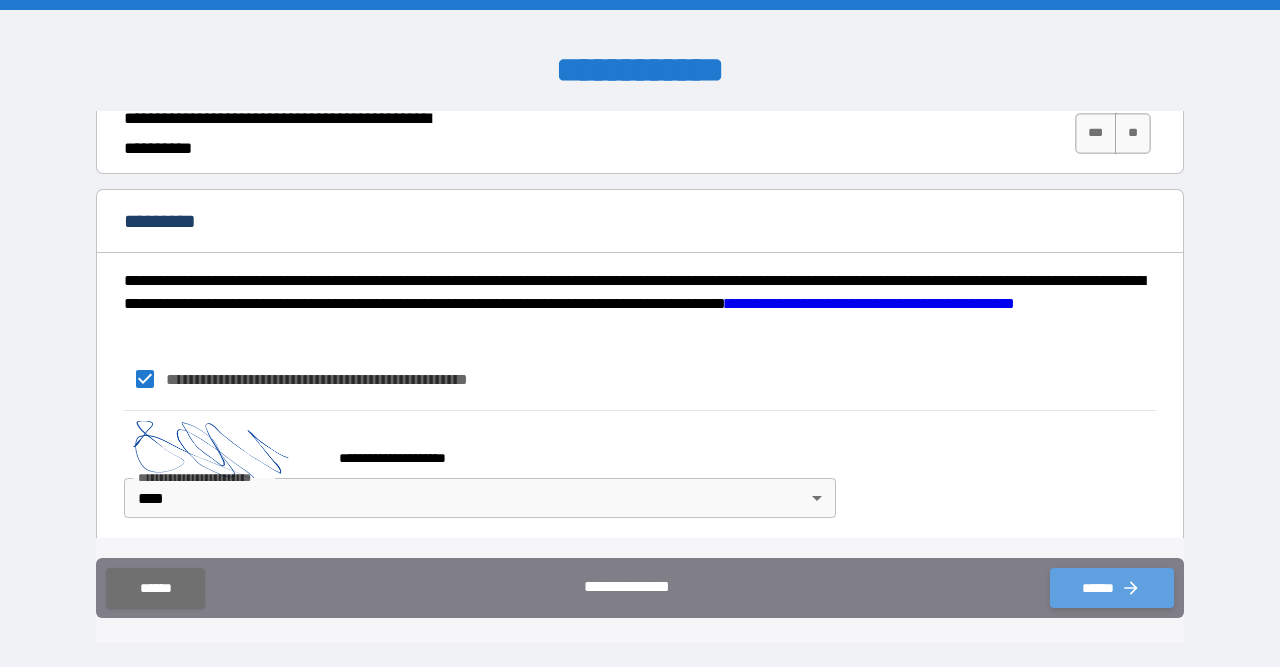 click on "******" at bounding box center [1112, 588] 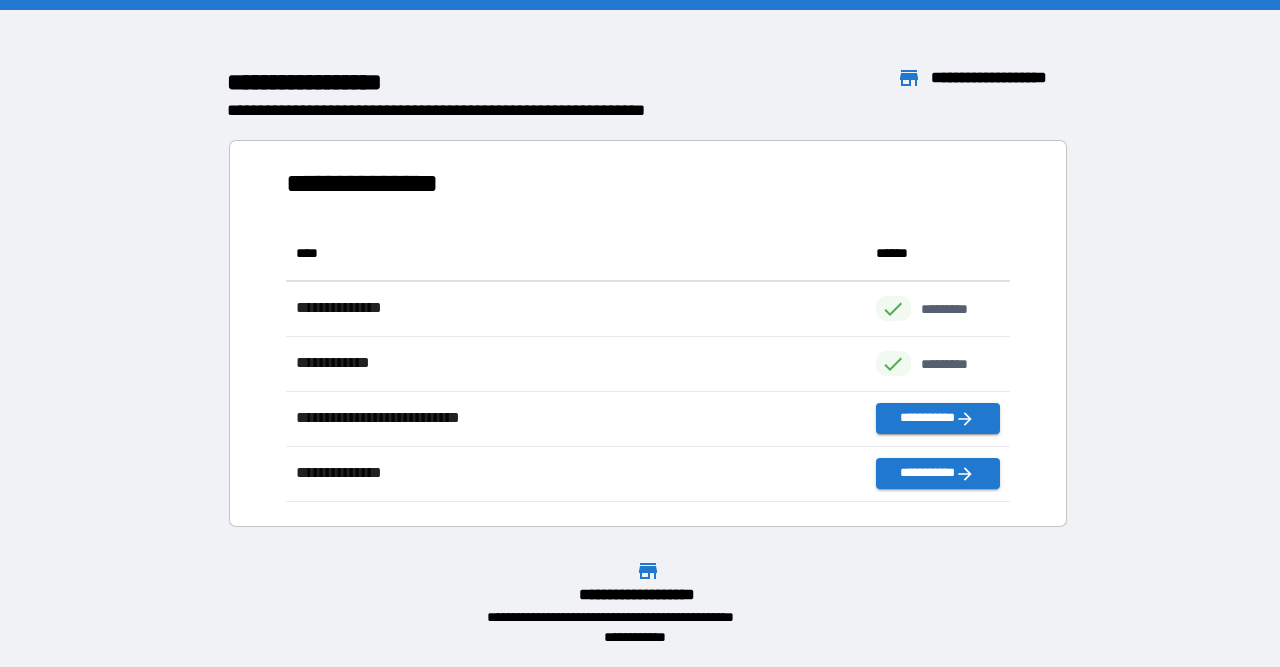 scroll, scrollTop: 276, scrollLeft: 724, axis: both 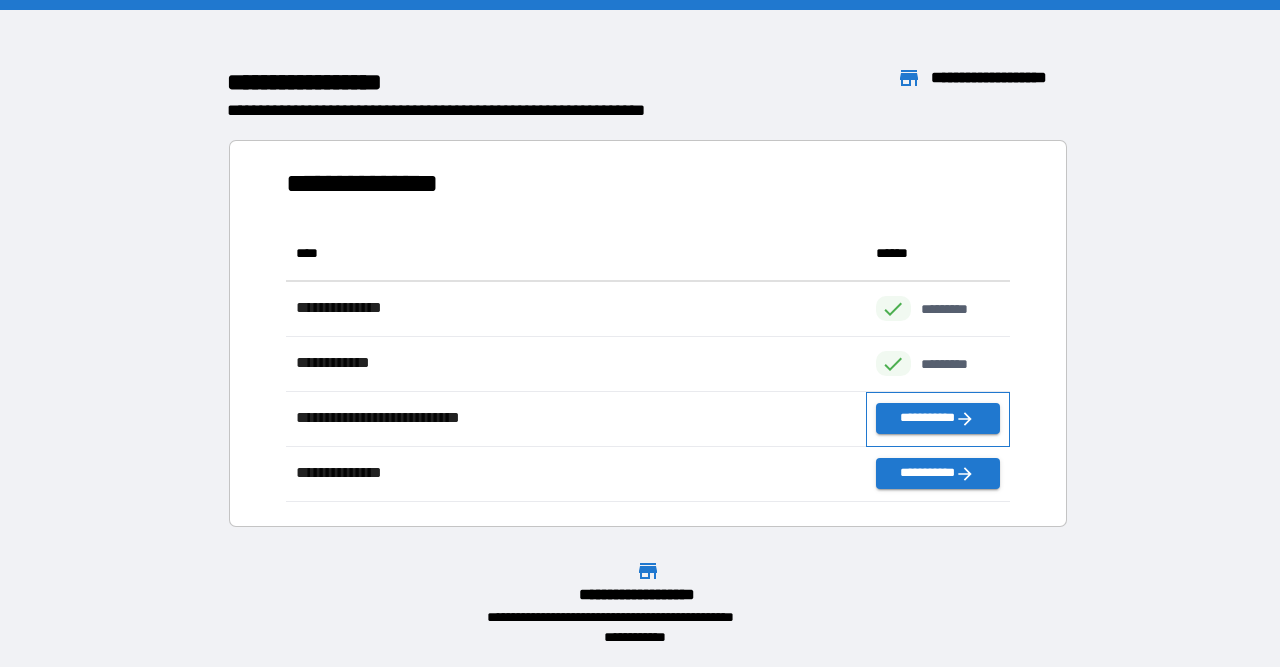 click on "**********" at bounding box center [938, 419] 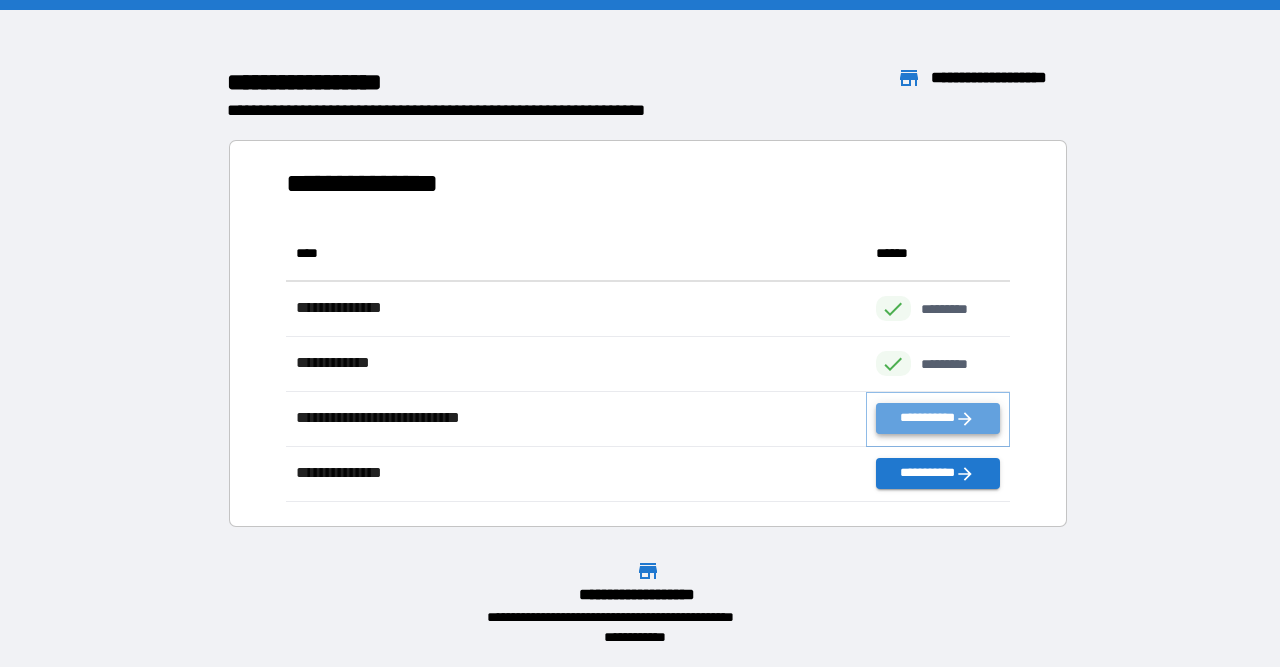 click on "**********" at bounding box center (938, 418) 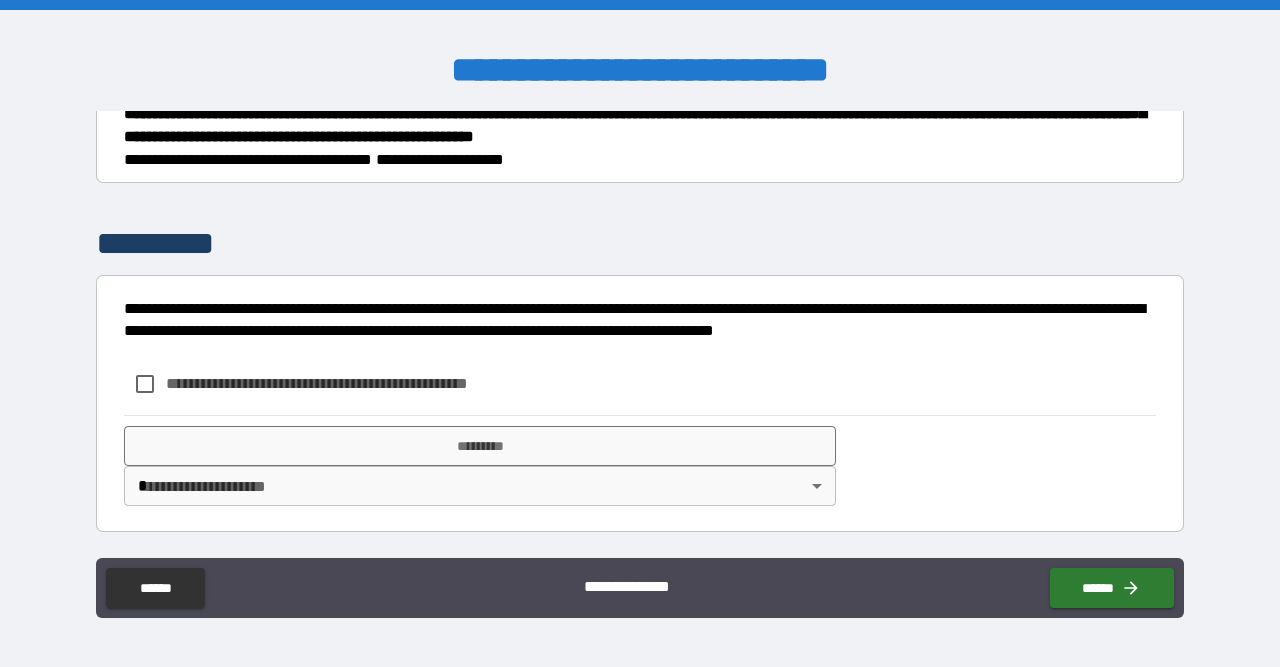 scroll, scrollTop: 2769, scrollLeft: 0, axis: vertical 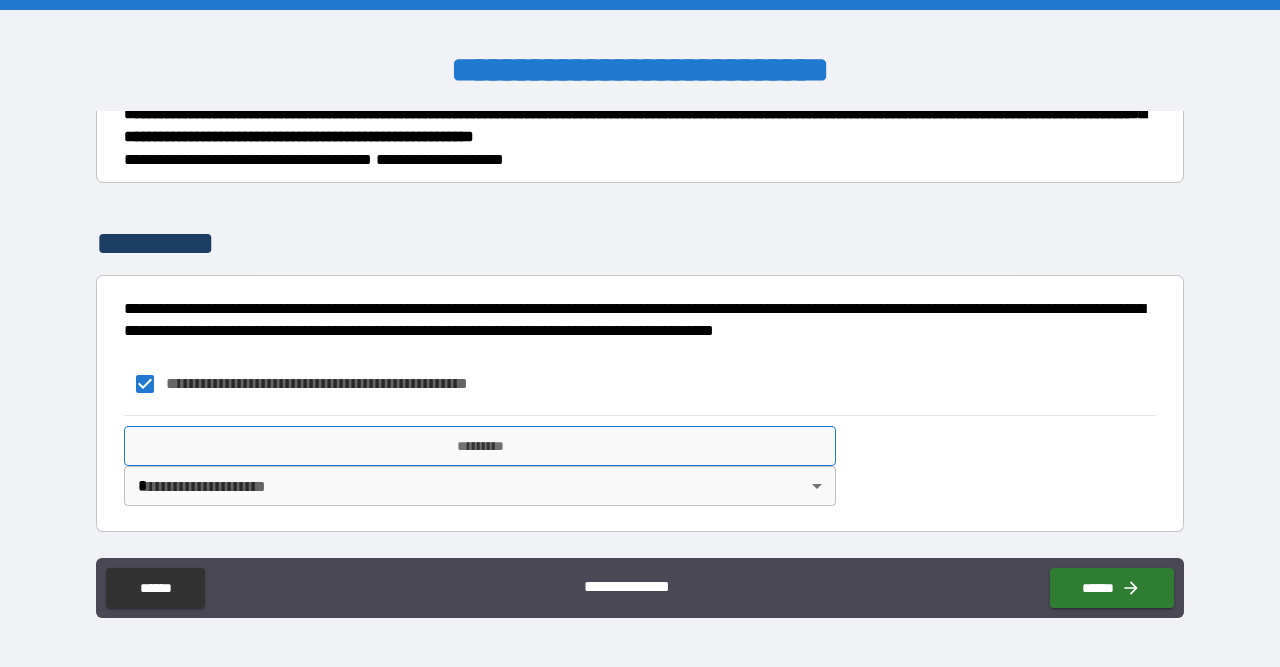 click on "*********" at bounding box center (480, 446) 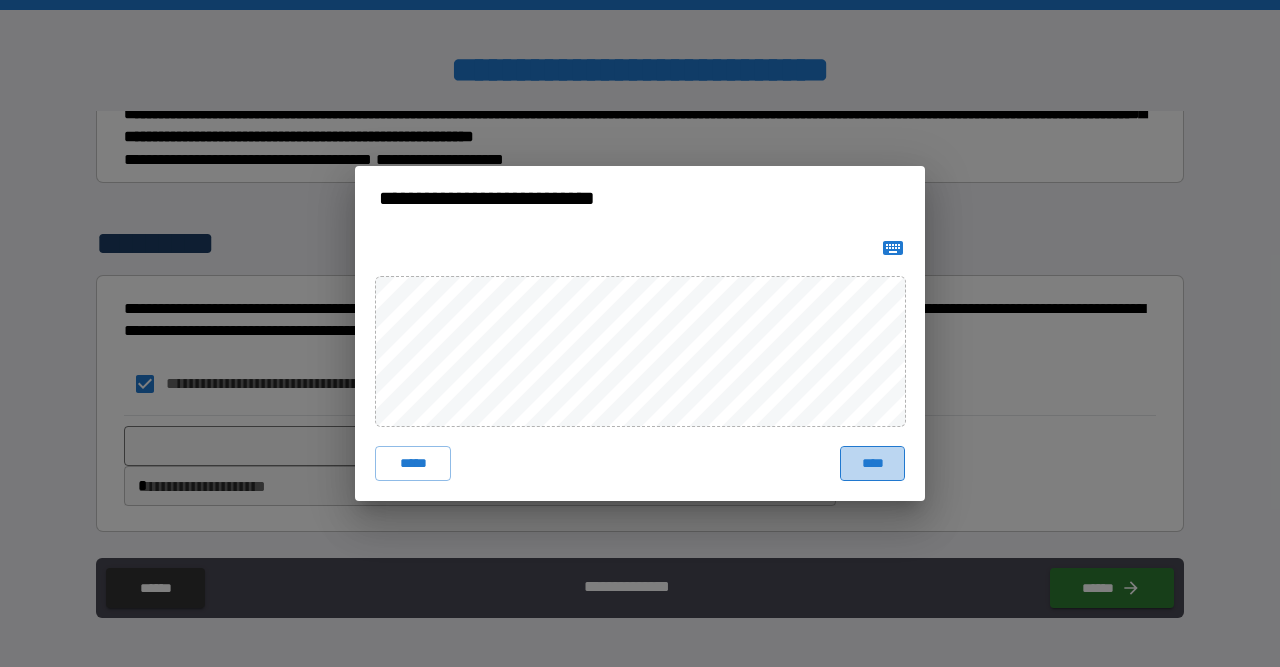 click on "****" at bounding box center [872, 464] 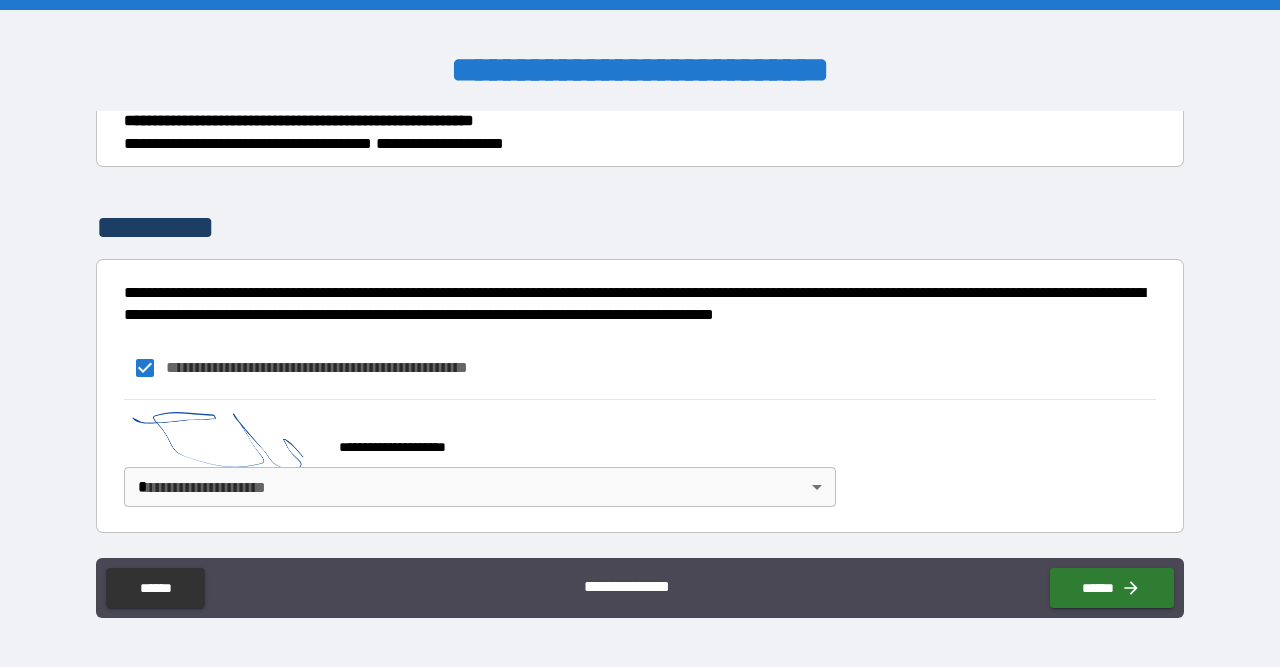click on "**********" at bounding box center (640, 333) 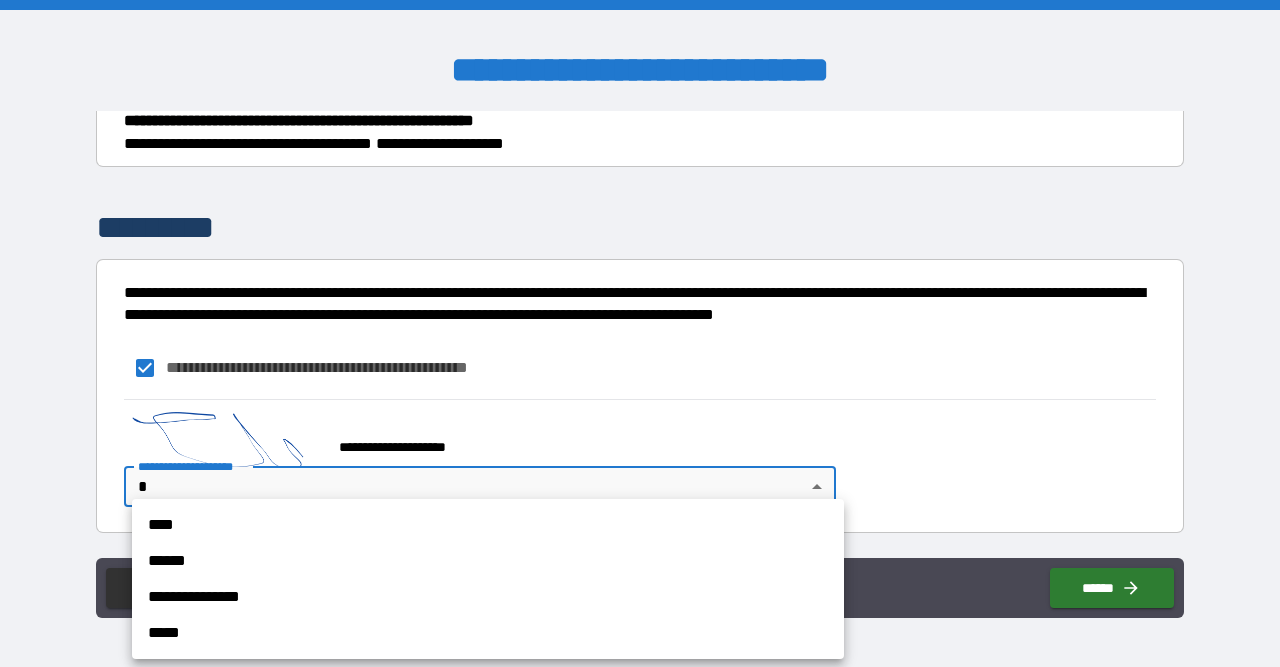 click on "****" at bounding box center [488, 525] 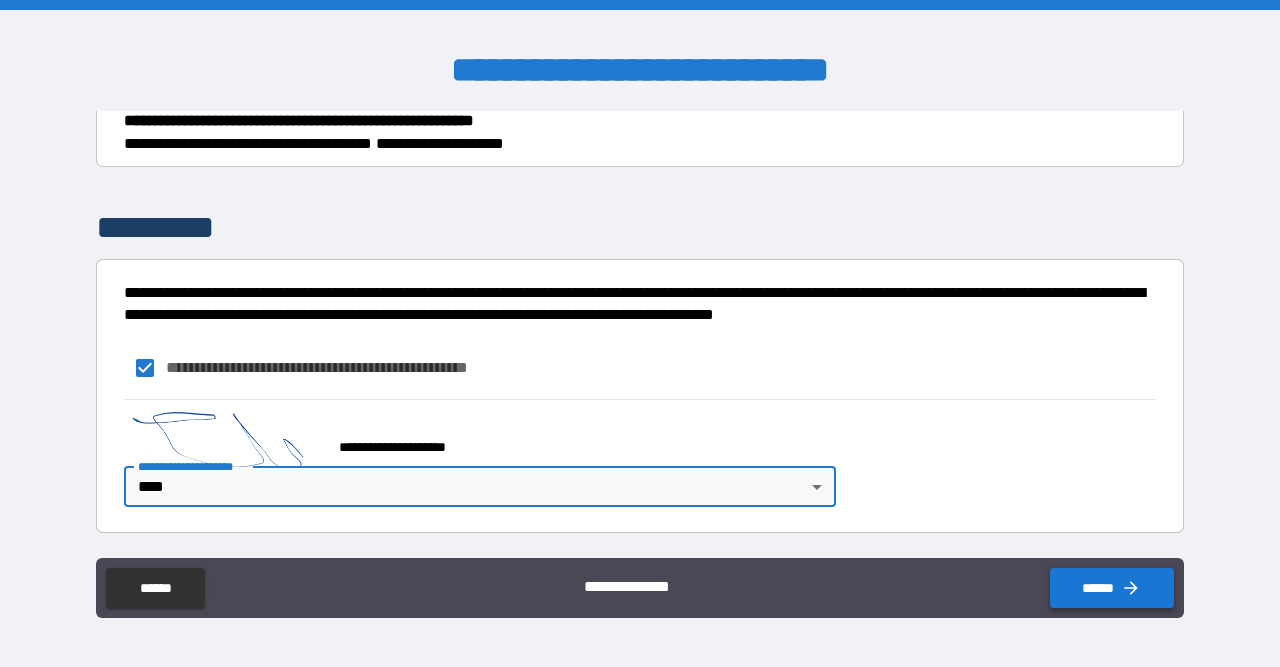 click on "******" at bounding box center [1112, 588] 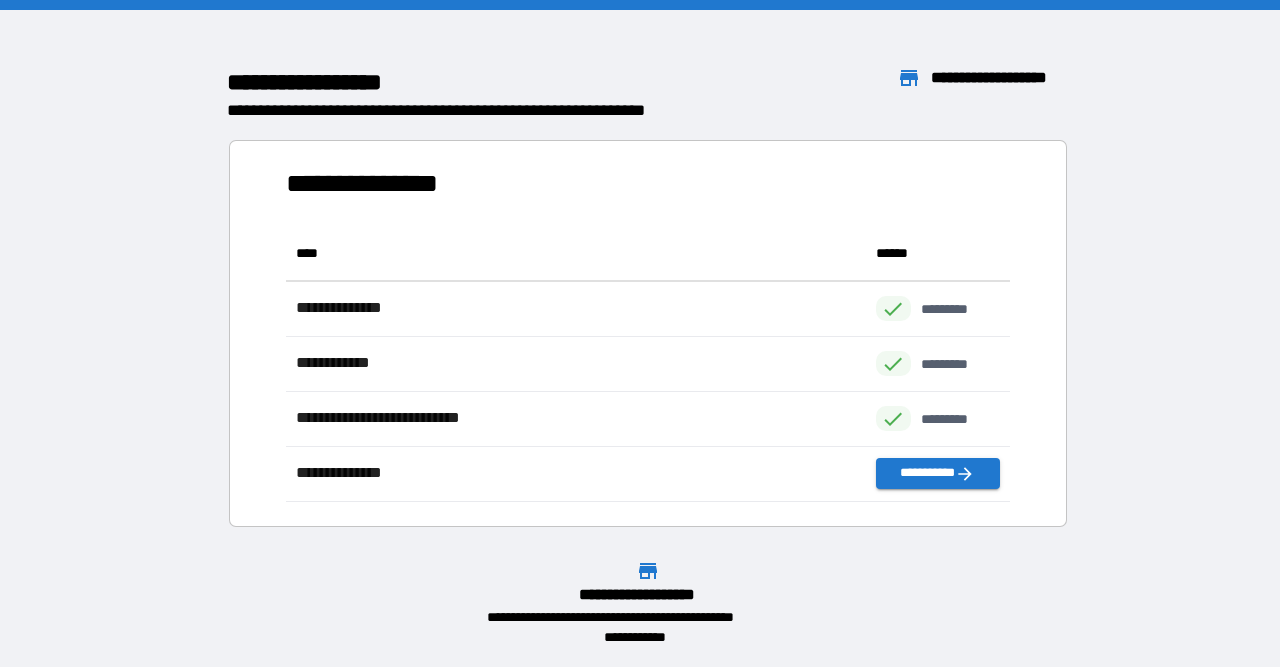 scroll, scrollTop: 276, scrollLeft: 724, axis: both 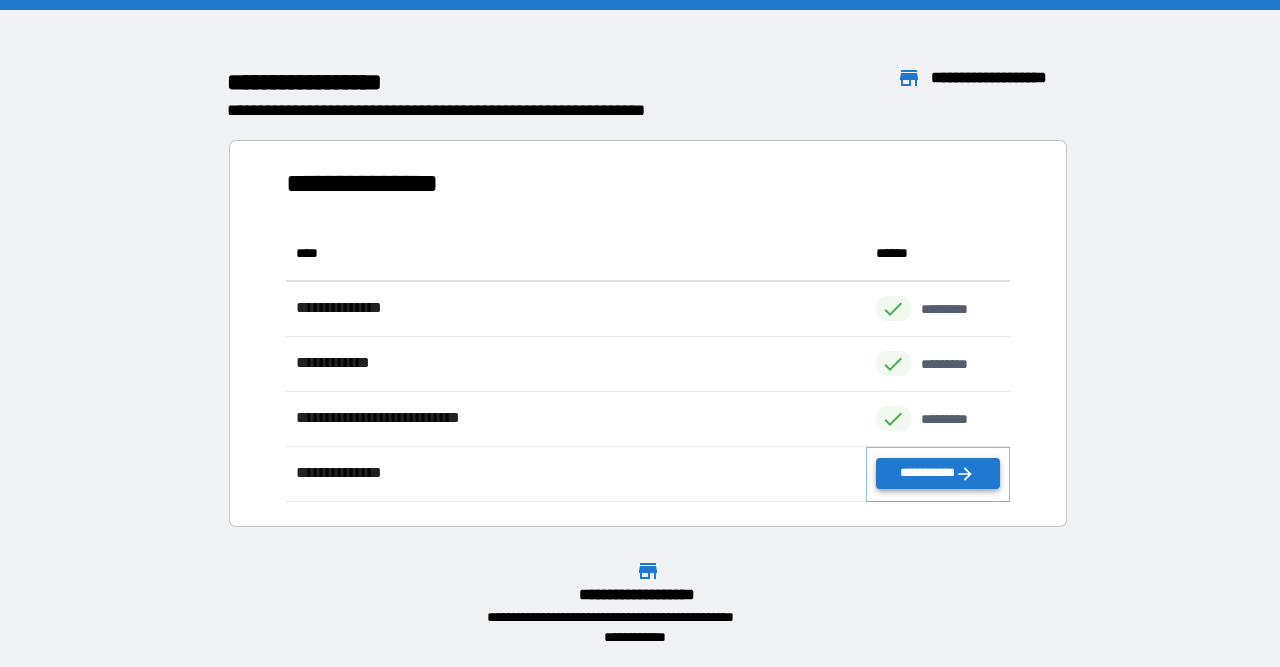 click on "**********" at bounding box center (938, 473) 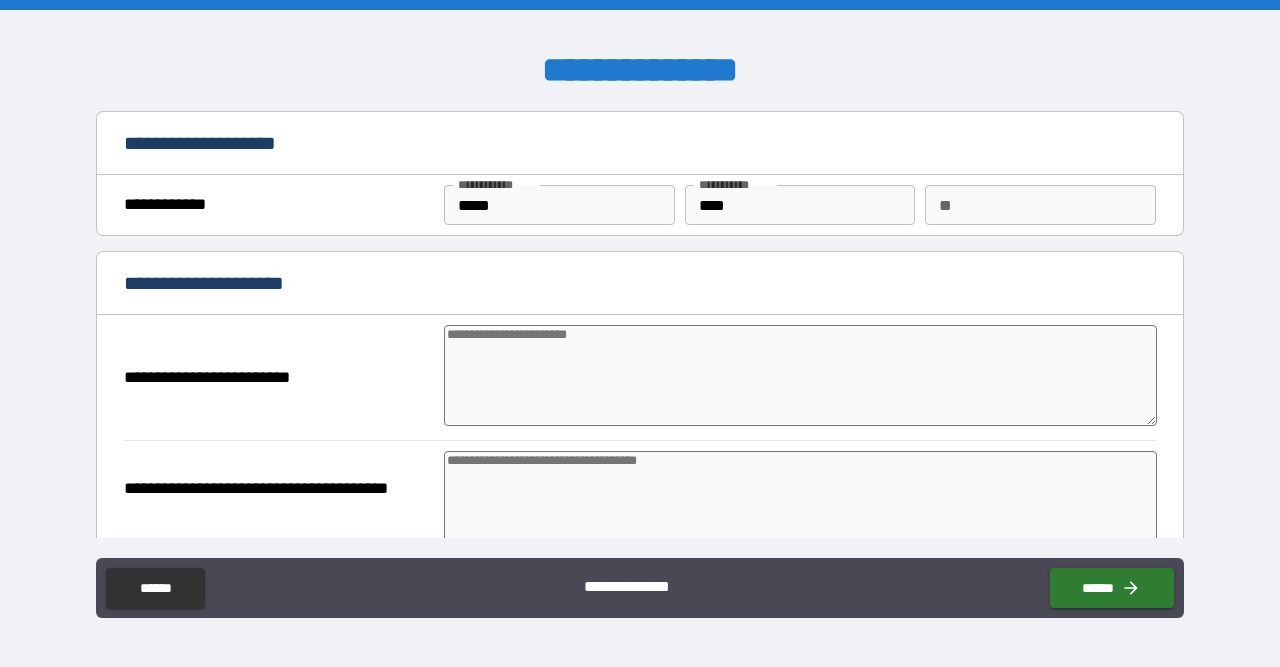 type on "*" 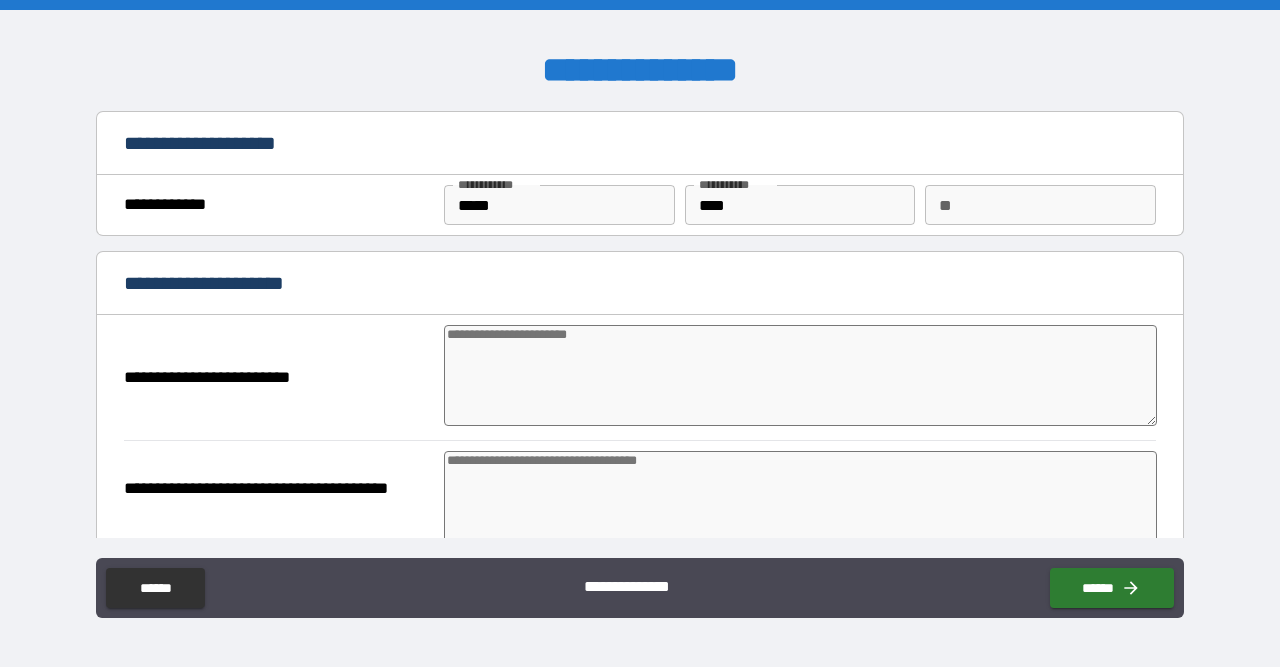 type on "*" 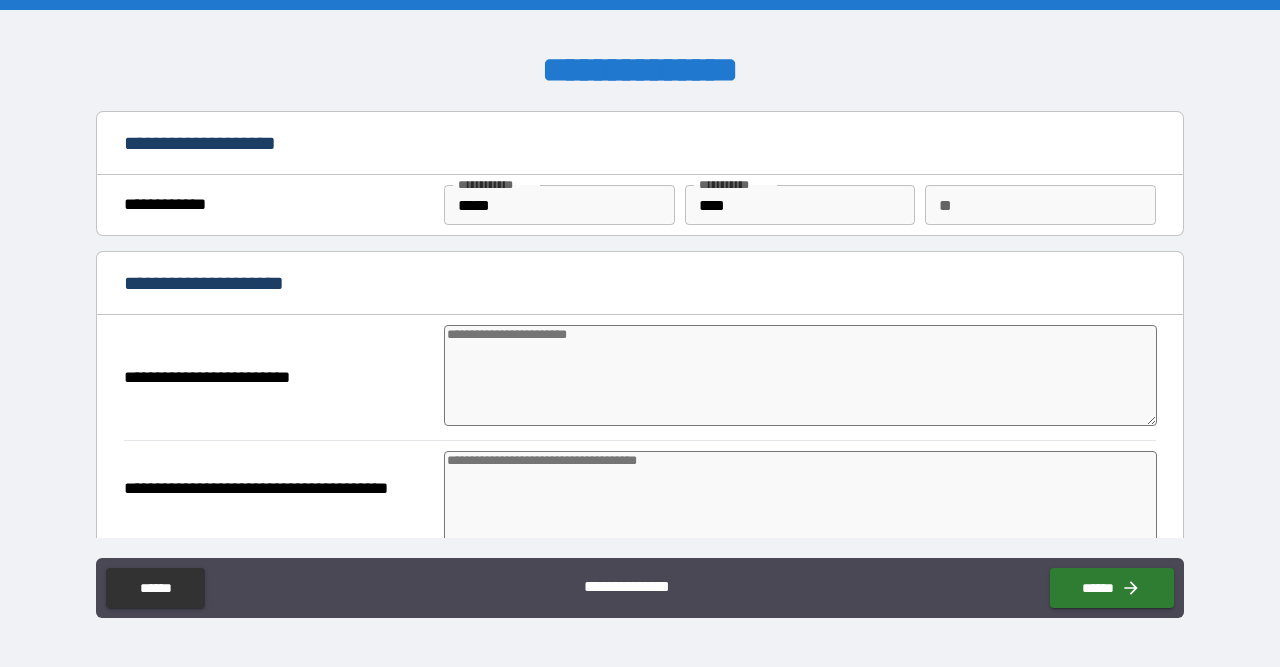 type on "*" 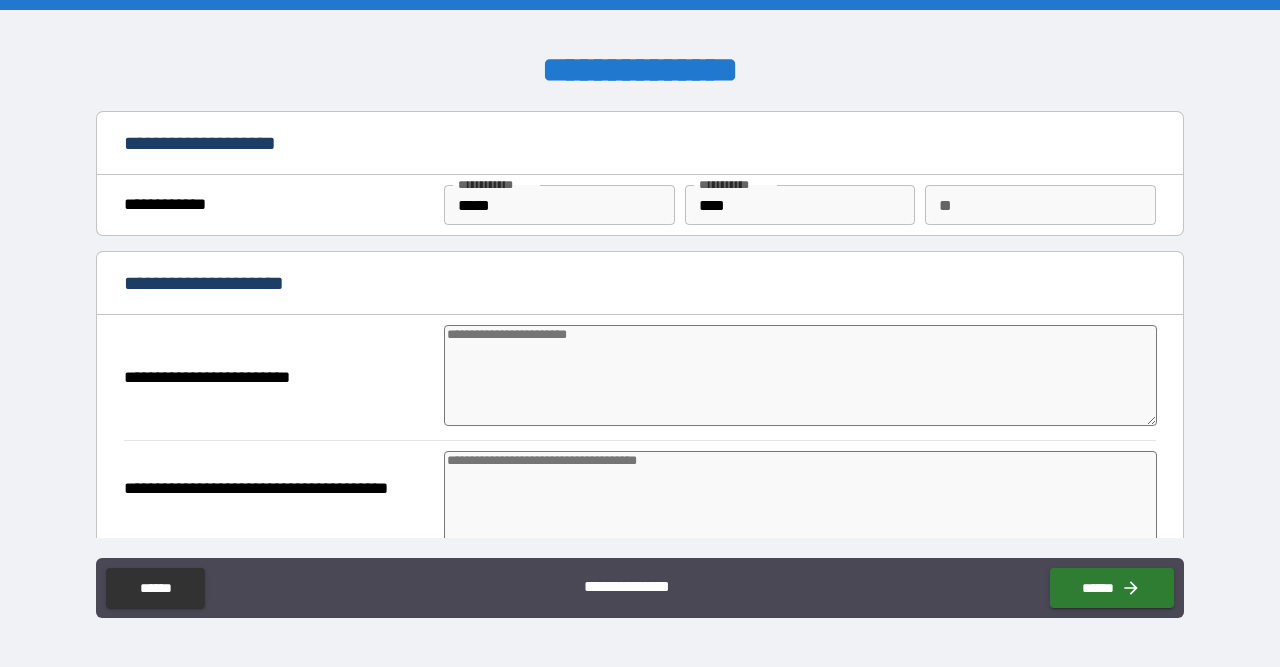 type on "*" 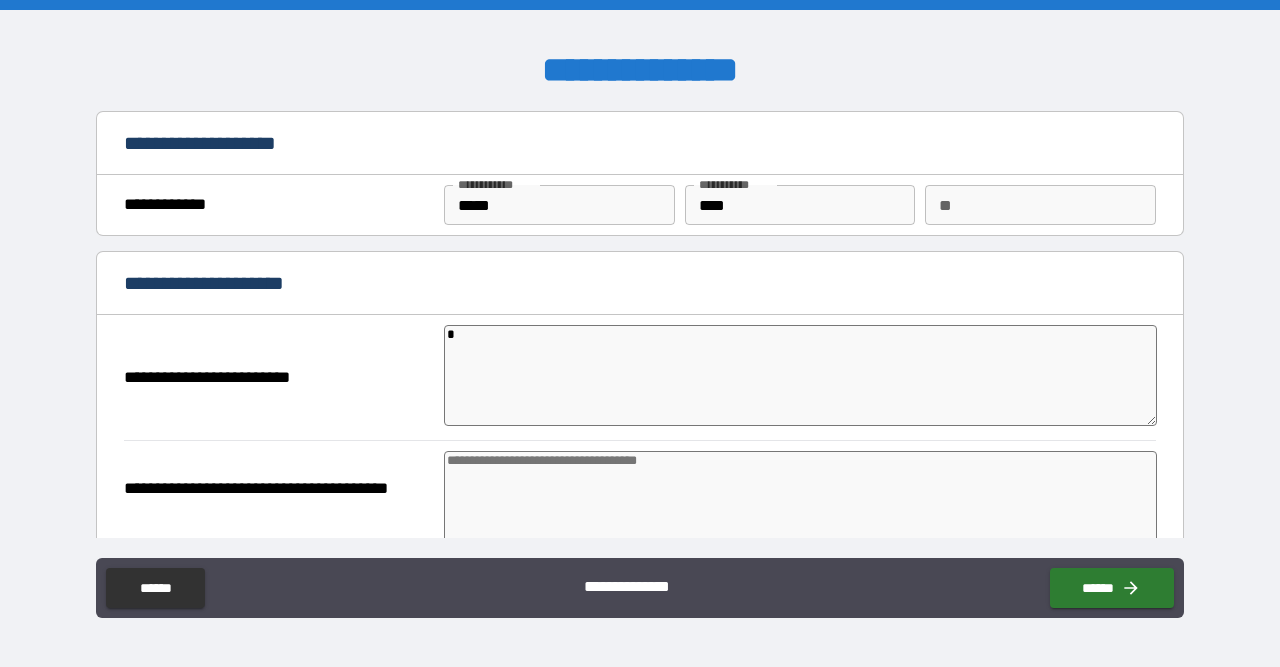 type on "**" 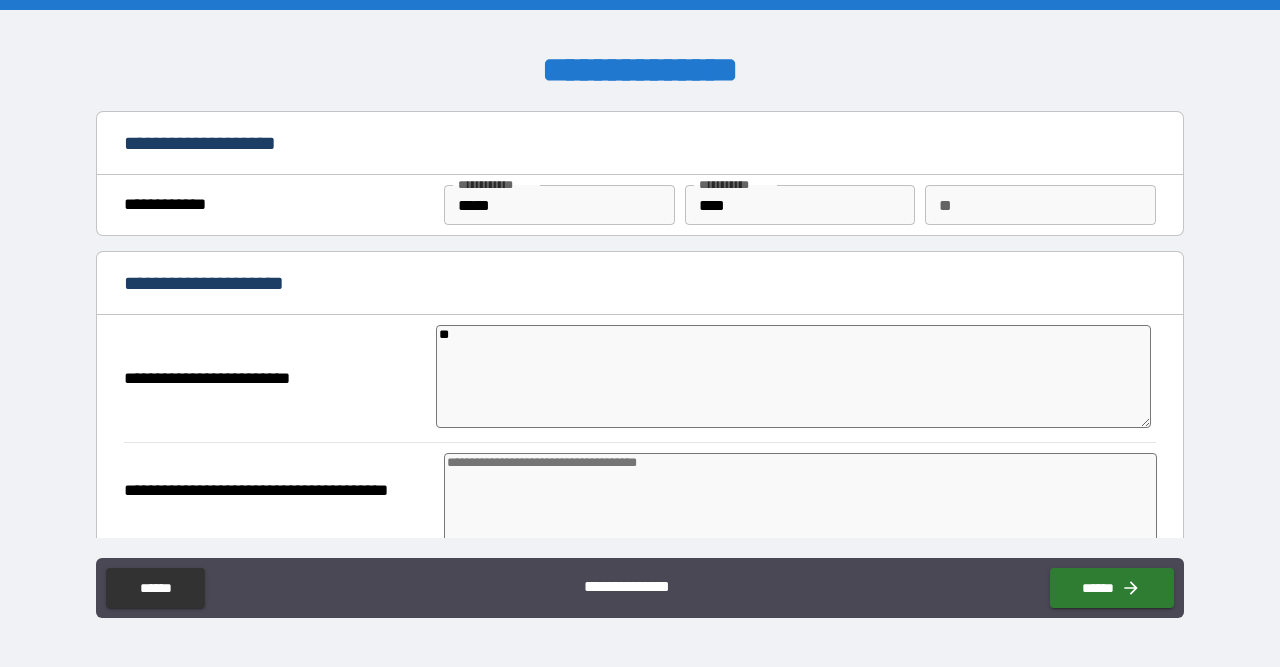 type on "***" 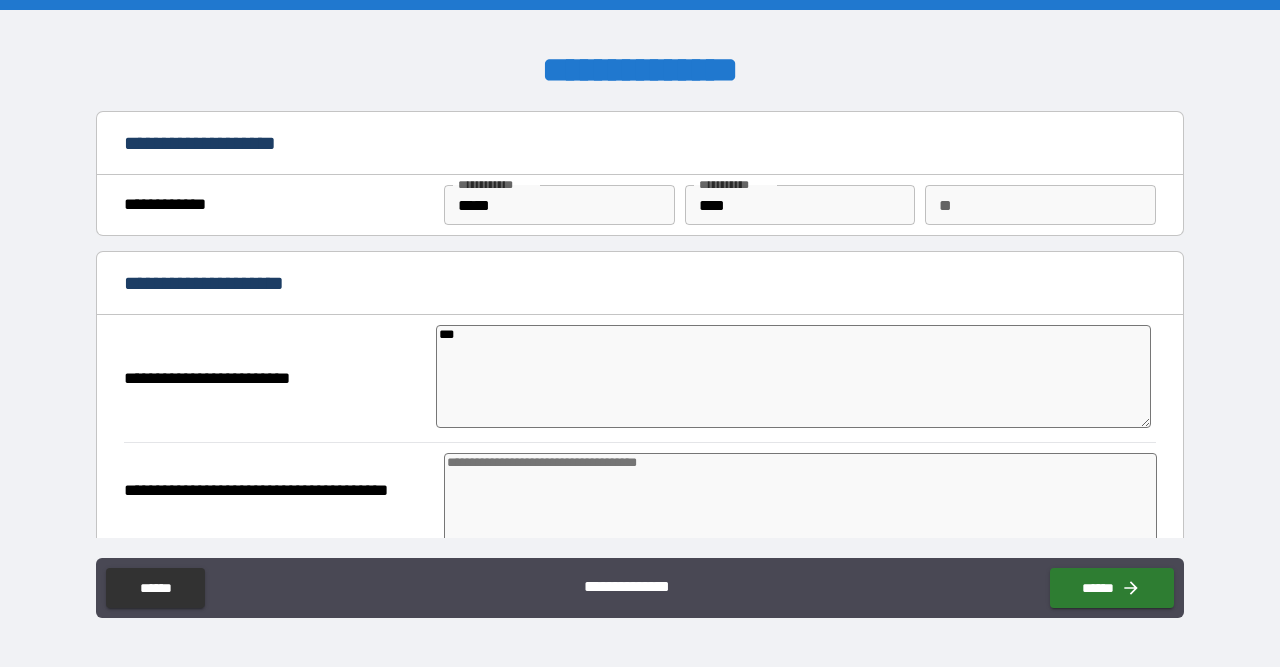 type on "*" 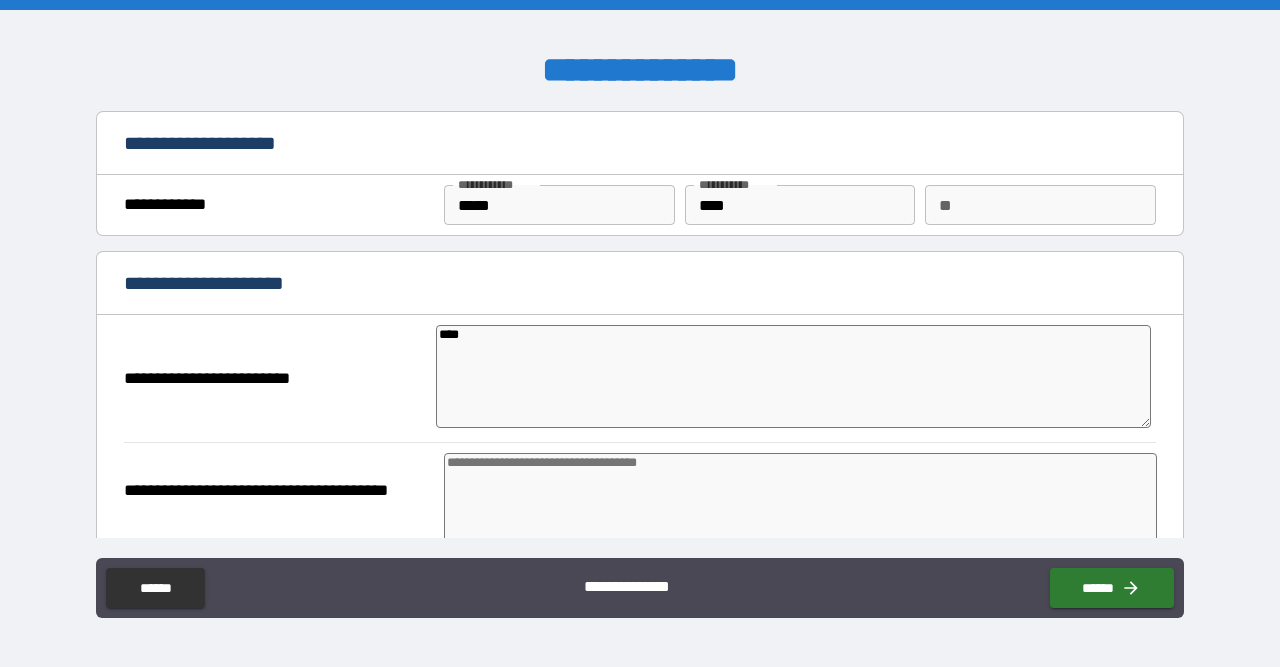 type on "*" 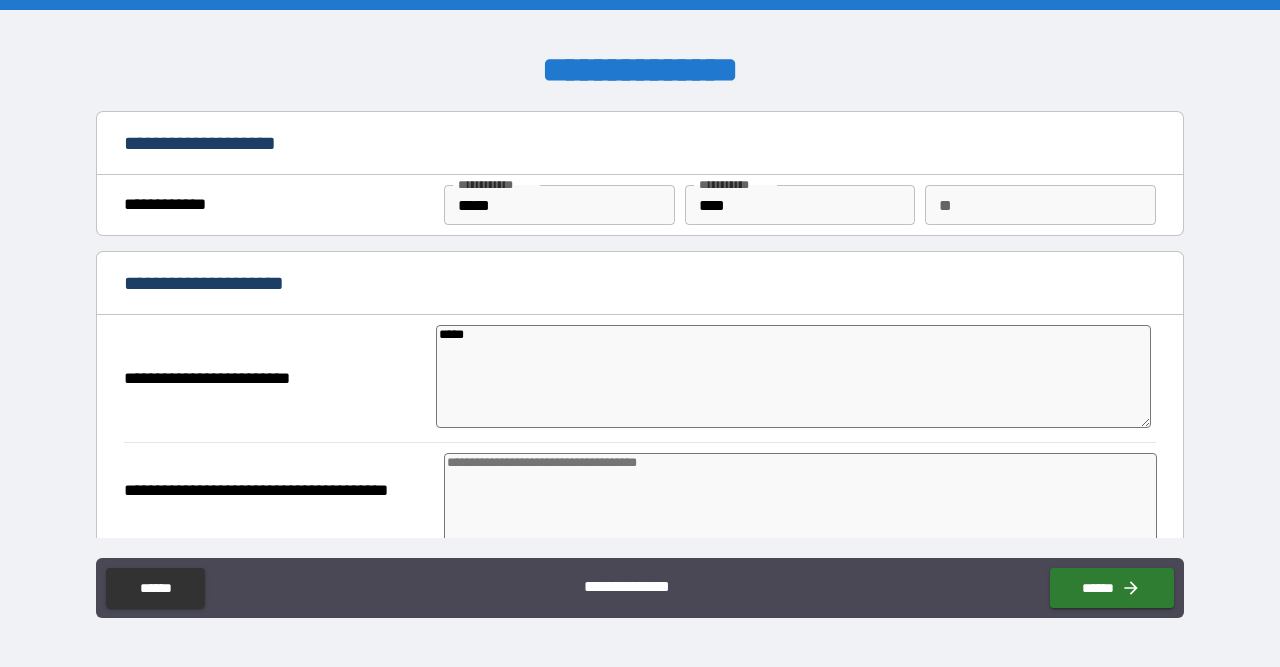 type on "******" 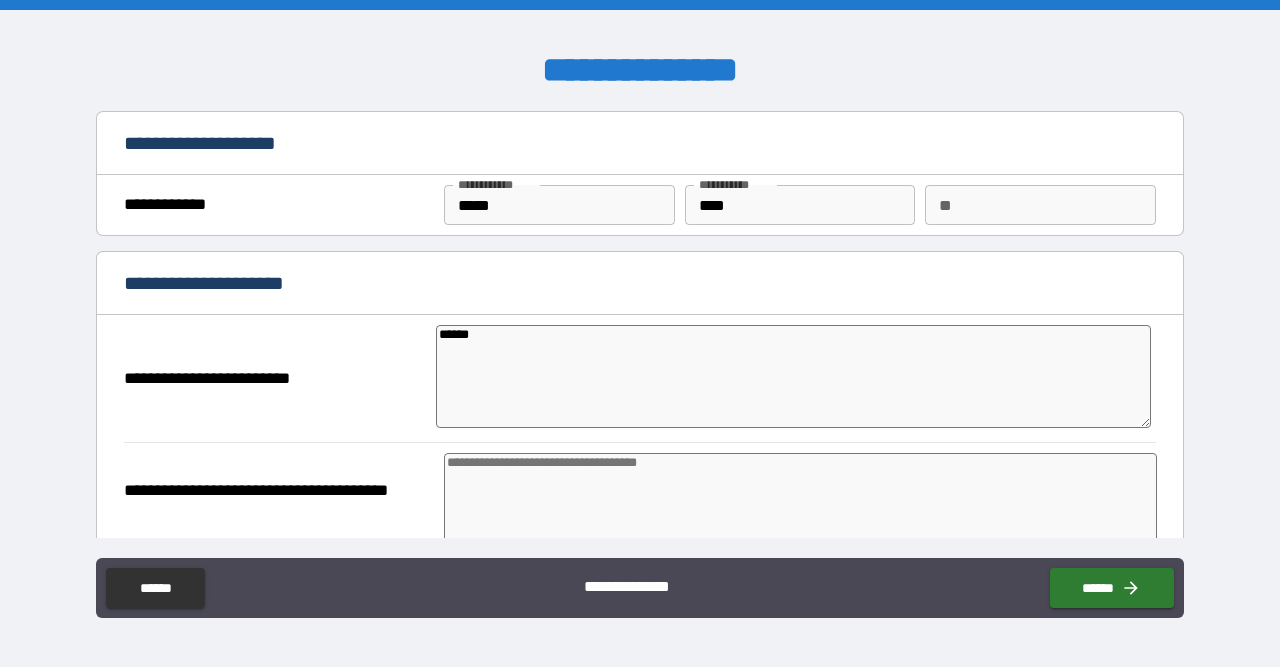 type on "*" 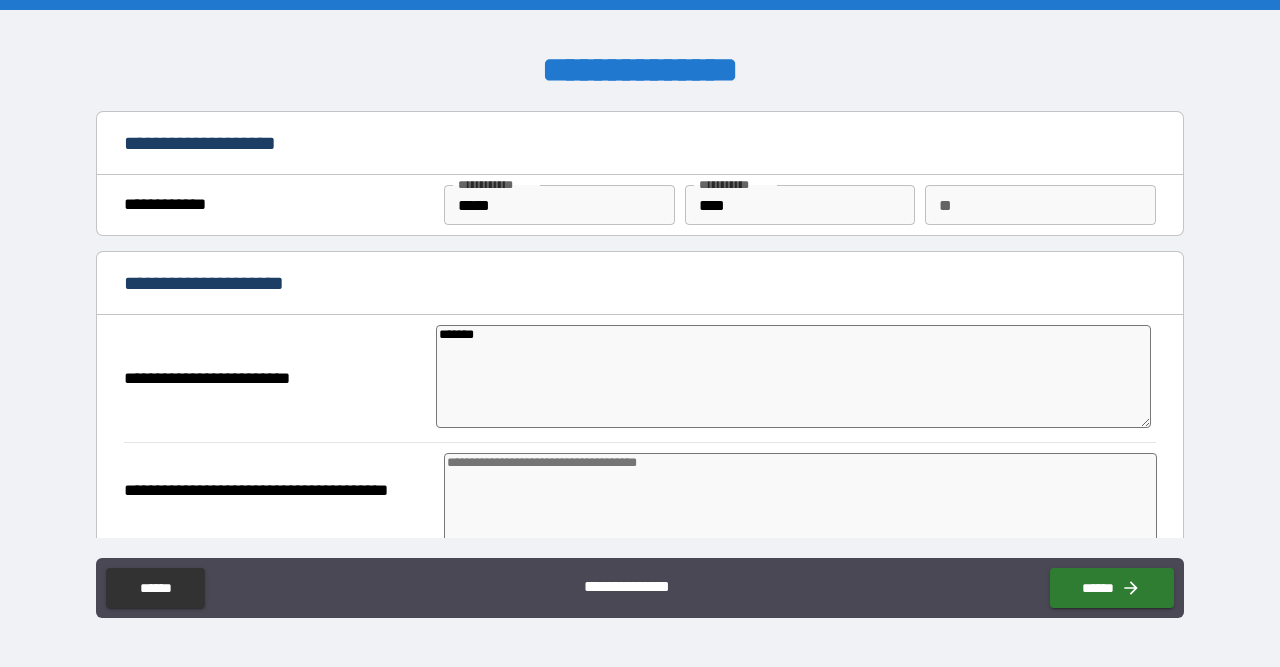 type on "********" 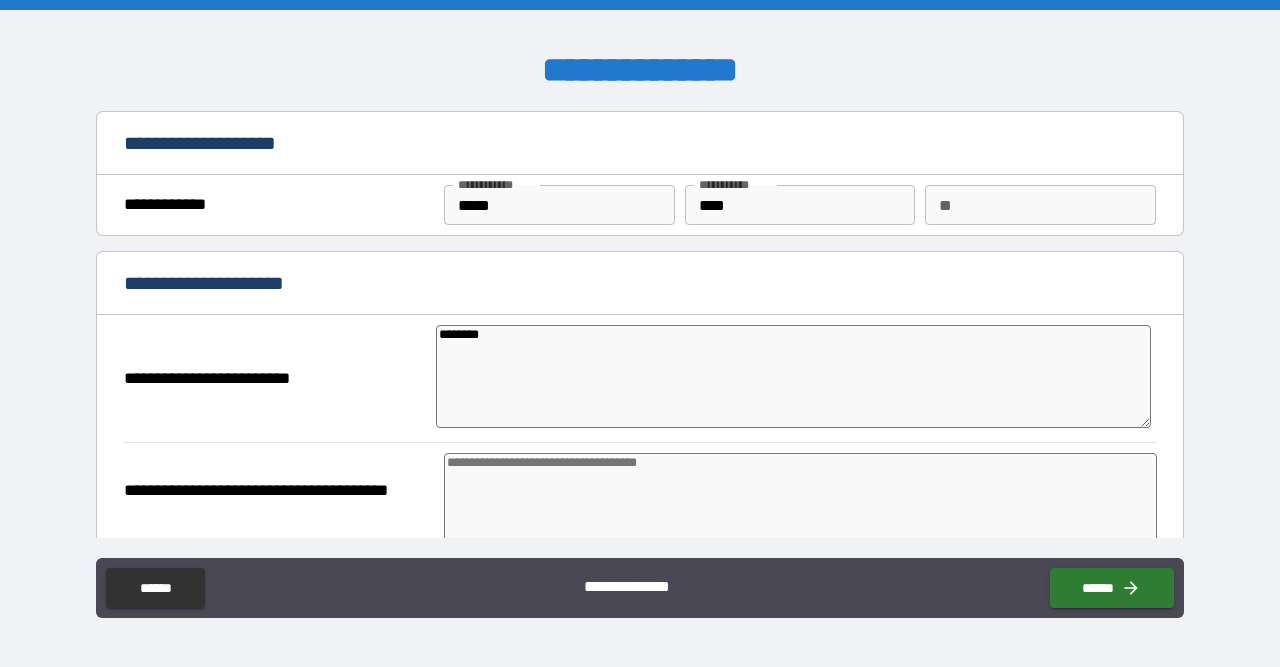 type on "*" 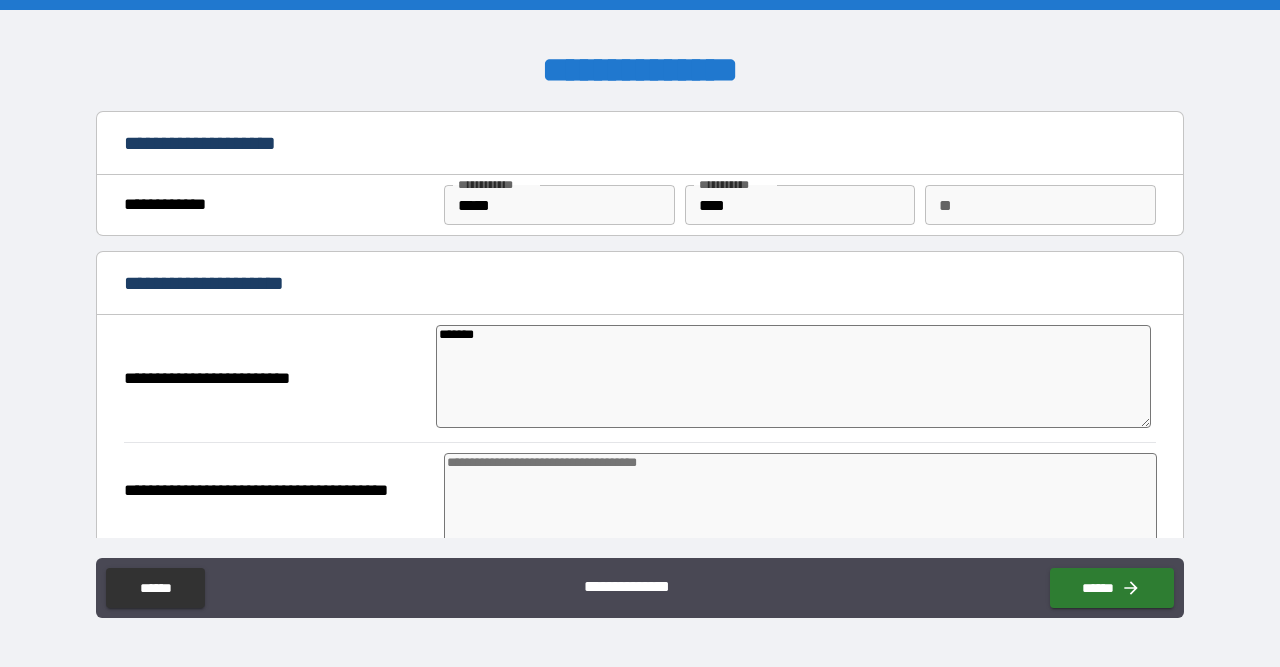 type on "*" 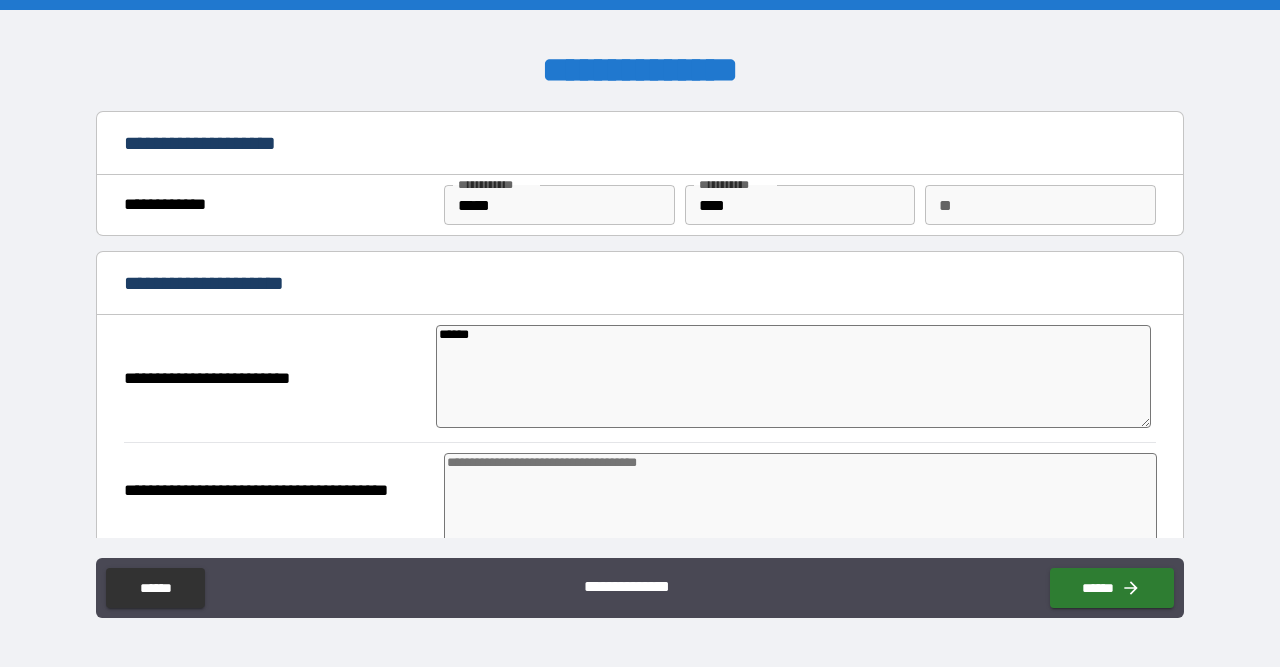 type on "*****" 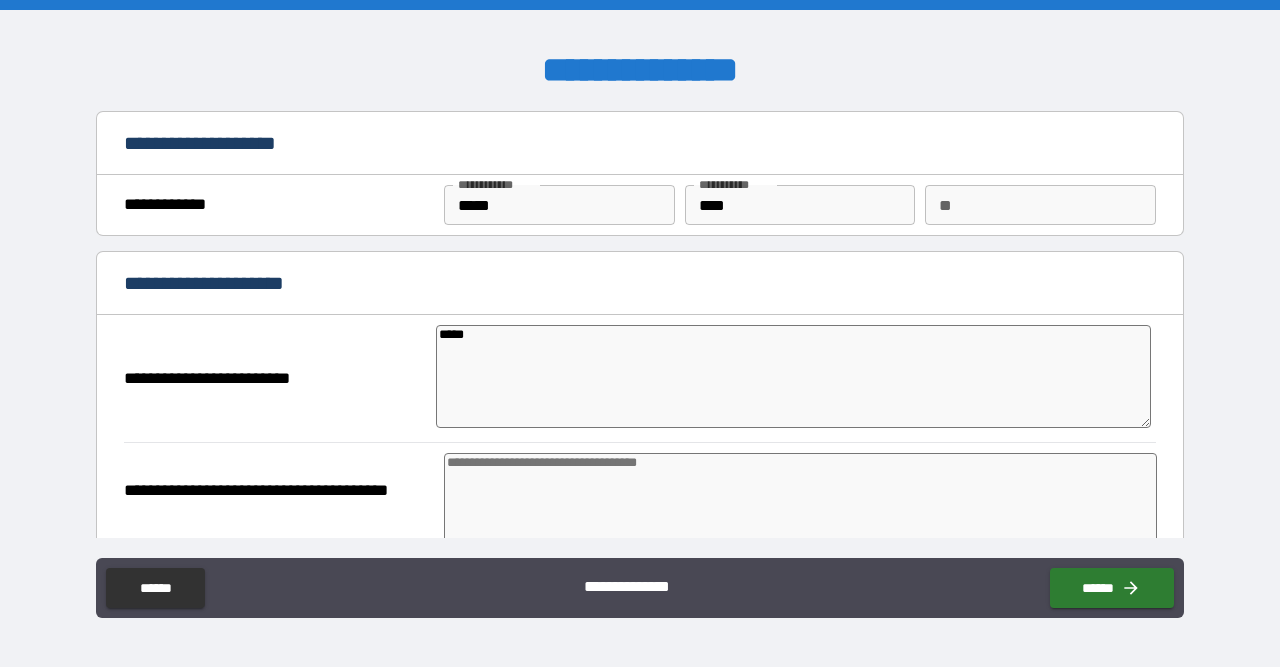 type on "****" 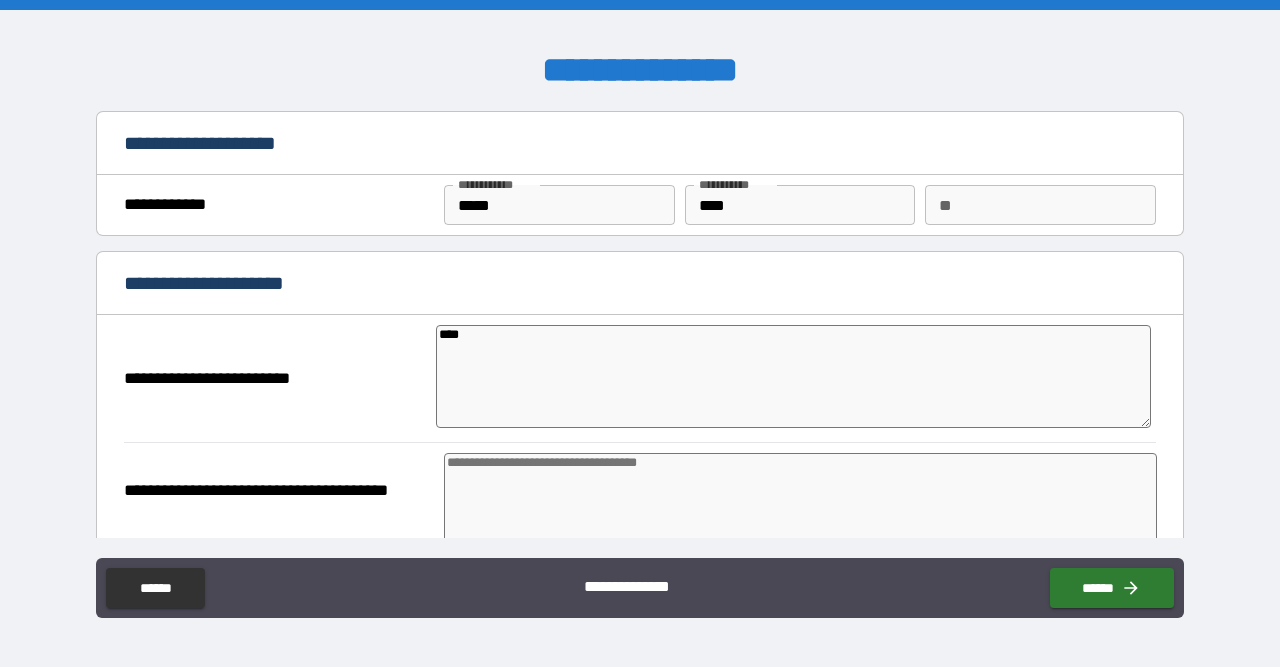 type on "*" 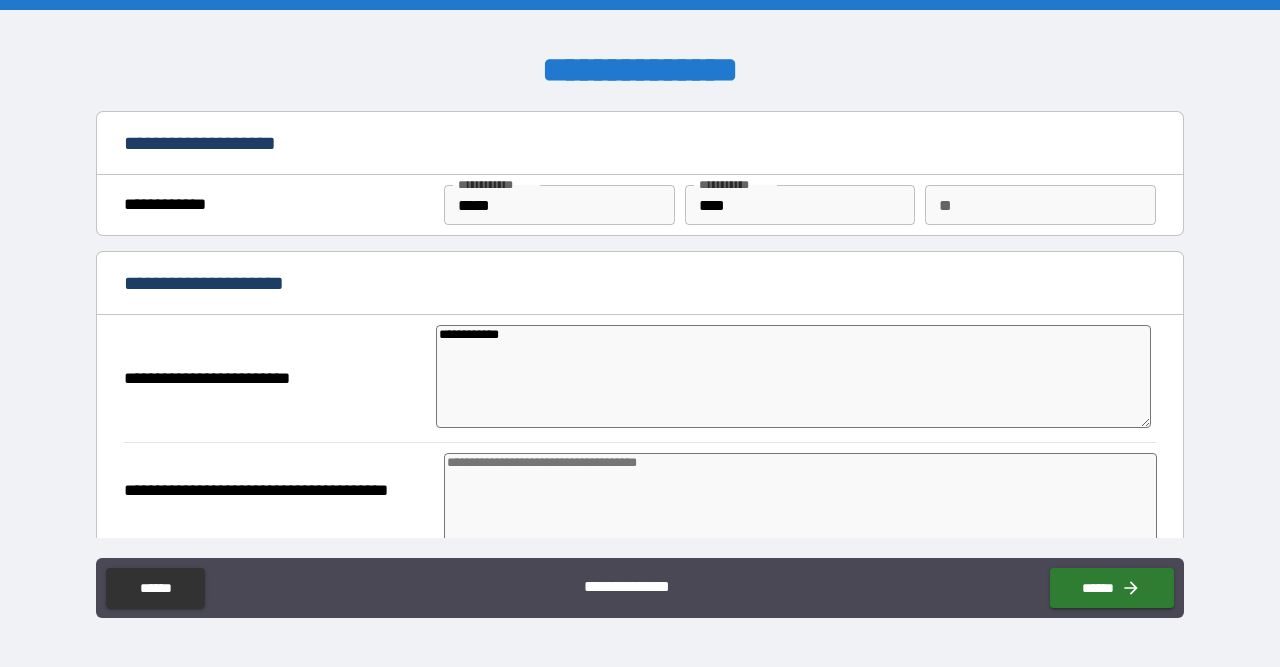 click at bounding box center (800, 503) 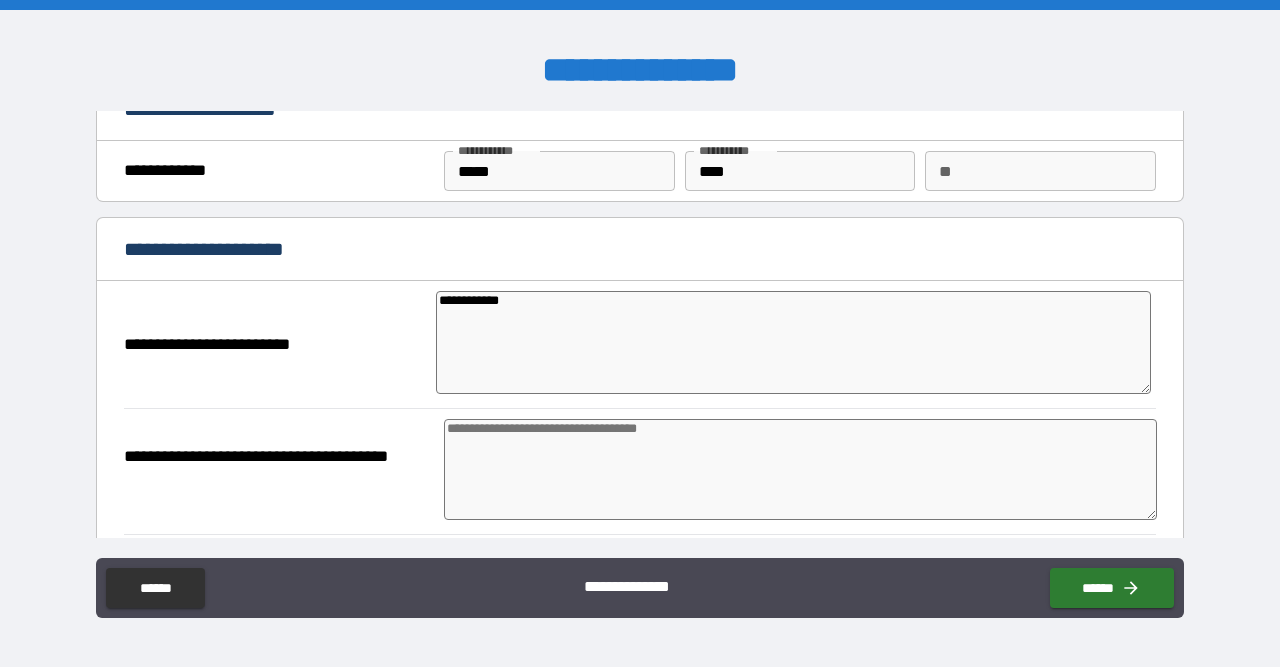 scroll, scrollTop: 35, scrollLeft: 0, axis: vertical 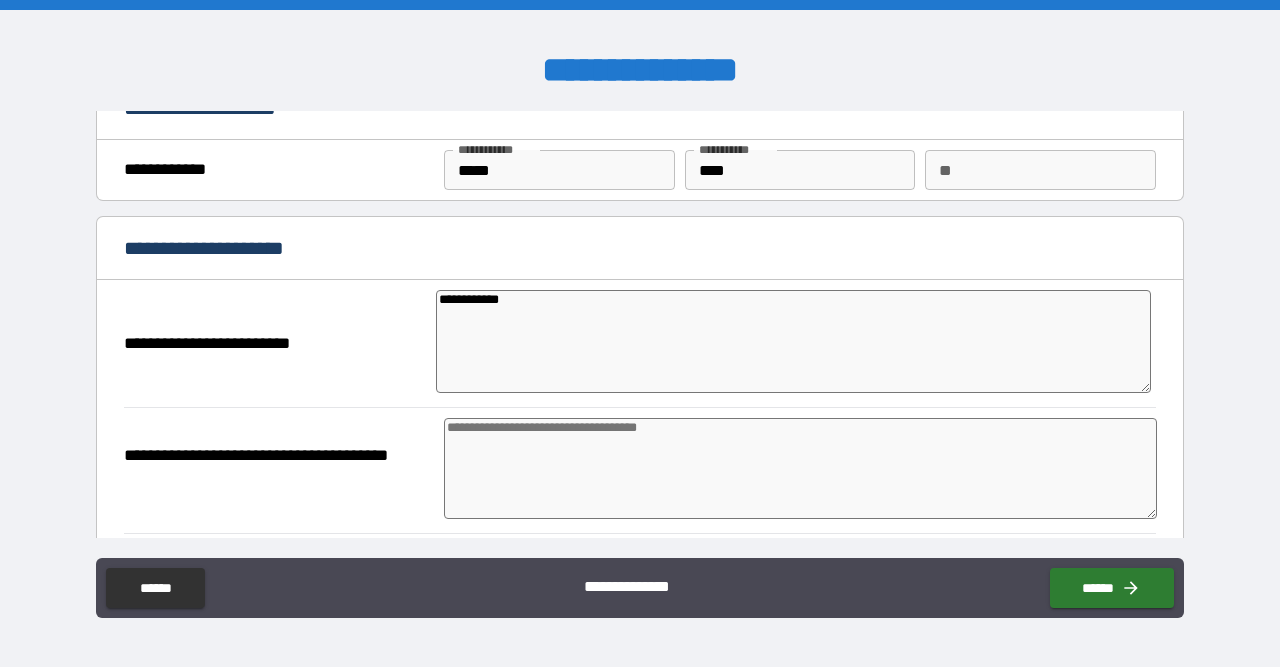 click at bounding box center [800, 468] 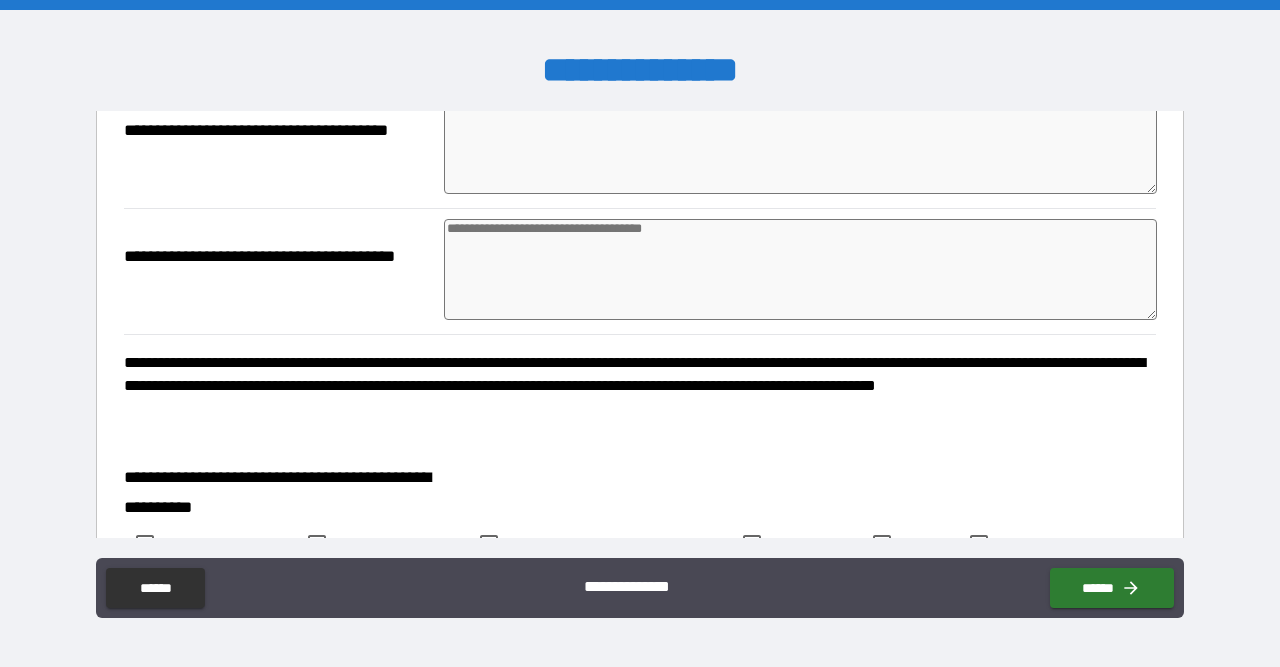 click at bounding box center (800, 269) 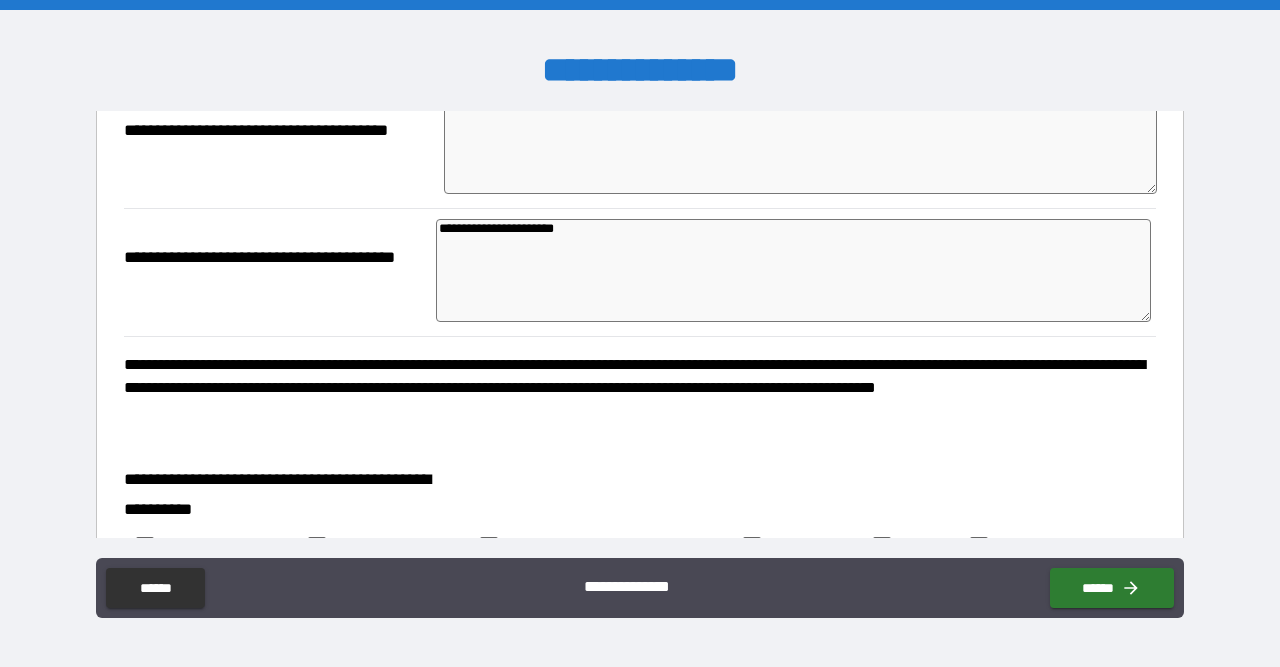 scroll, scrollTop: 503, scrollLeft: 0, axis: vertical 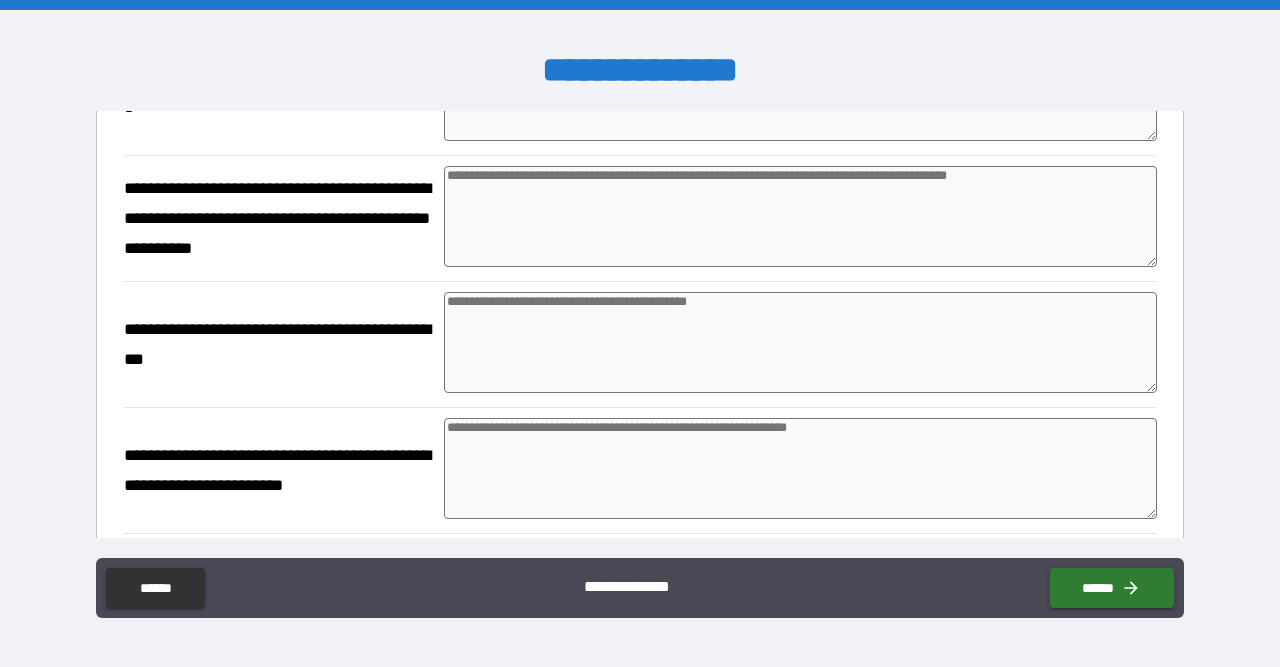 click at bounding box center [800, 216] 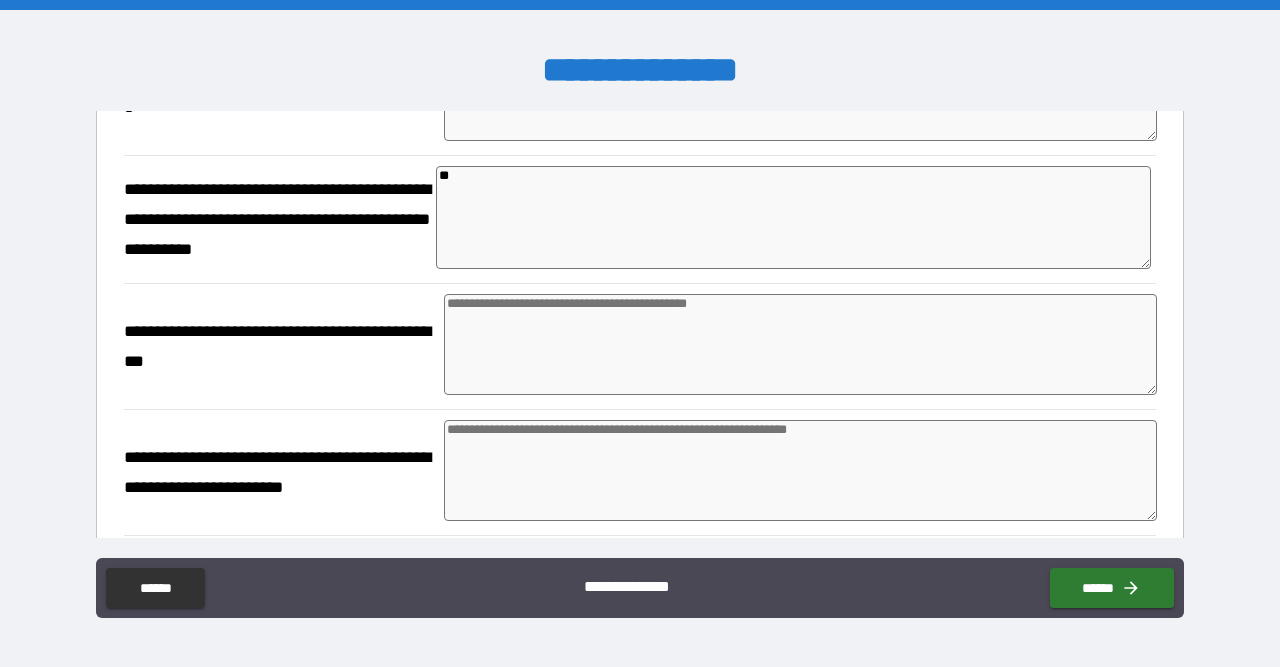 click at bounding box center (800, 344) 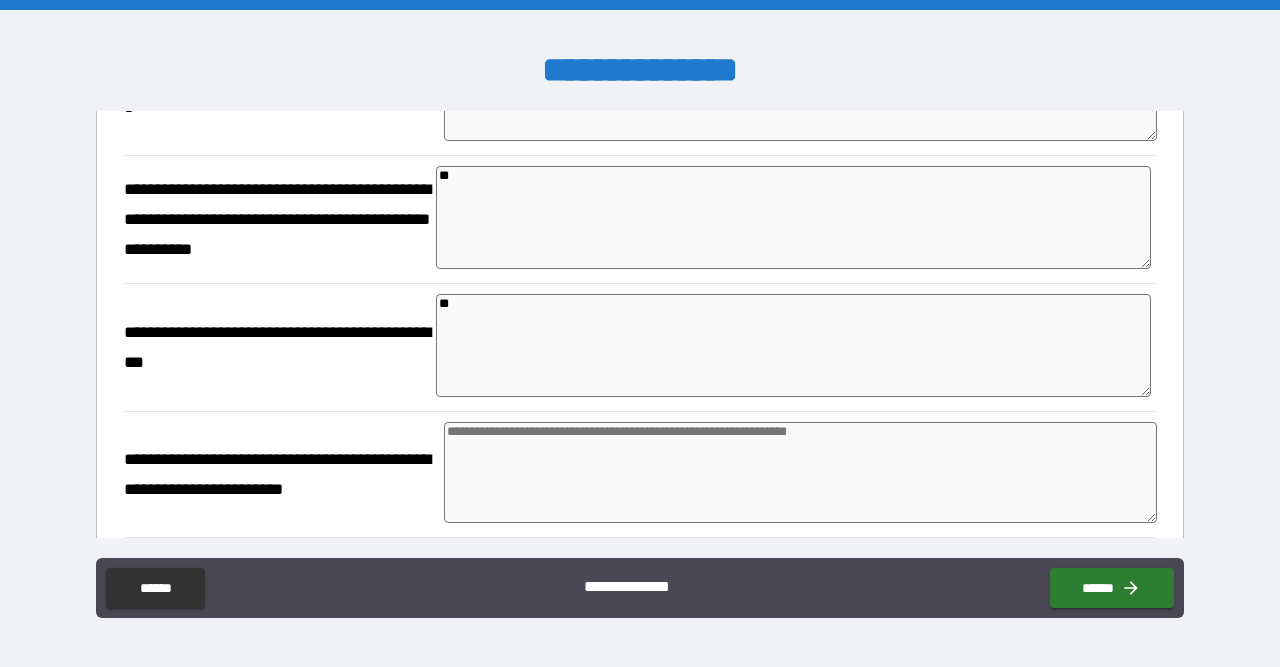 click at bounding box center (800, 472) 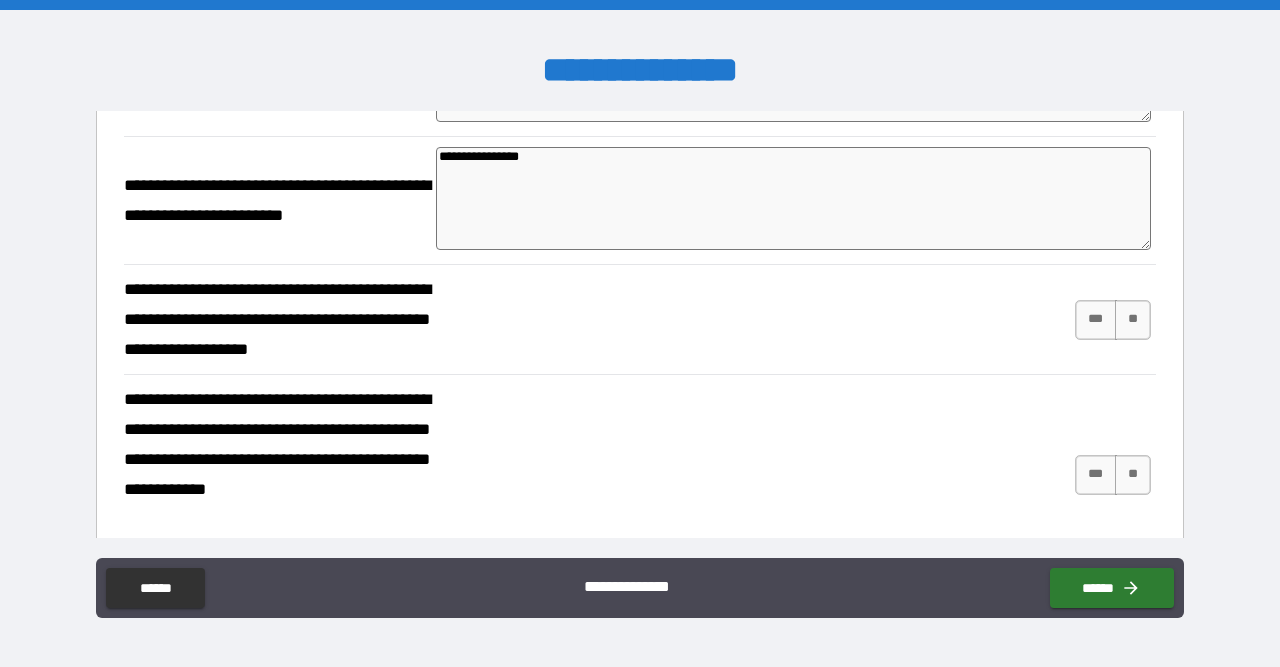 scroll, scrollTop: 1831, scrollLeft: 0, axis: vertical 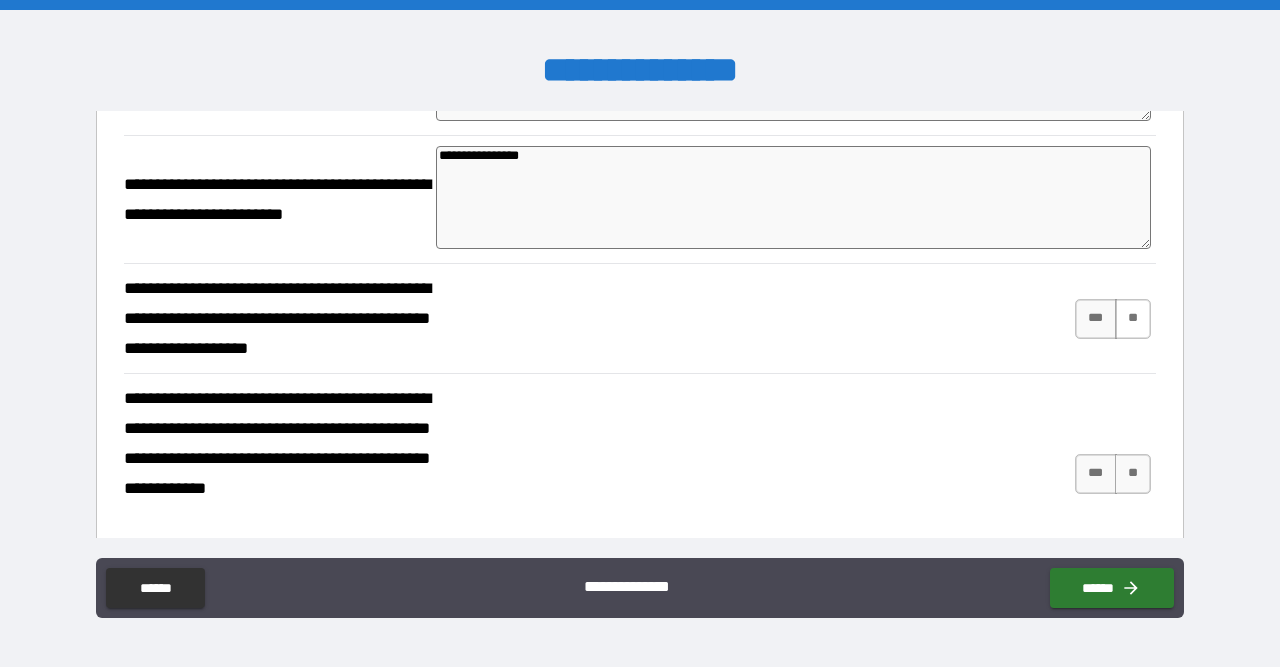 click on "**" at bounding box center [1133, 319] 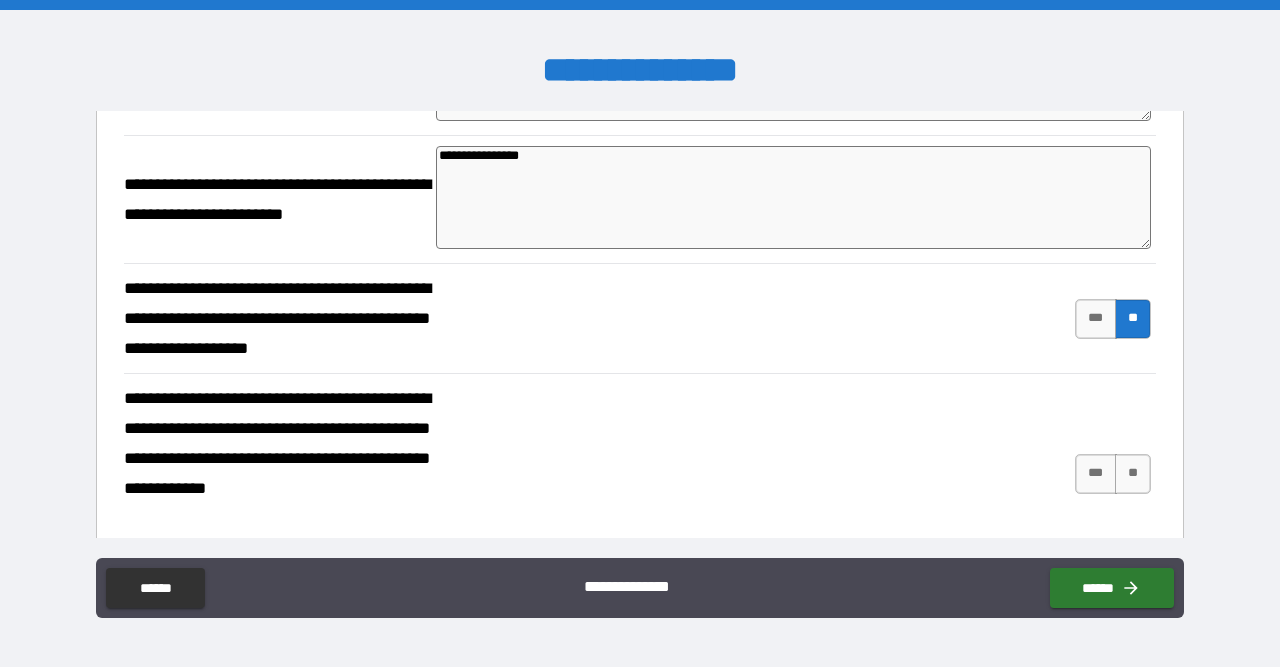 scroll, scrollTop: 1982, scrollLeft: 0, axis: vertical 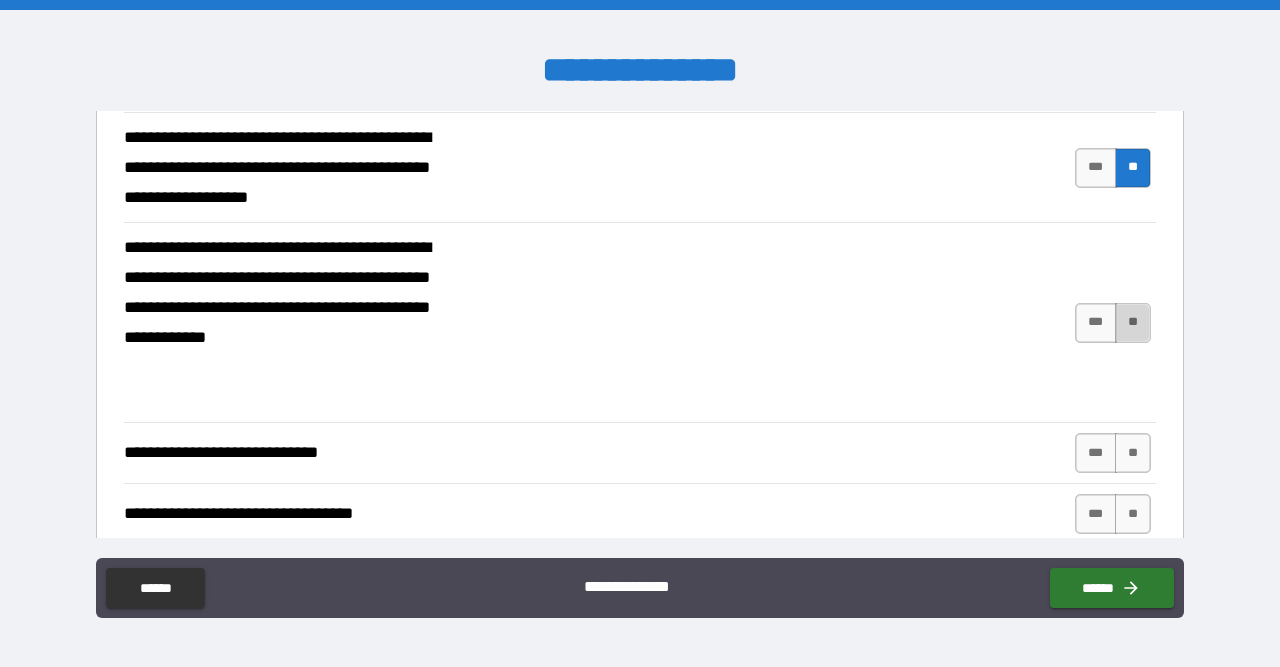click on "**" at bounding box center [1133, 323] 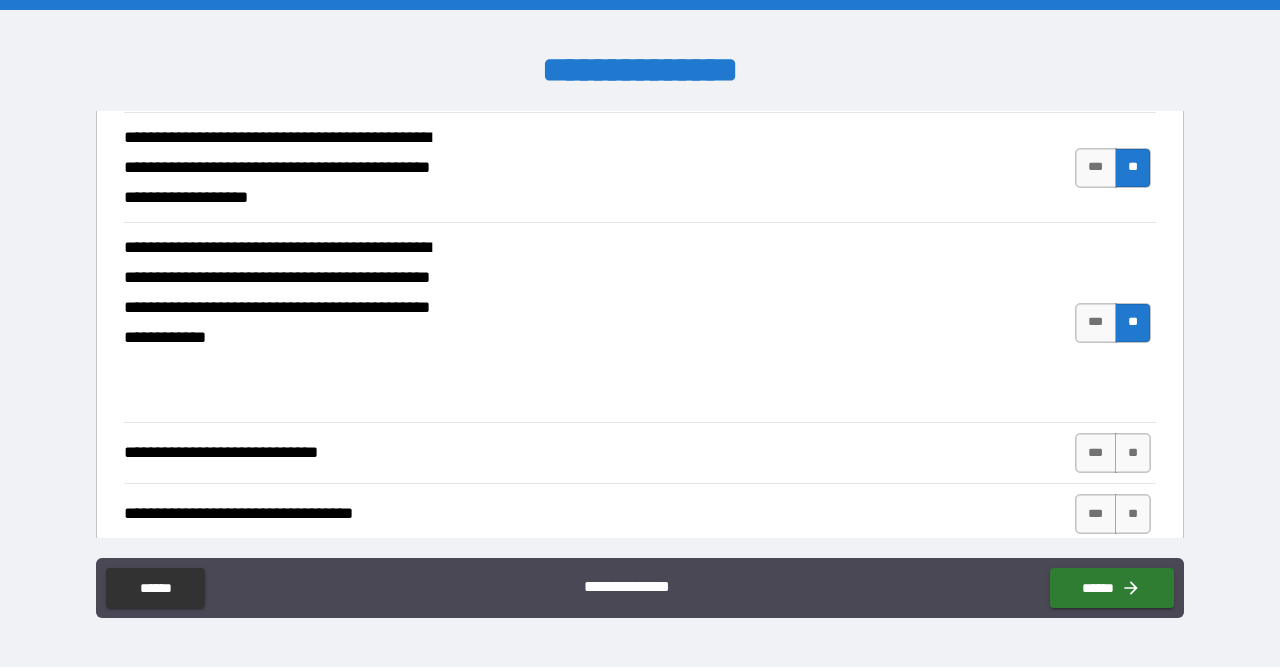 scroll, scrollTop: 2099, scrollLeft: 0, axis: vertical 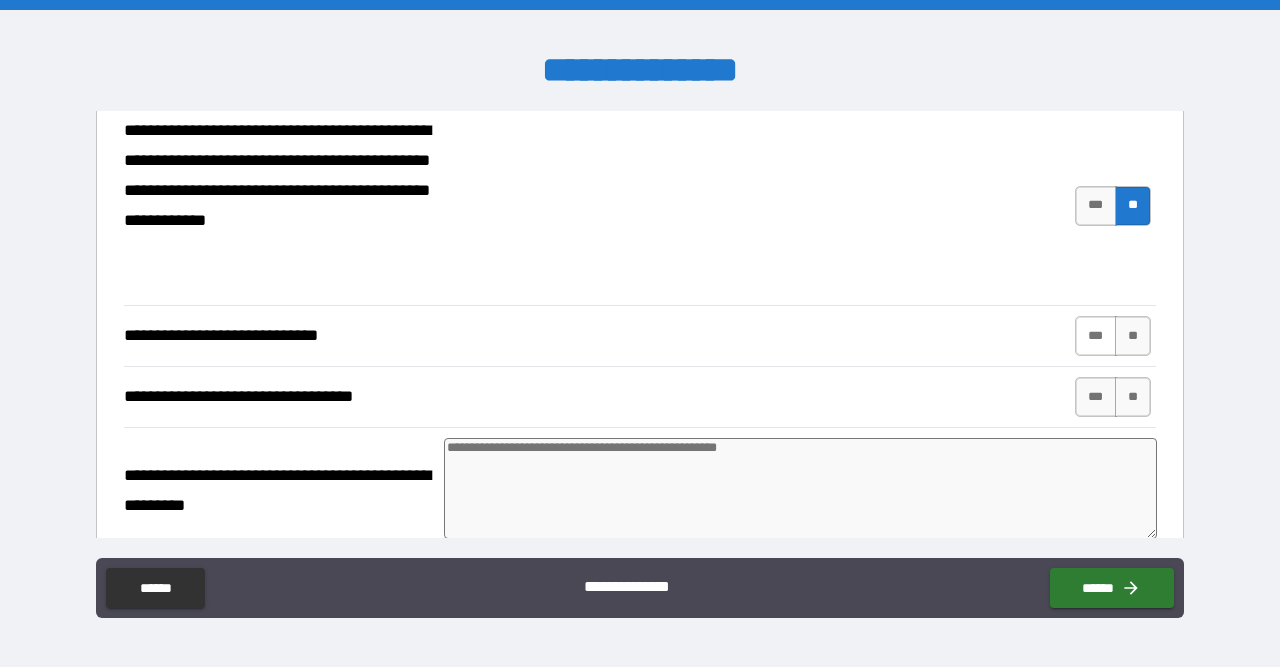click on "***" at bounding box center [1096, 336] 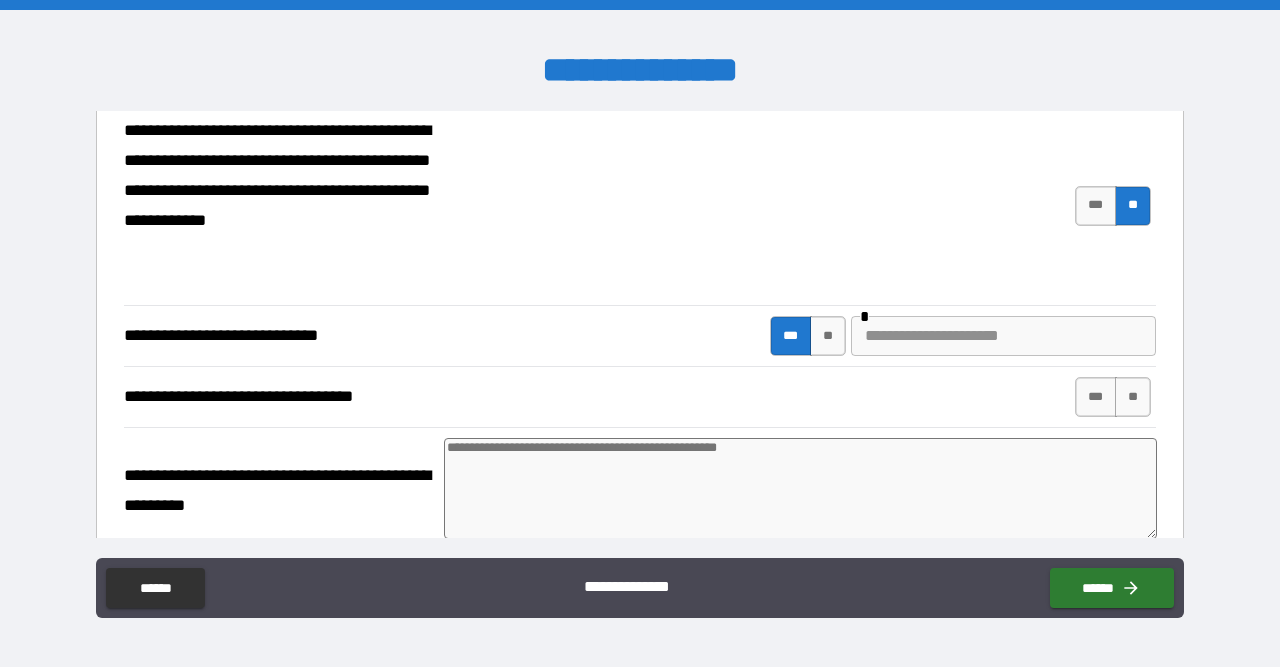 scroll, scrollTop: 2202, scrollLeft: 0, axis: vertical 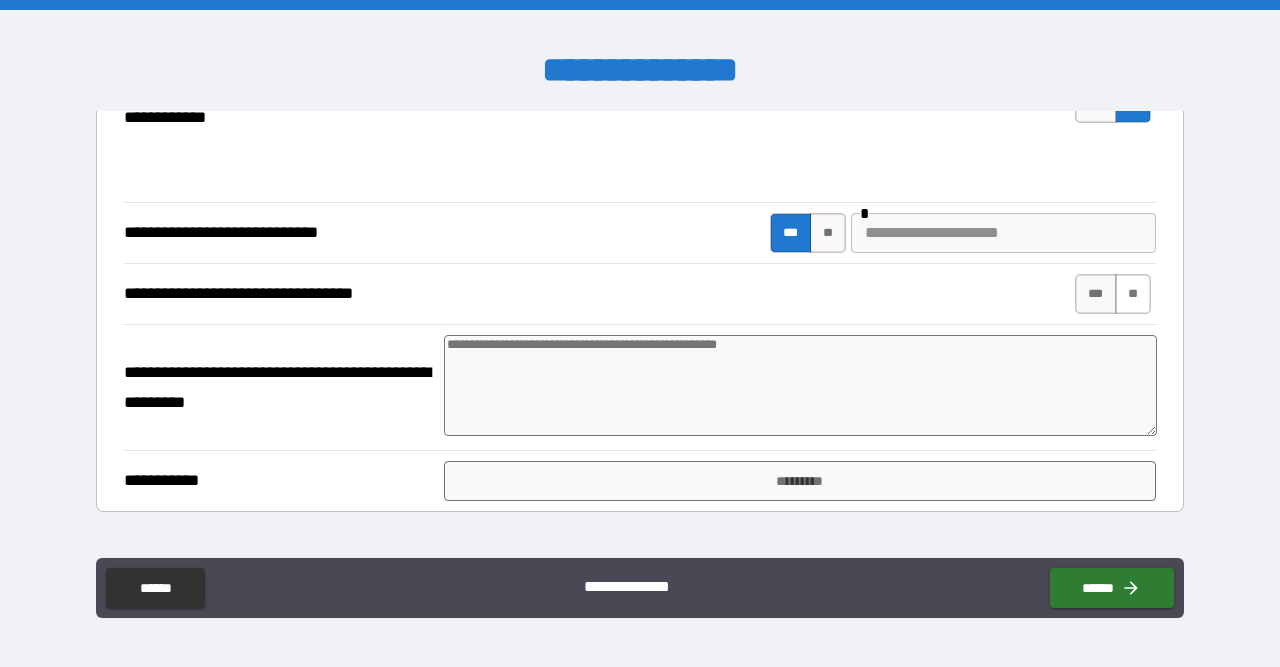 click on "**" at bounding box center [1133, 294] 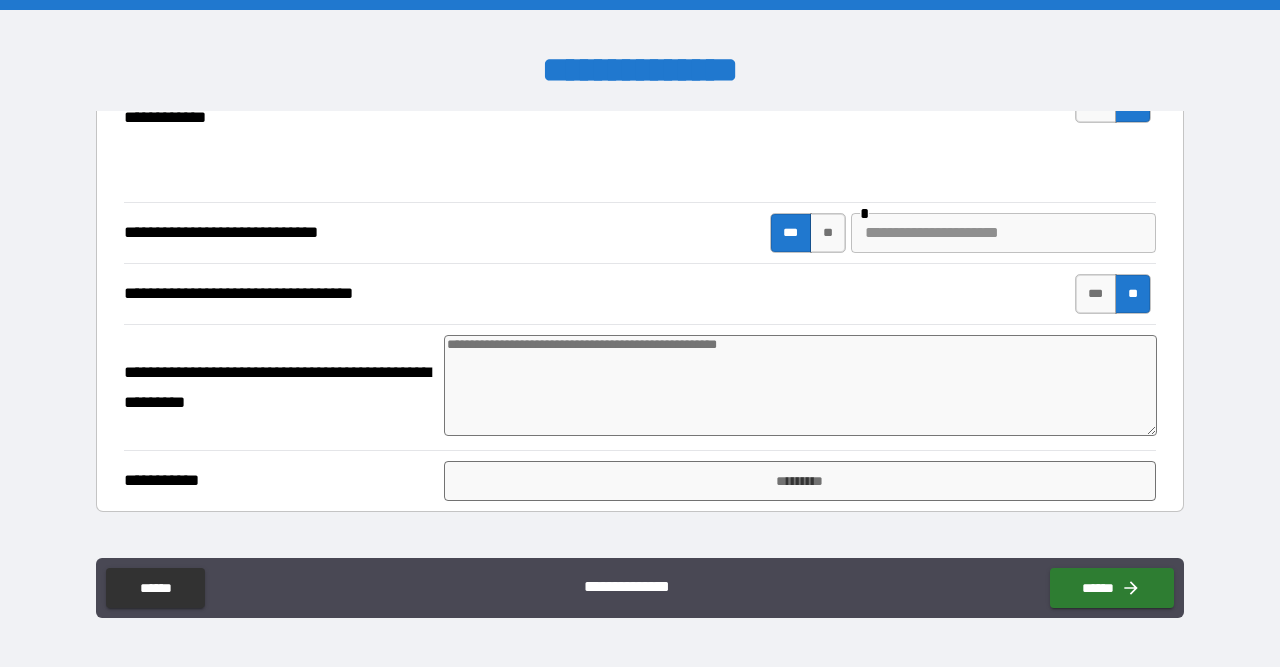 click at bounding box center (1003, 233) 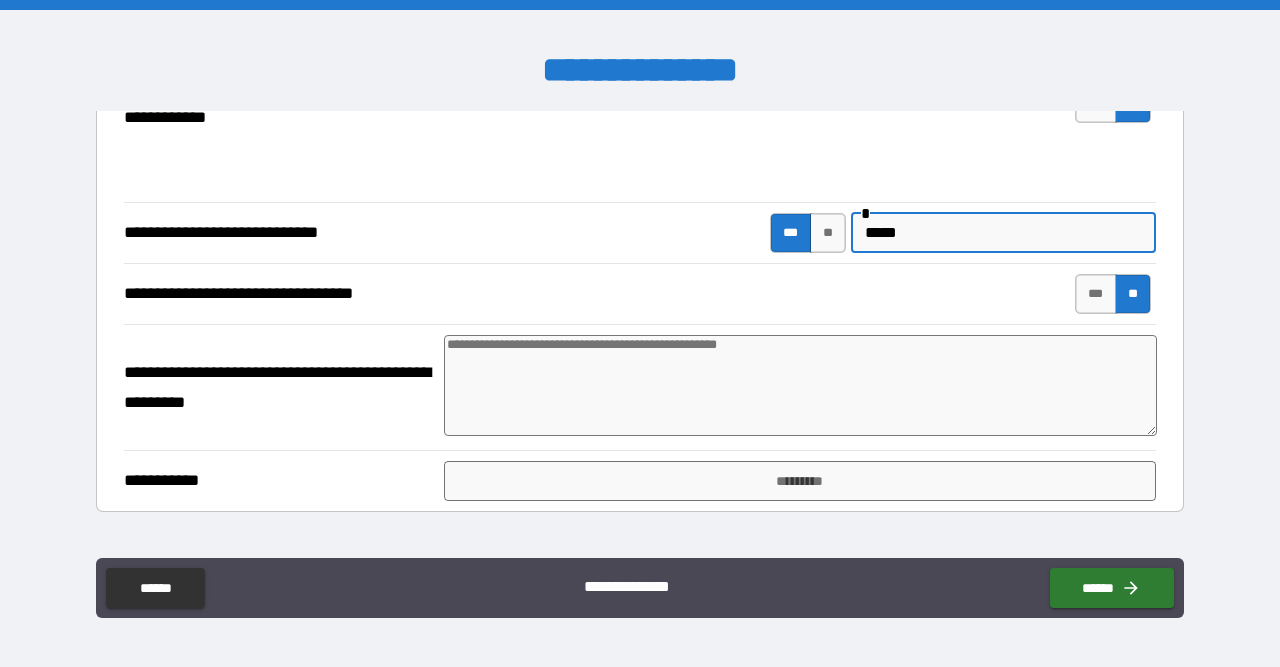 click at bounding box center [800, 385] 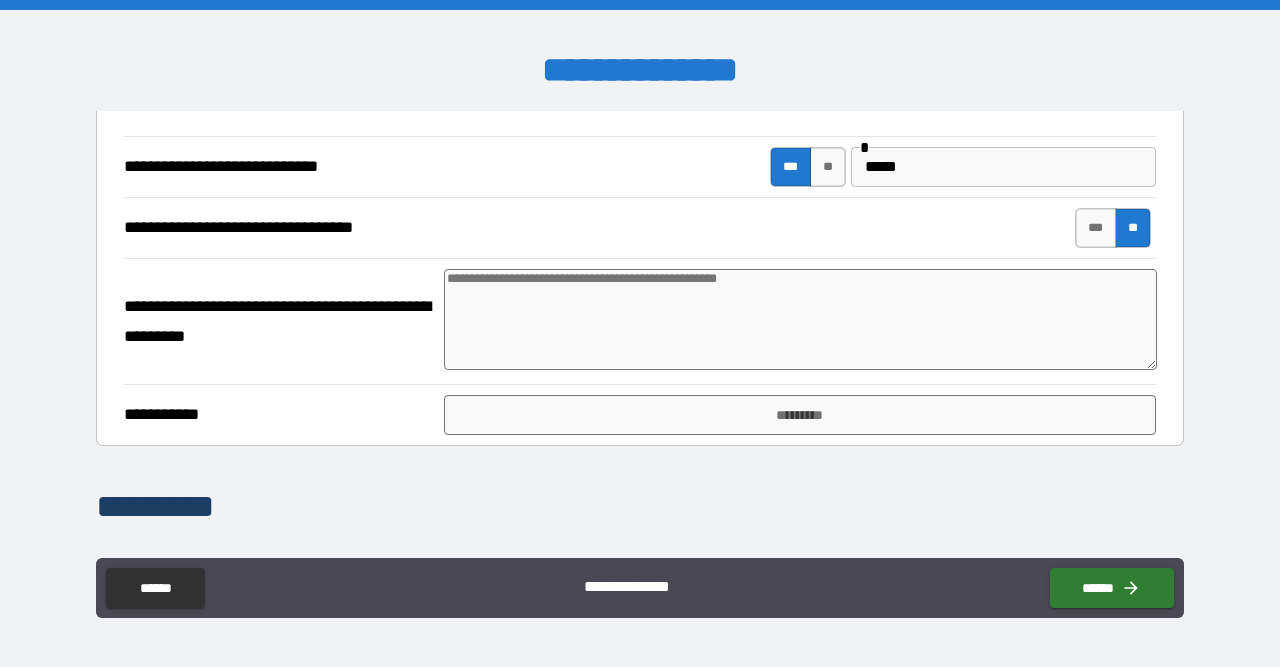 scroll, scrollTop: 2289, scrollLeft: 0, axis: vertical 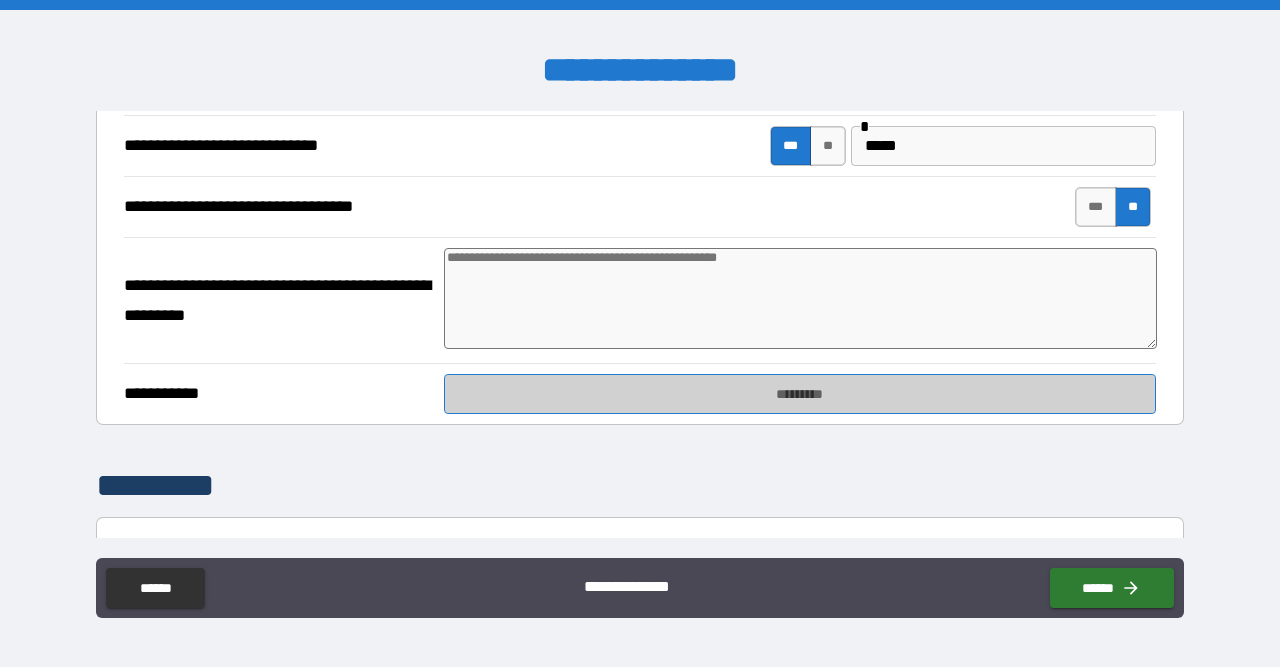 click on "*********" at bounding box center [800, 394] 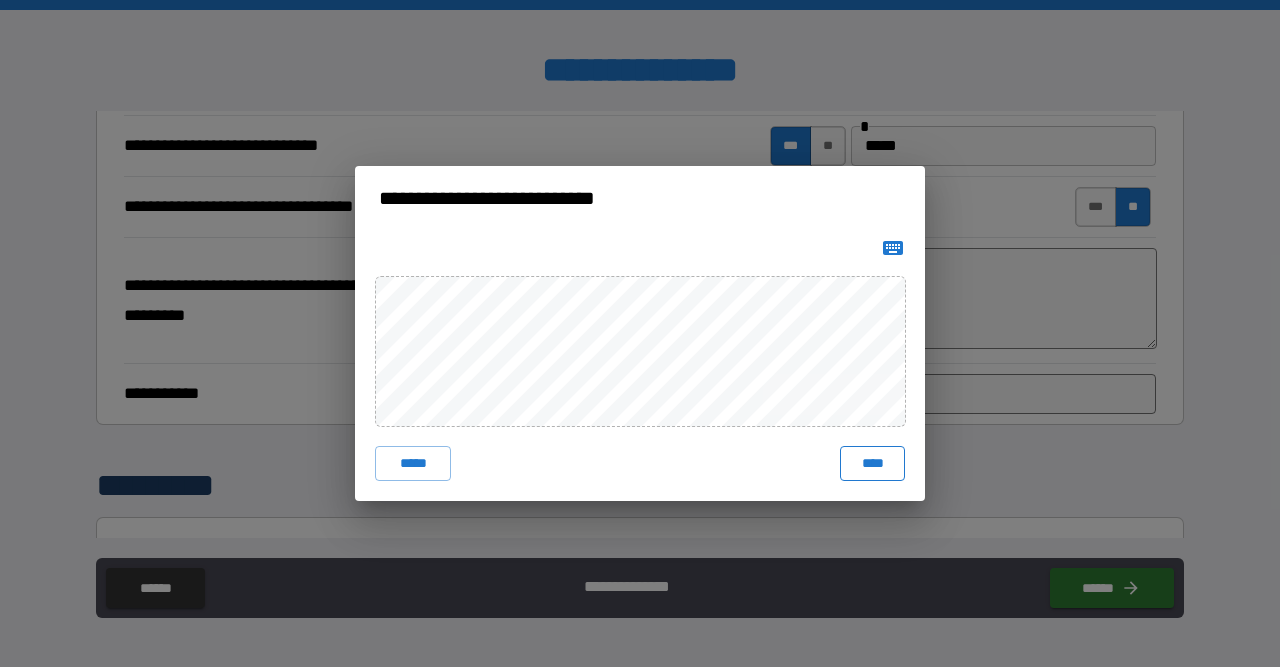 click on "****" at bounding box center (872, 464) 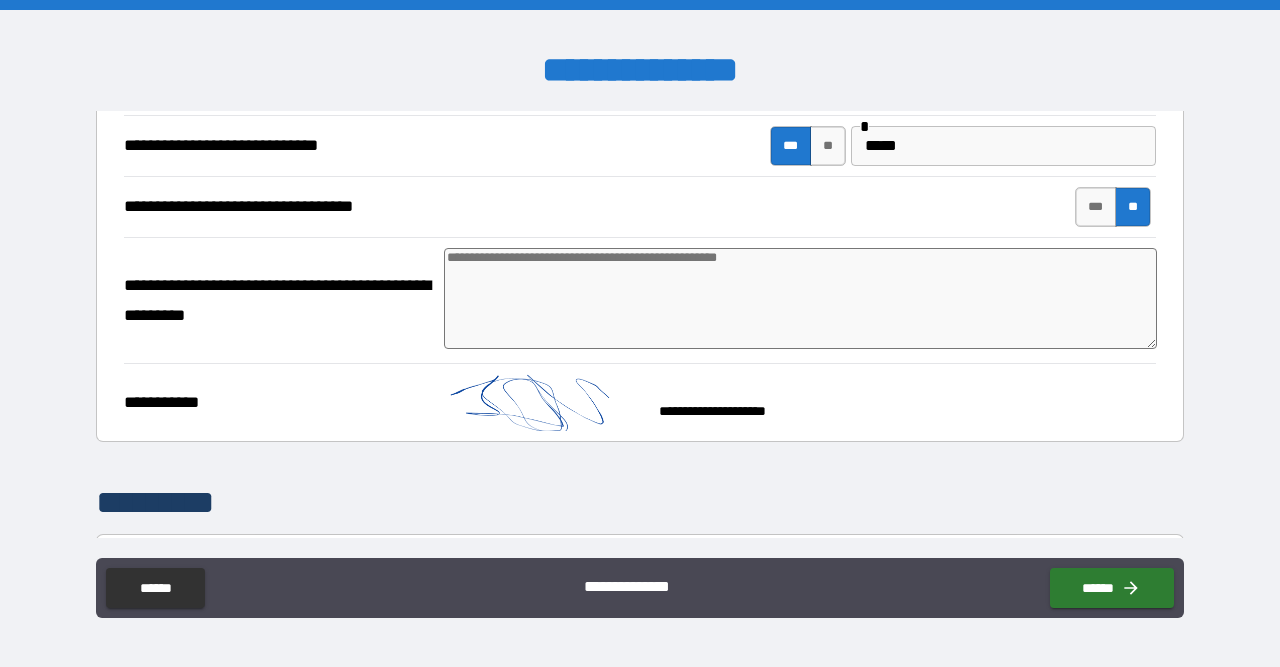 scroll, scrollTop: 2529, scrollLeft: 0, axis: vertical 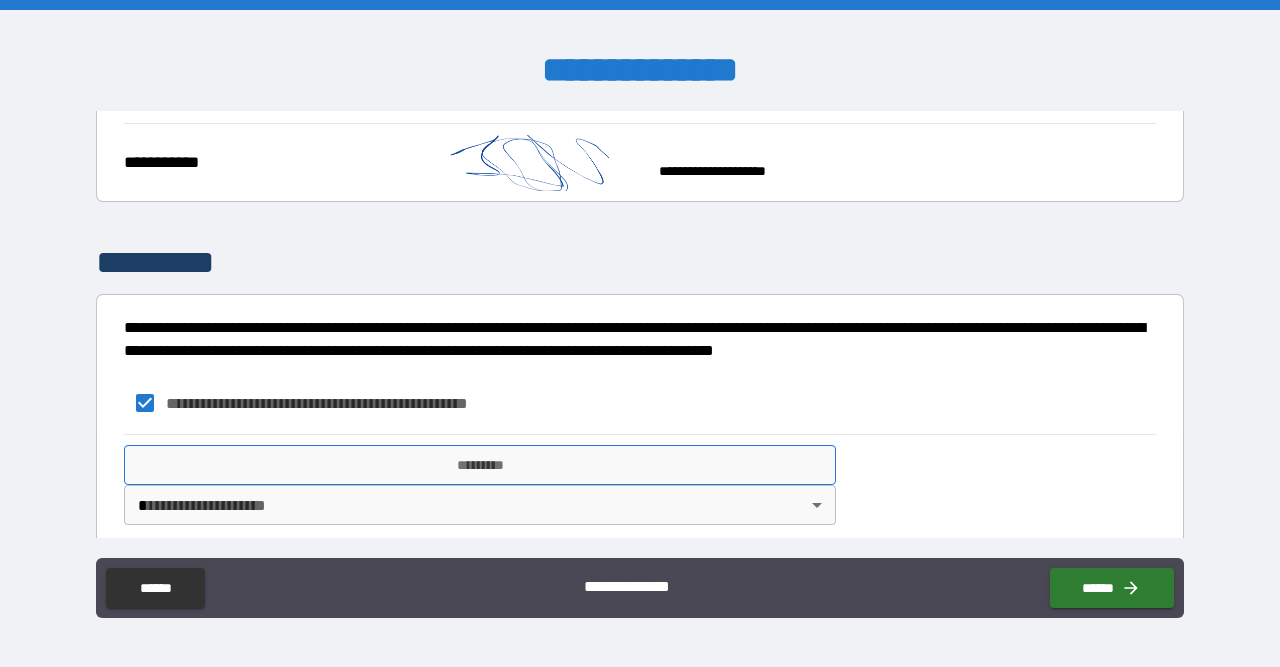 click on "*********" at bounding box center [480, 465] 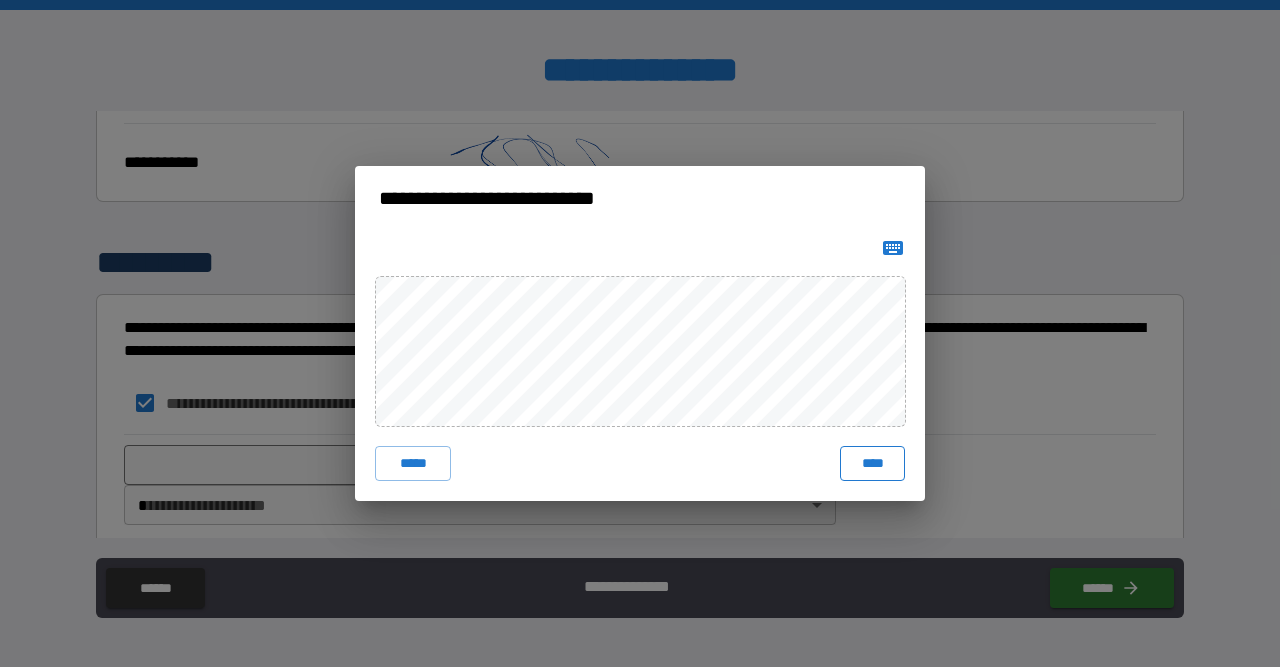 click on "****" at bounding box center [872, 464] 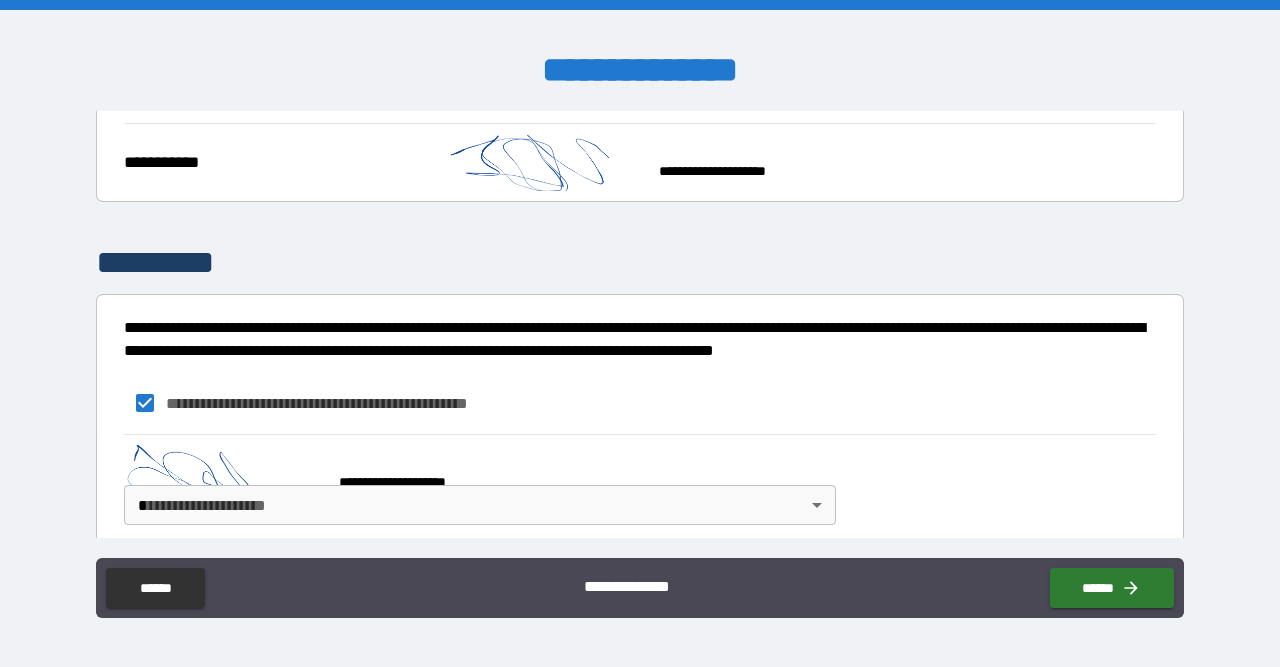scroll, scrollTop: 2519, scrollLeft: 0, axis: vertical 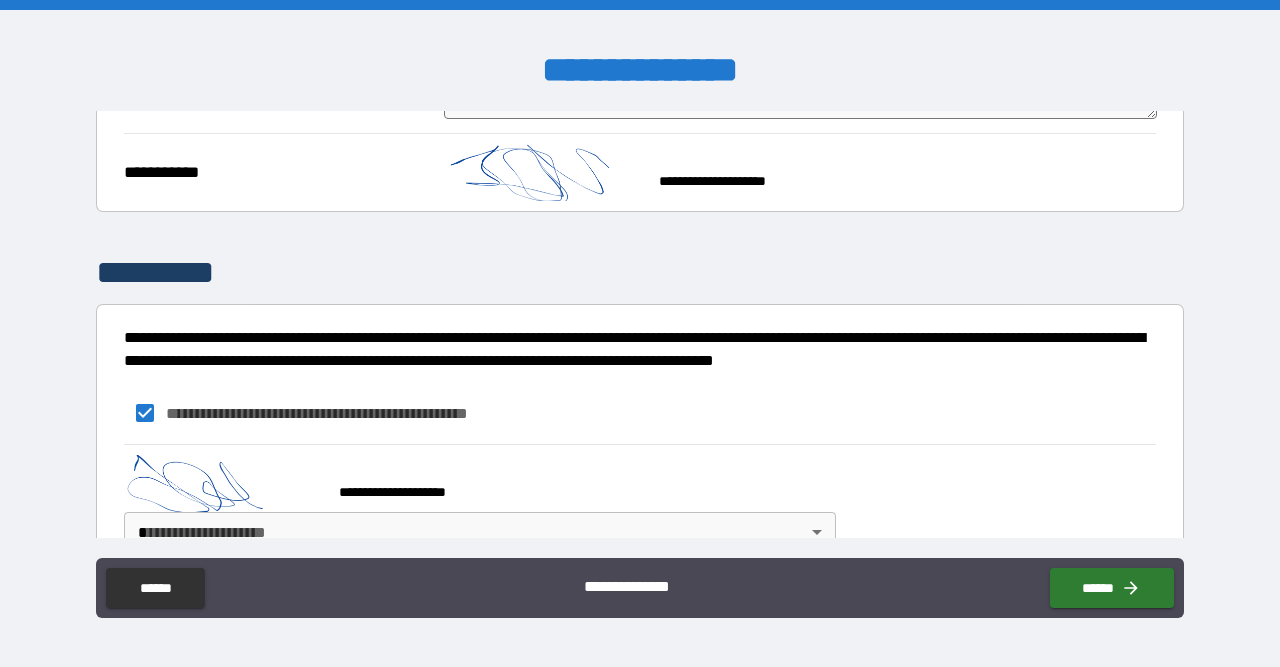 click on "**********" at bounding box center (640, 588) 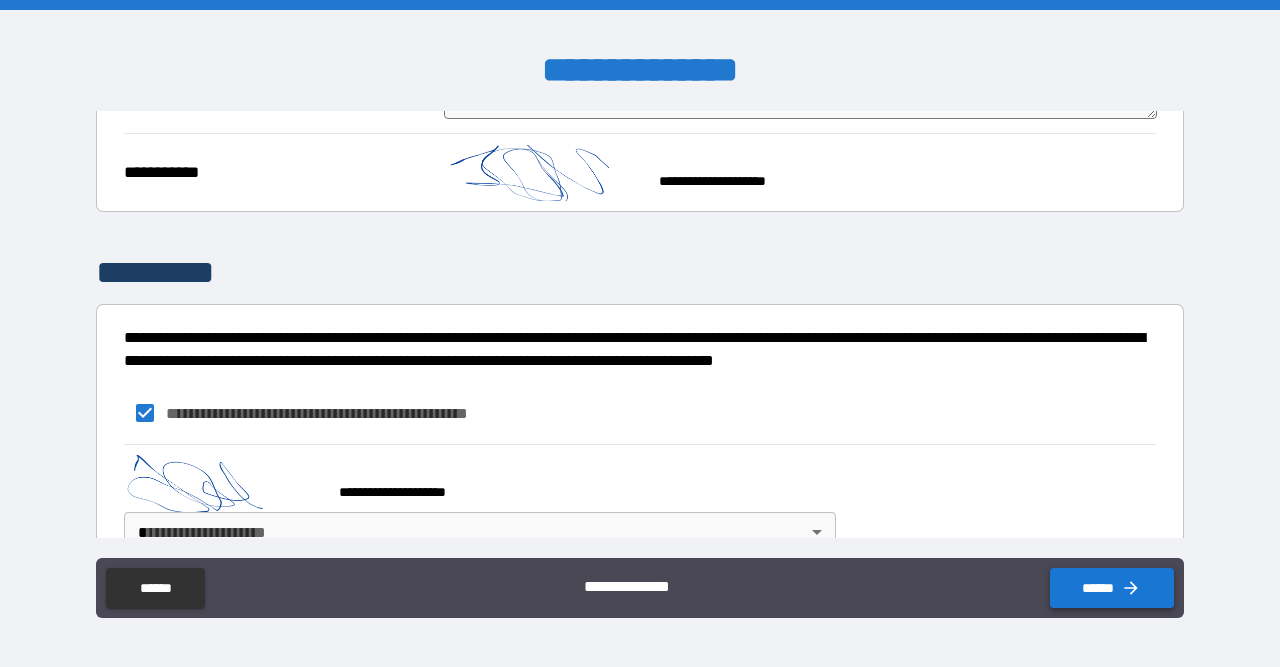 click on "******" at bounding box center [1112, 588] 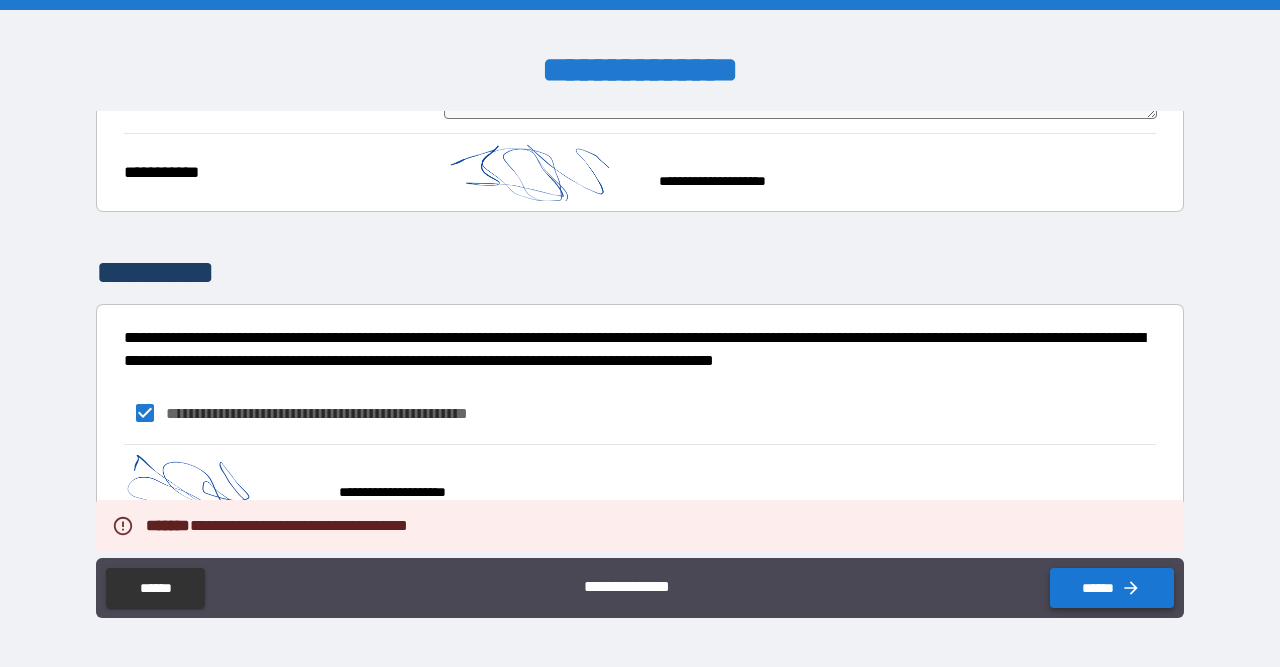 scroll, scrollTop: 2517, scrollLeft: 0, axis: vertical 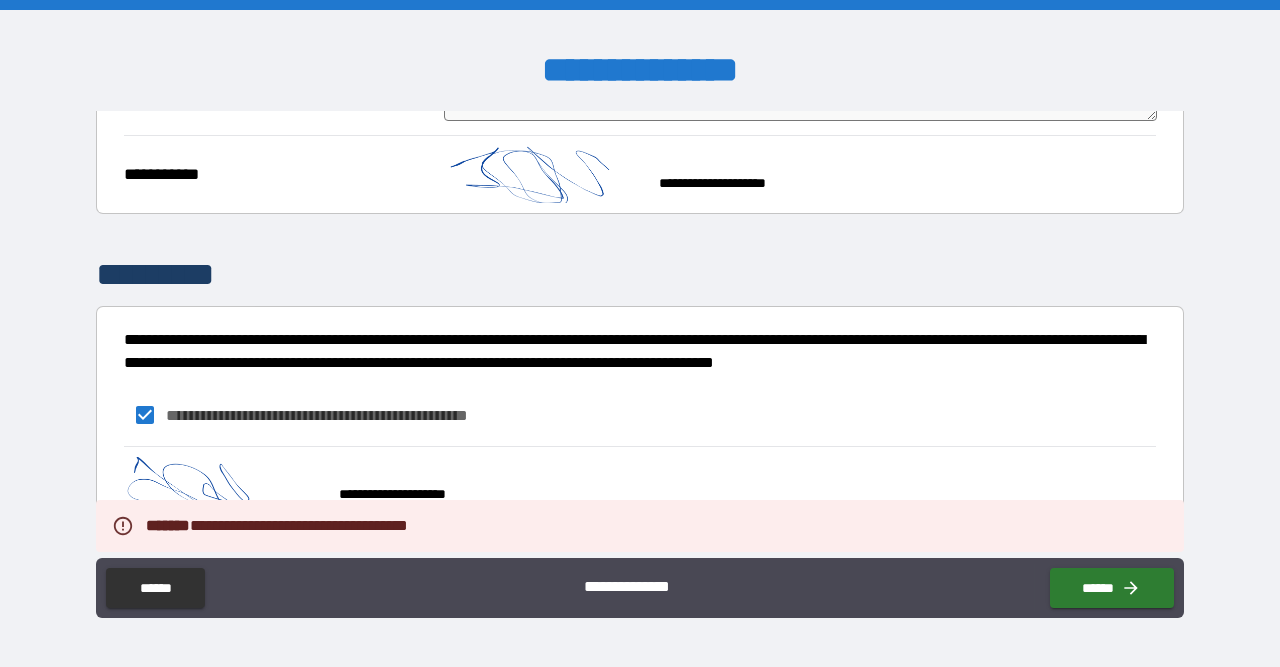click on "**********" at bounding box center (640, 333) 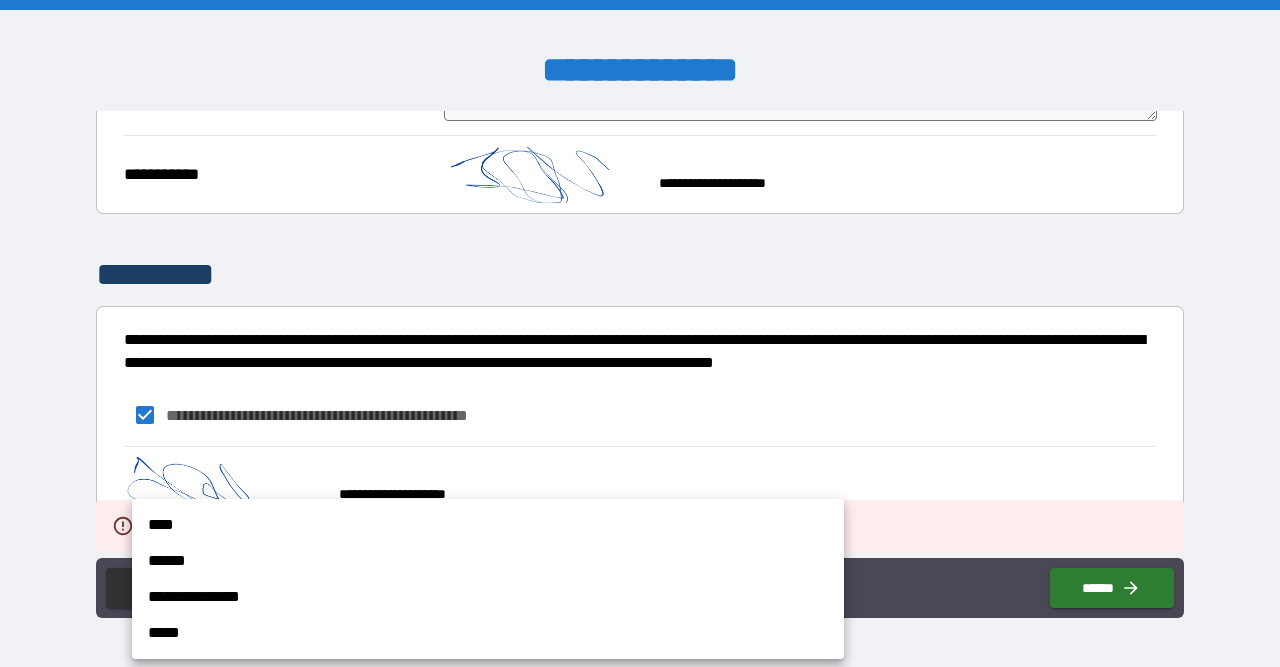click on "****" at bounding box center (488, 525) 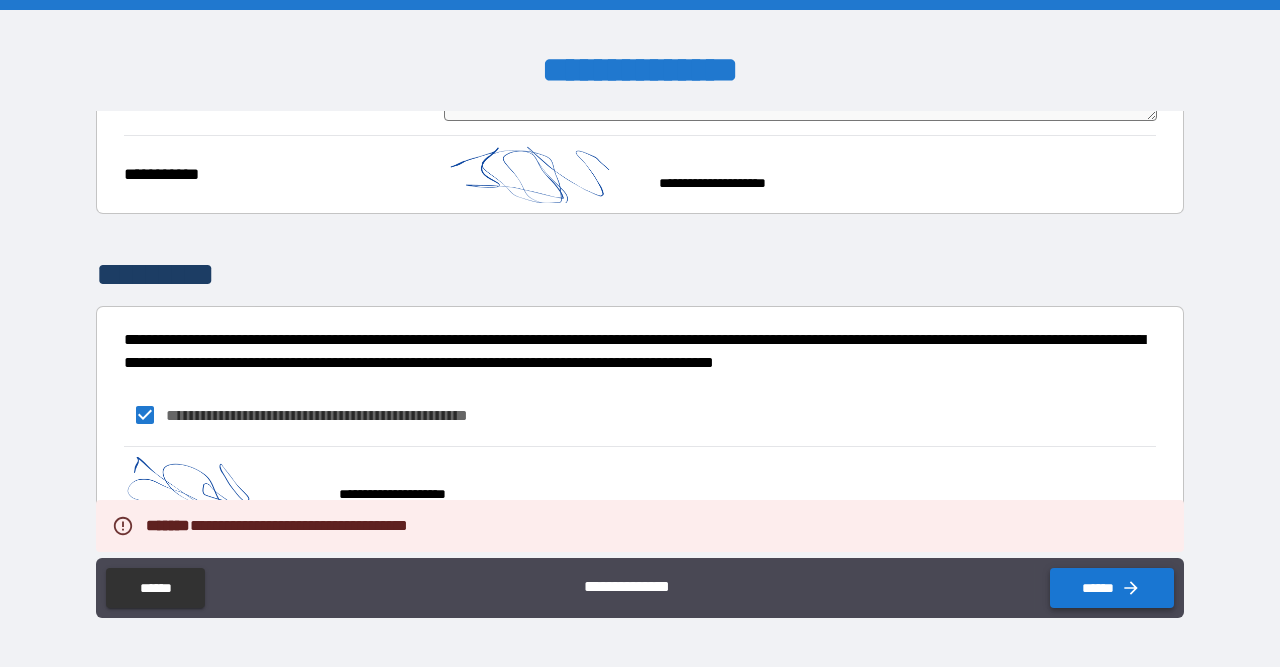 click on "******" at bounding box center [1112, 588] 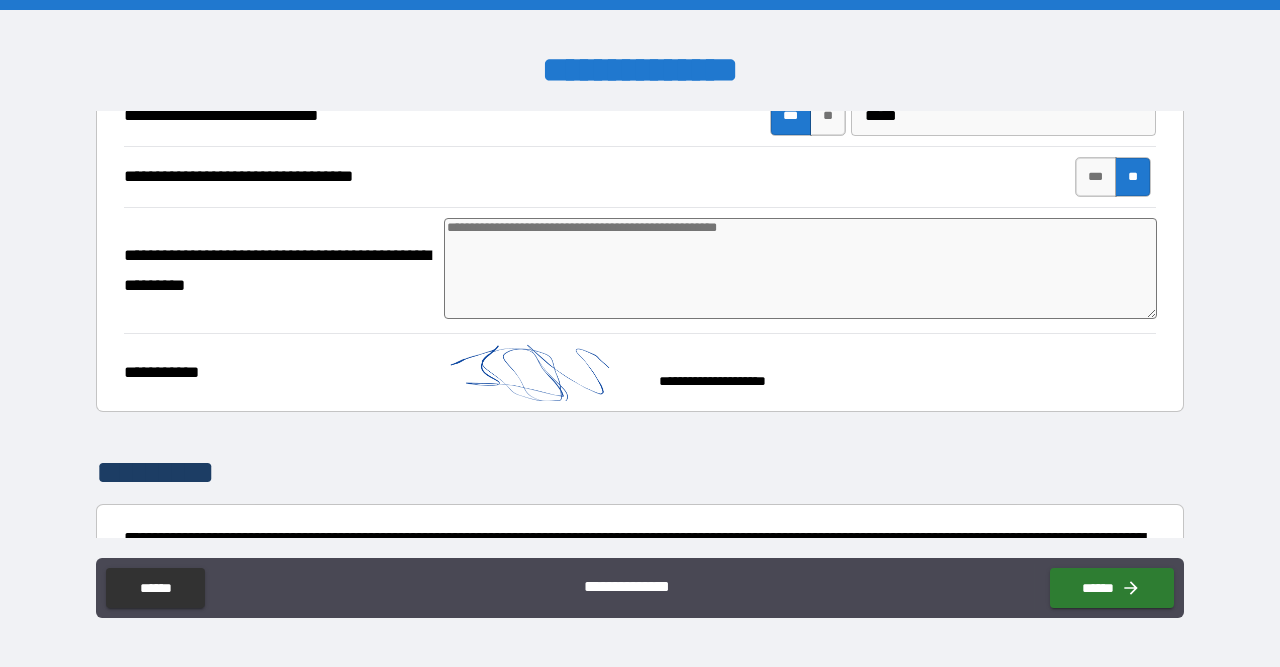 scroll, scrollTop: 2543, scrollLeft: 0, axis: vertical 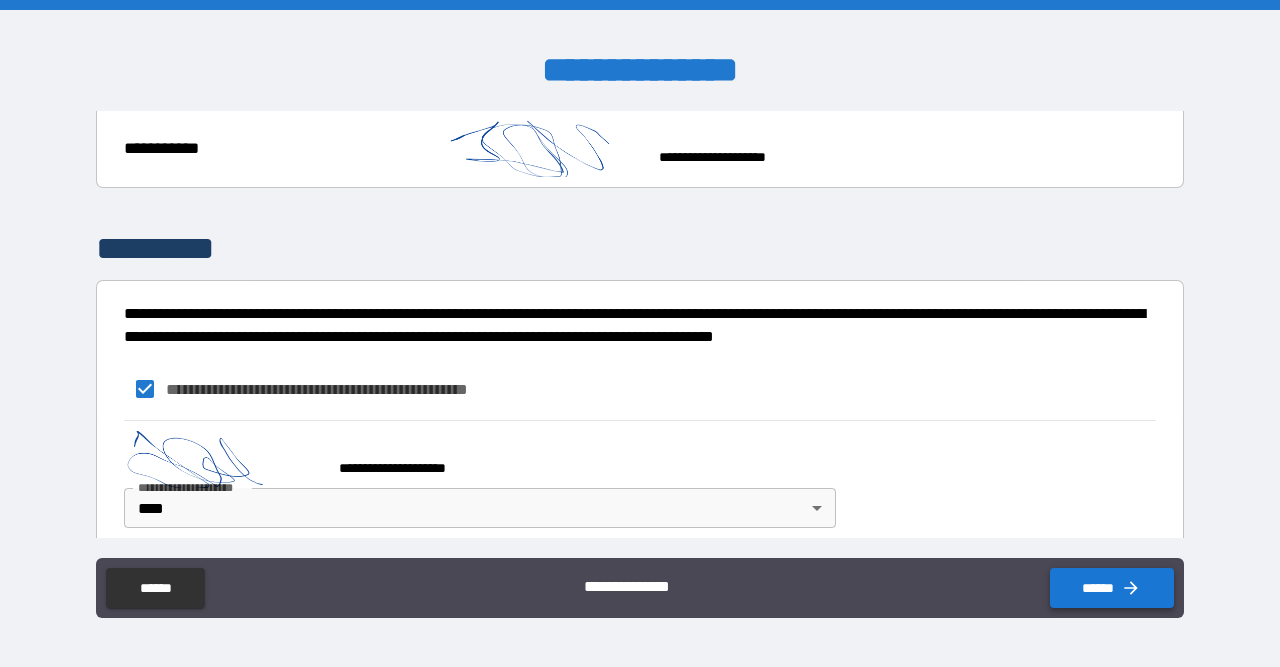 click on "******" at bounding box center (1112, 588) 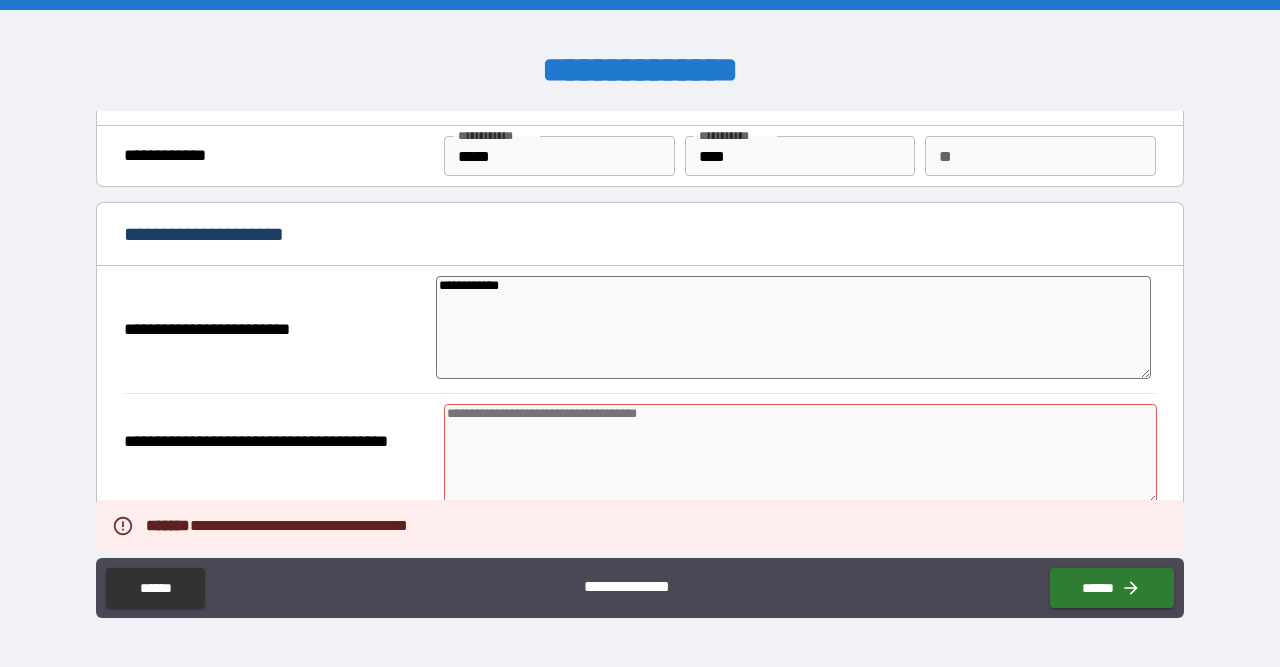 scroll, scrollTop: 0, scrollLeft: 0, axis: both 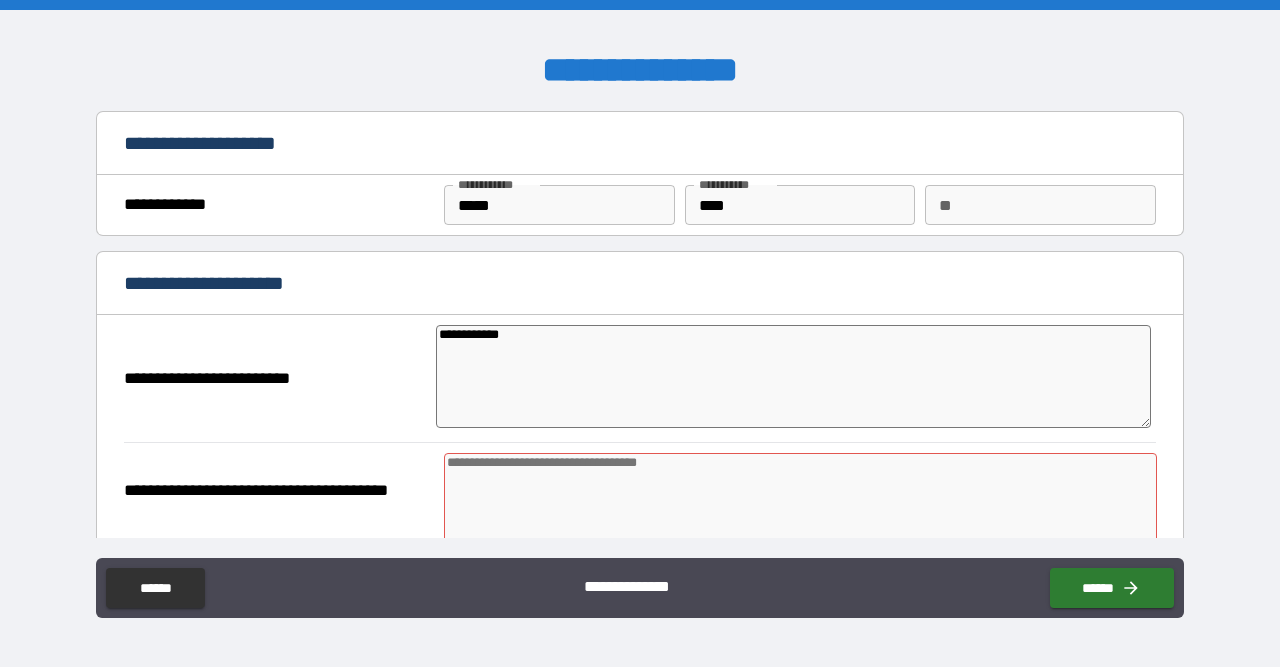 click on "**********" at bounding box center [640, 383] 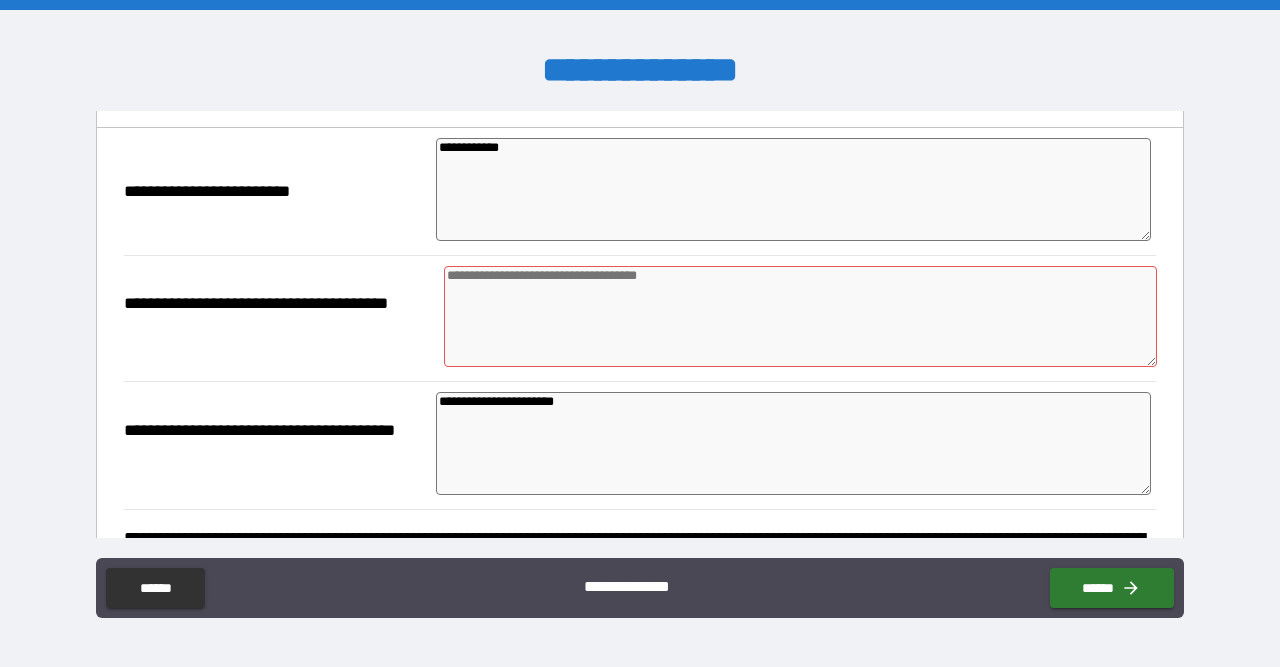 scroll, scrollTop: 187, scrollLeft: 0, axis: vertical 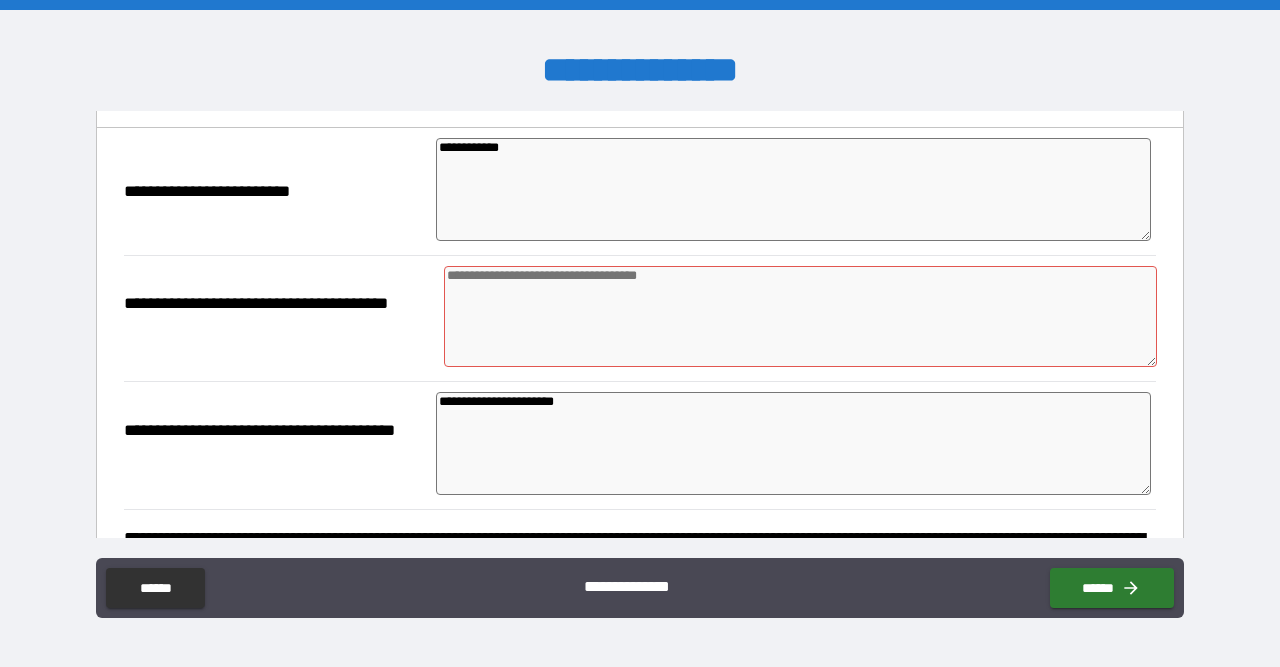 click at bounding box center (800, 316) 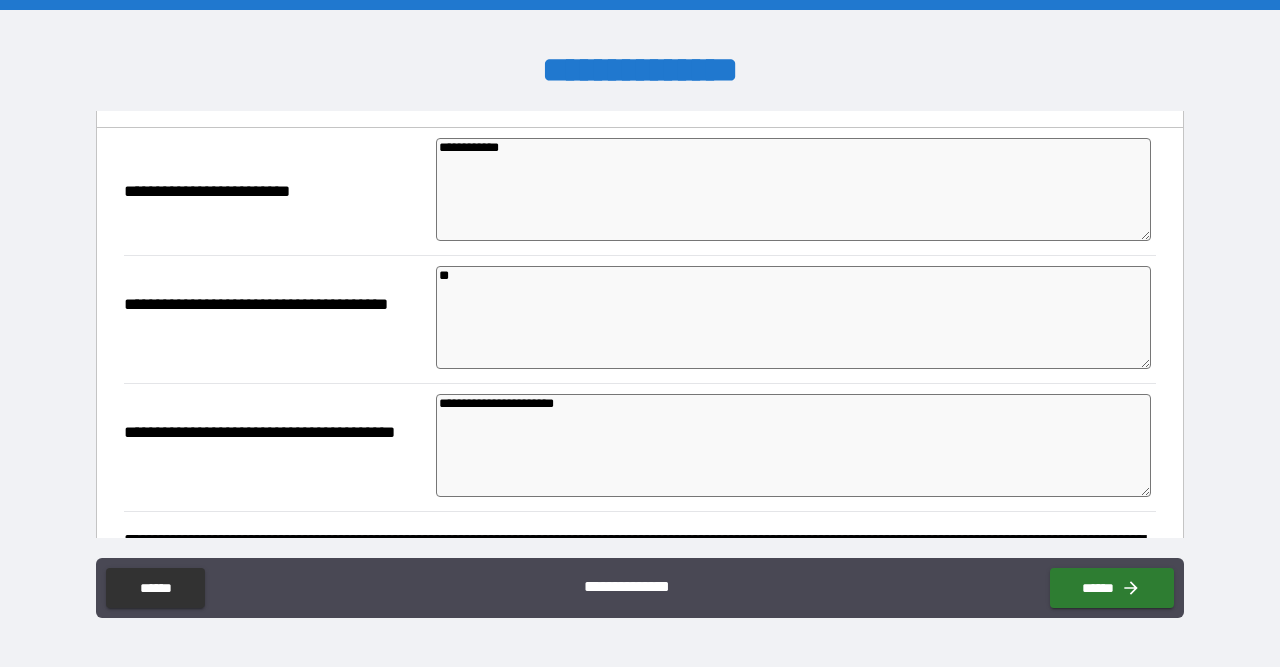 click on "**********" at bounding box center [279, 320] 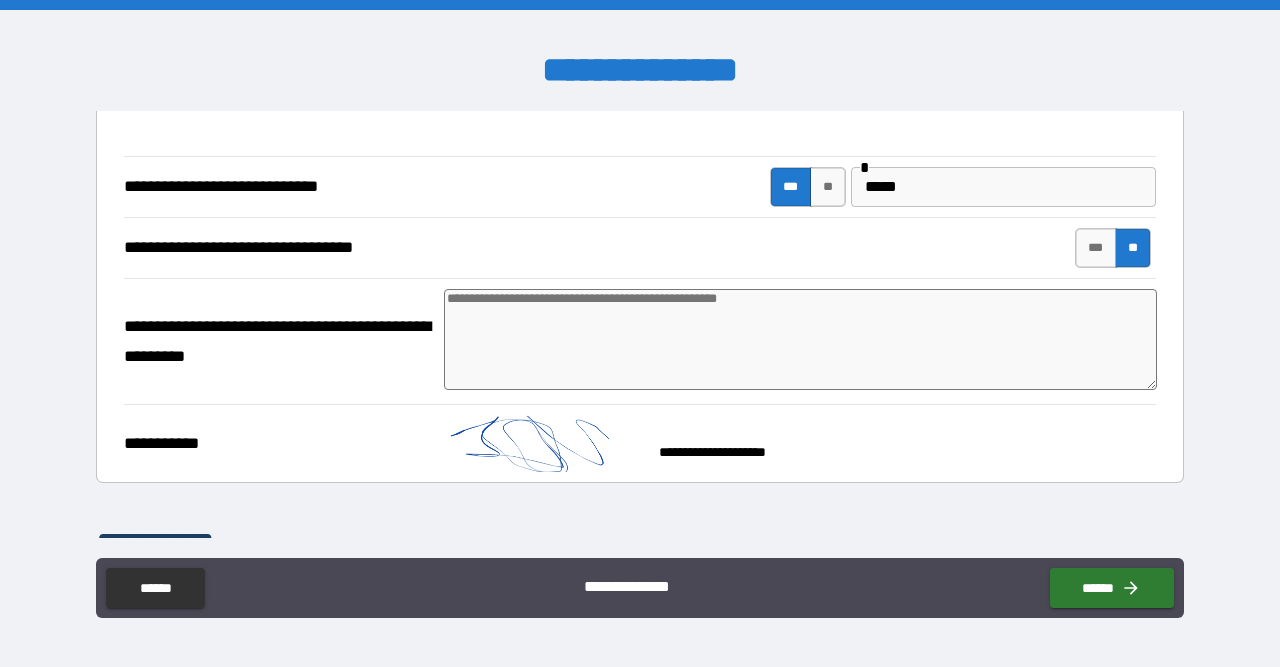 scroll, scrollTop: 2546, scrollLeft: 0, axis: vertical 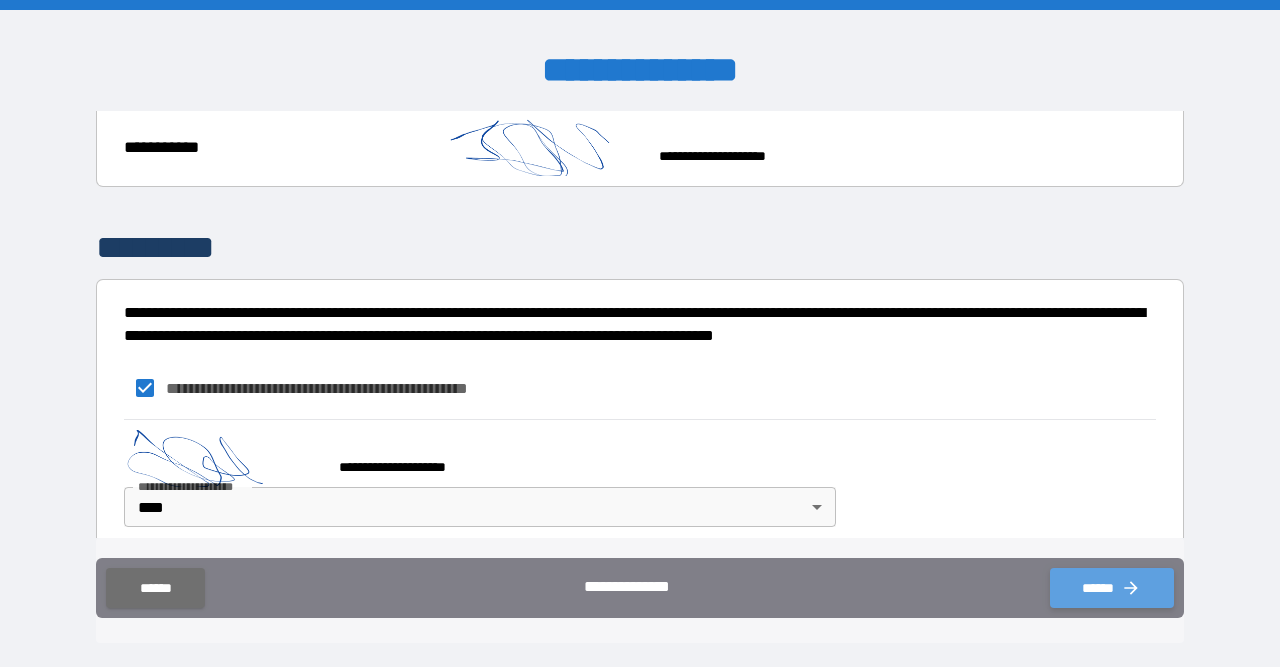 click on "******" at bounding box center (1112, 588) 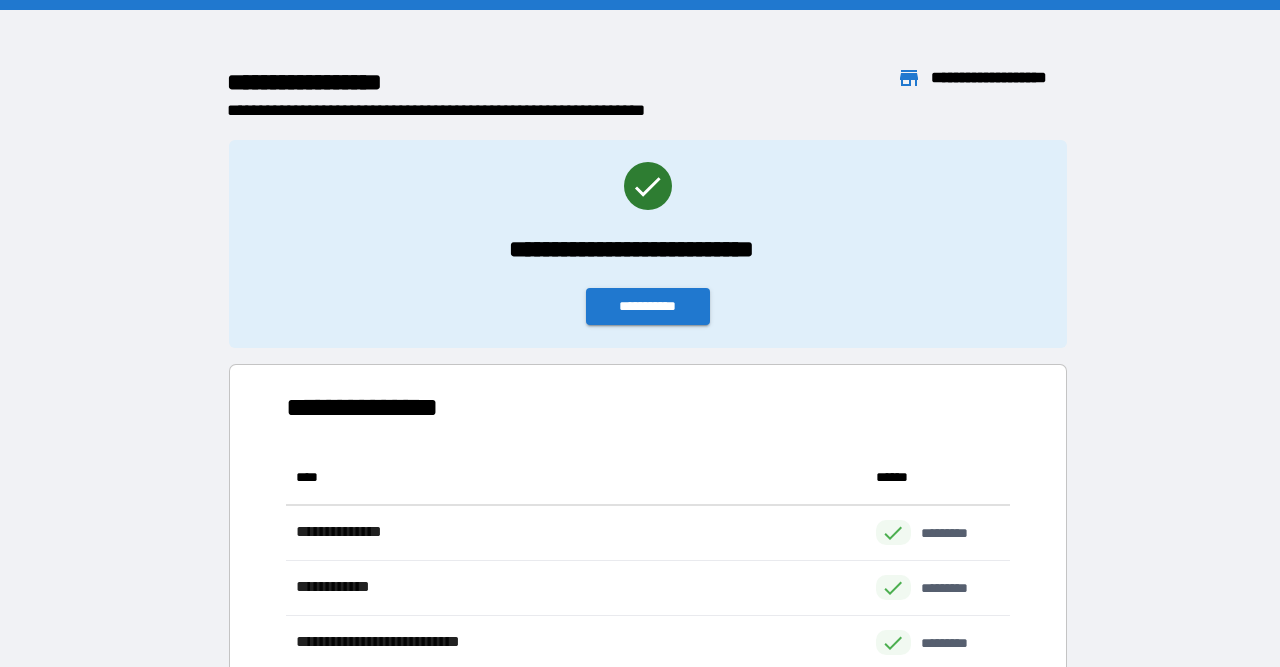 scroll, scrollTop: 1, scrollLeft: 1, axis: both 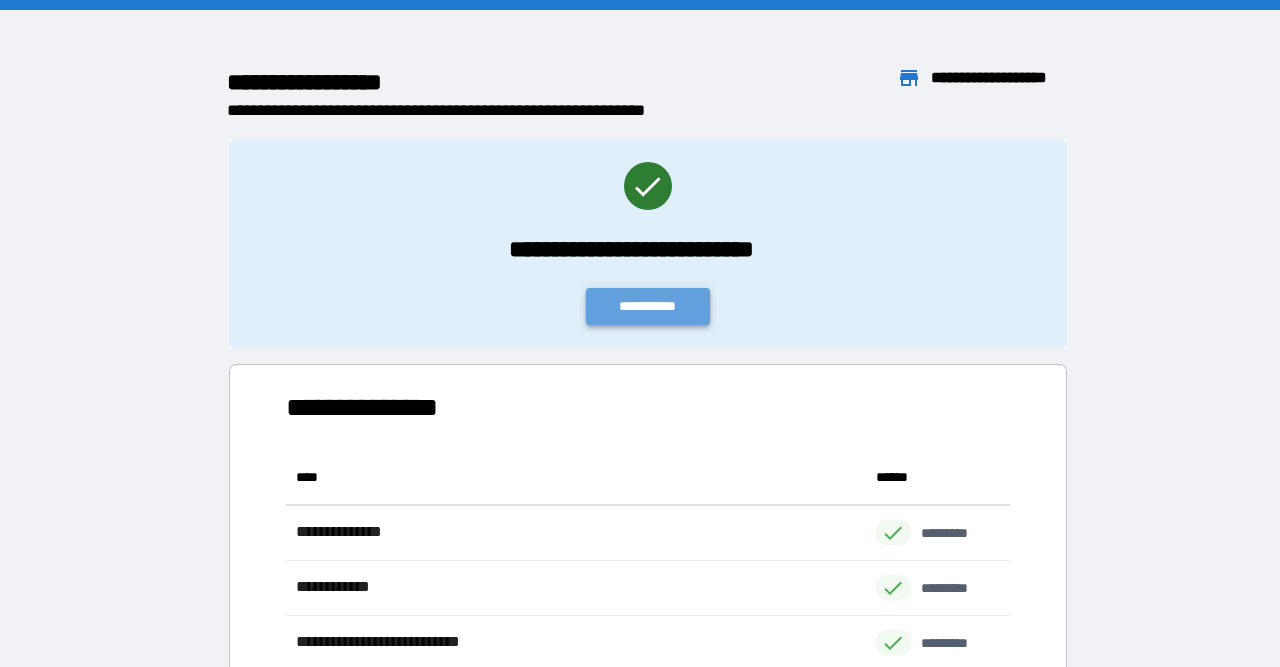 click on "**********" at bounding box center [648, 306] 